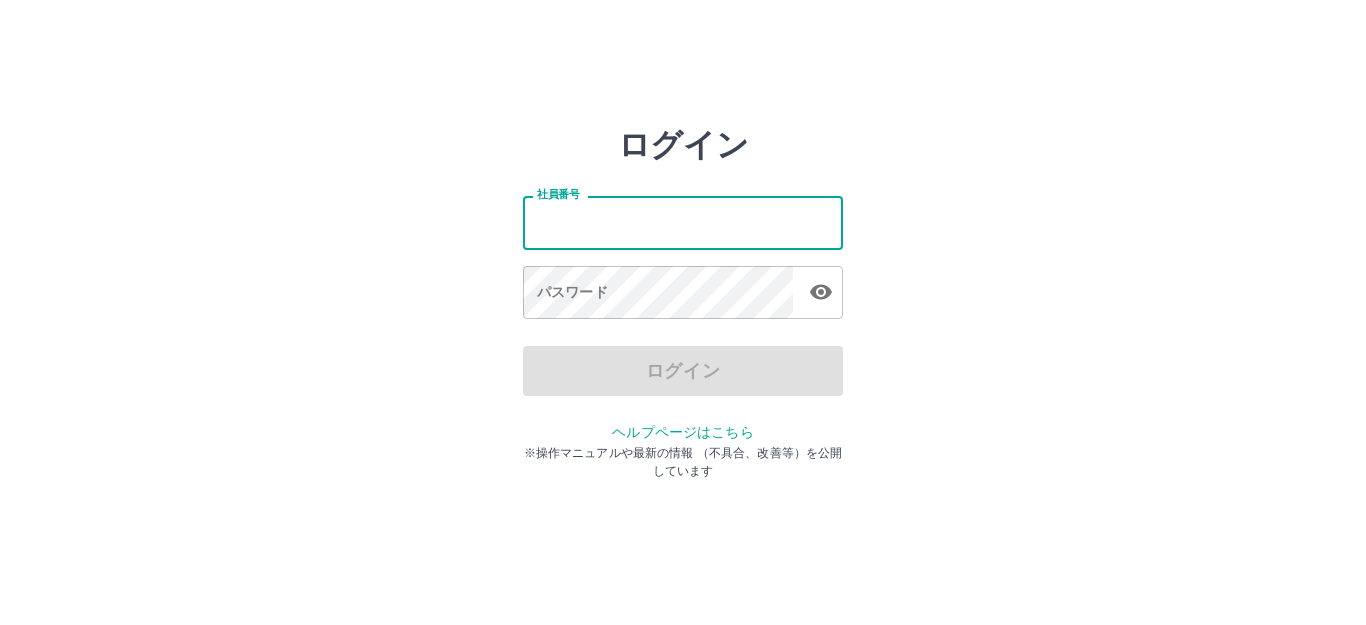 scroll, scrollTop: 0, scrollLeft: 0, axis: both 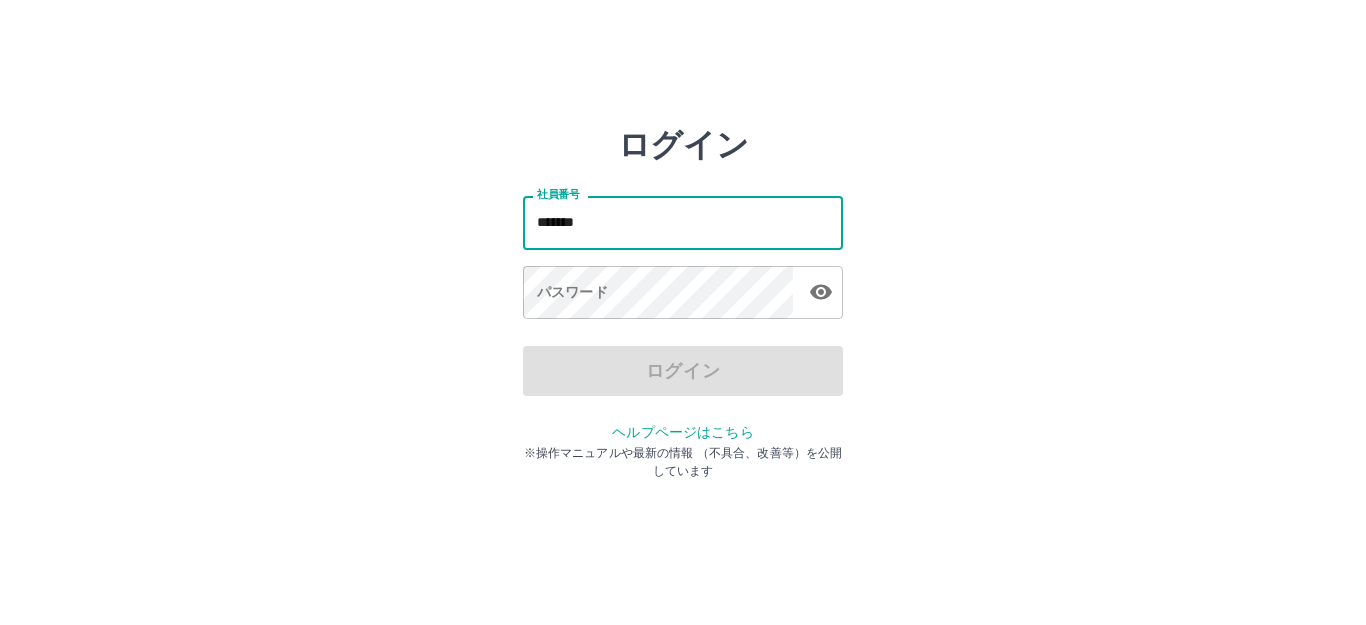 type on "*******" 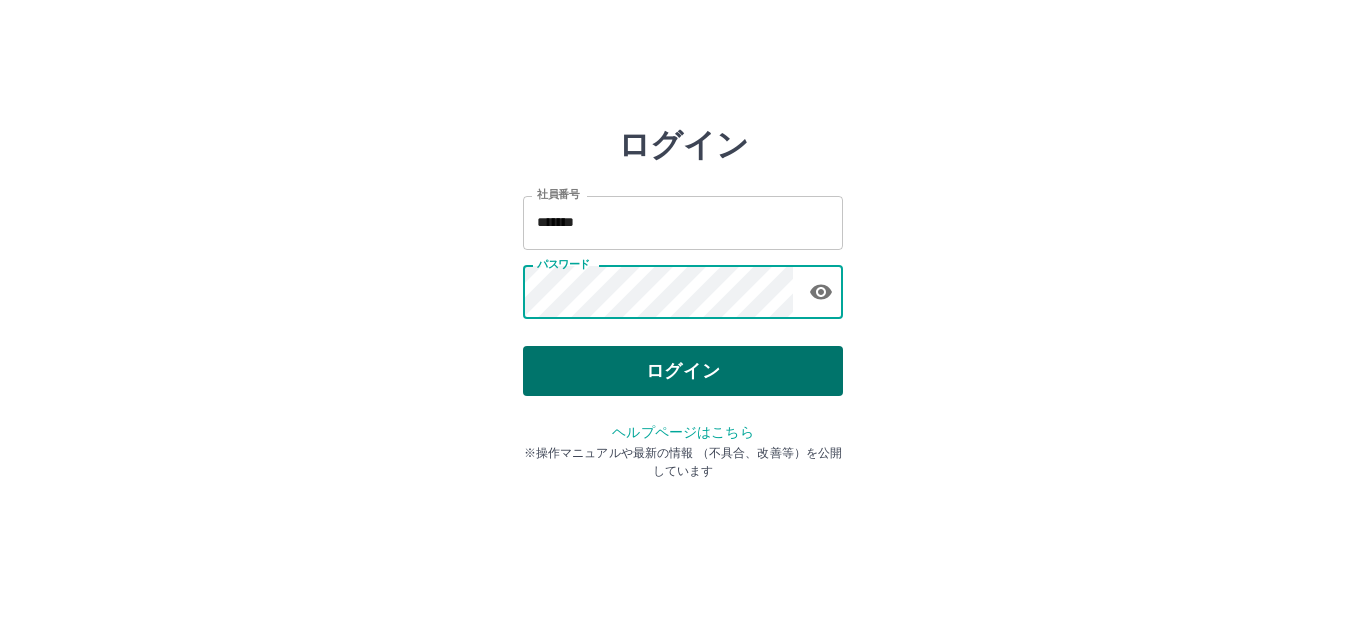 click on "ログイン" at bounding box center (683, 371) 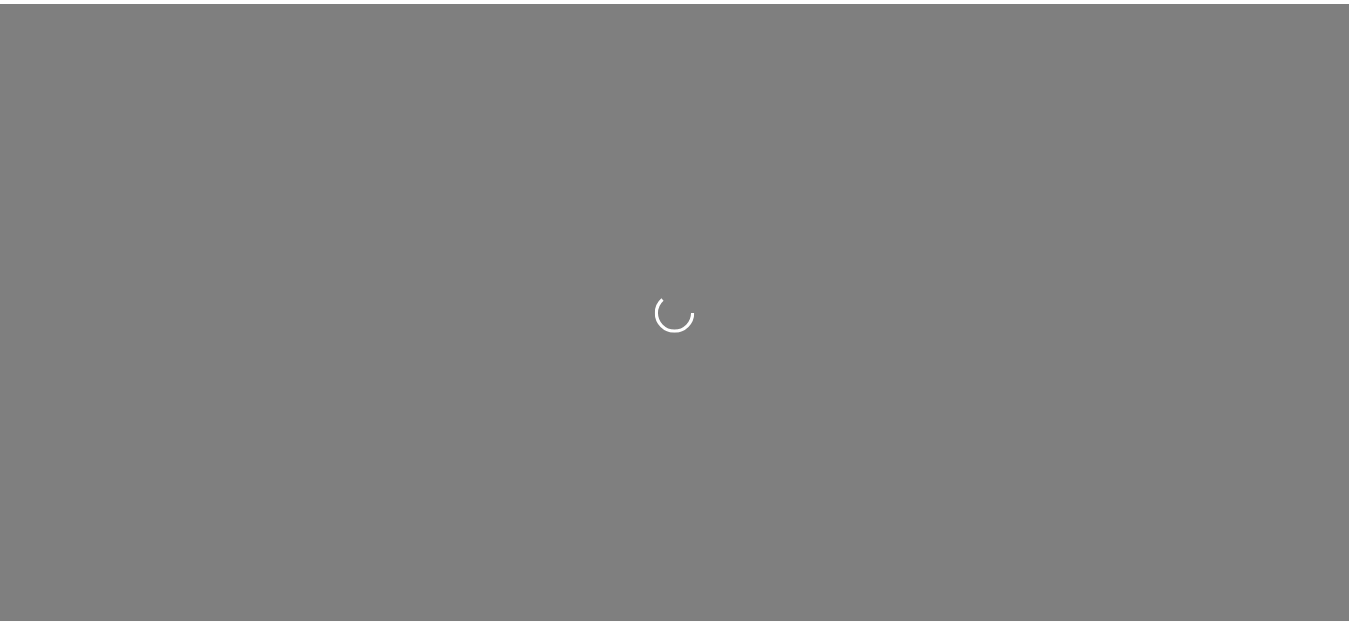scroll, scrollTop: 0, scrollLeft: 0, axis: both 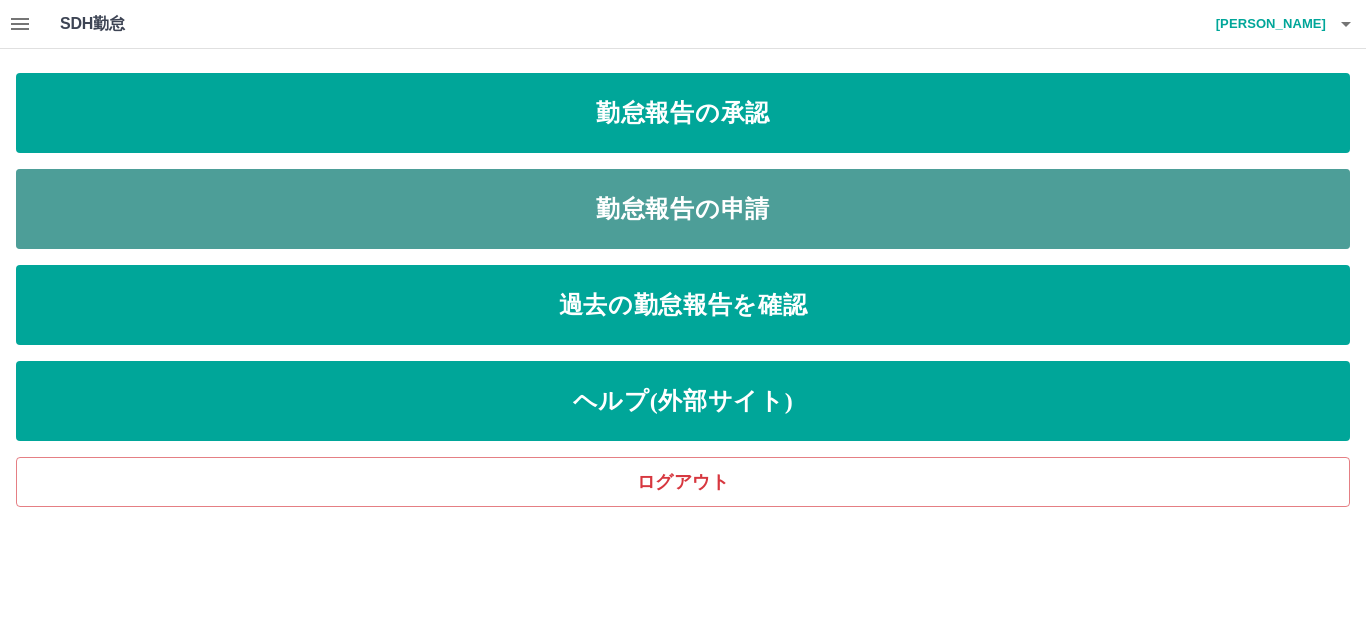 click on "勤怠報告の申請" at bounding box center (683, 209) 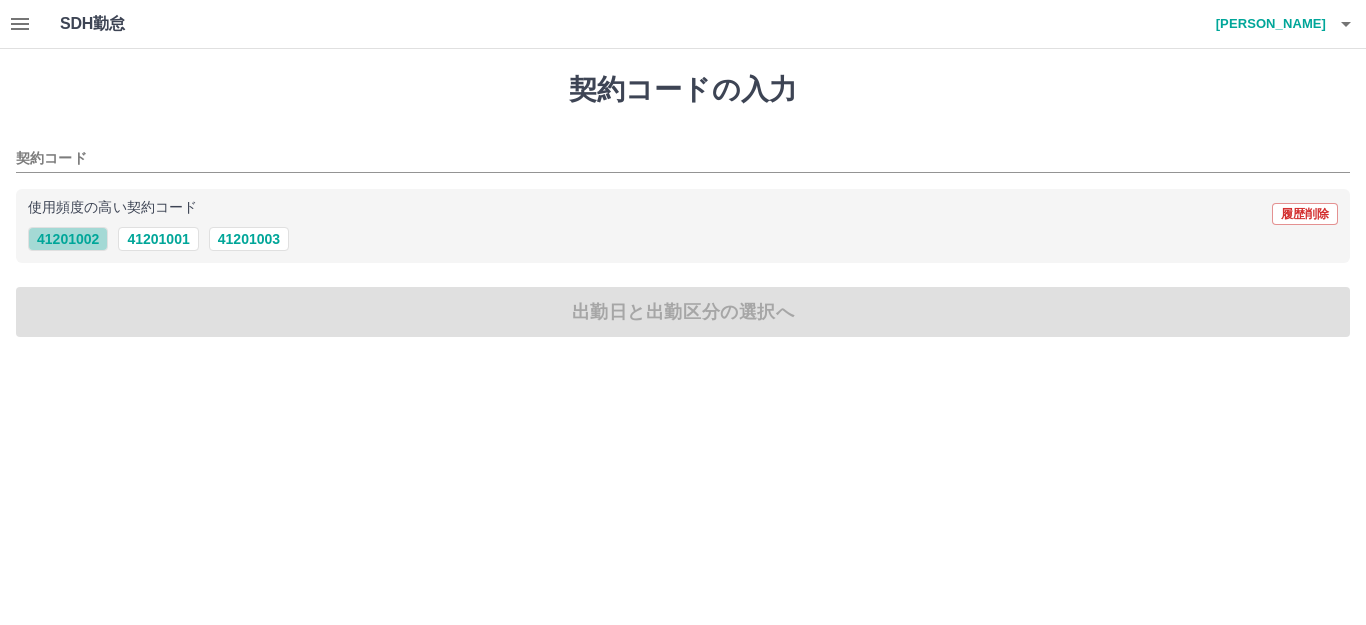 click on "41201002" at bounding box center [68, 239] 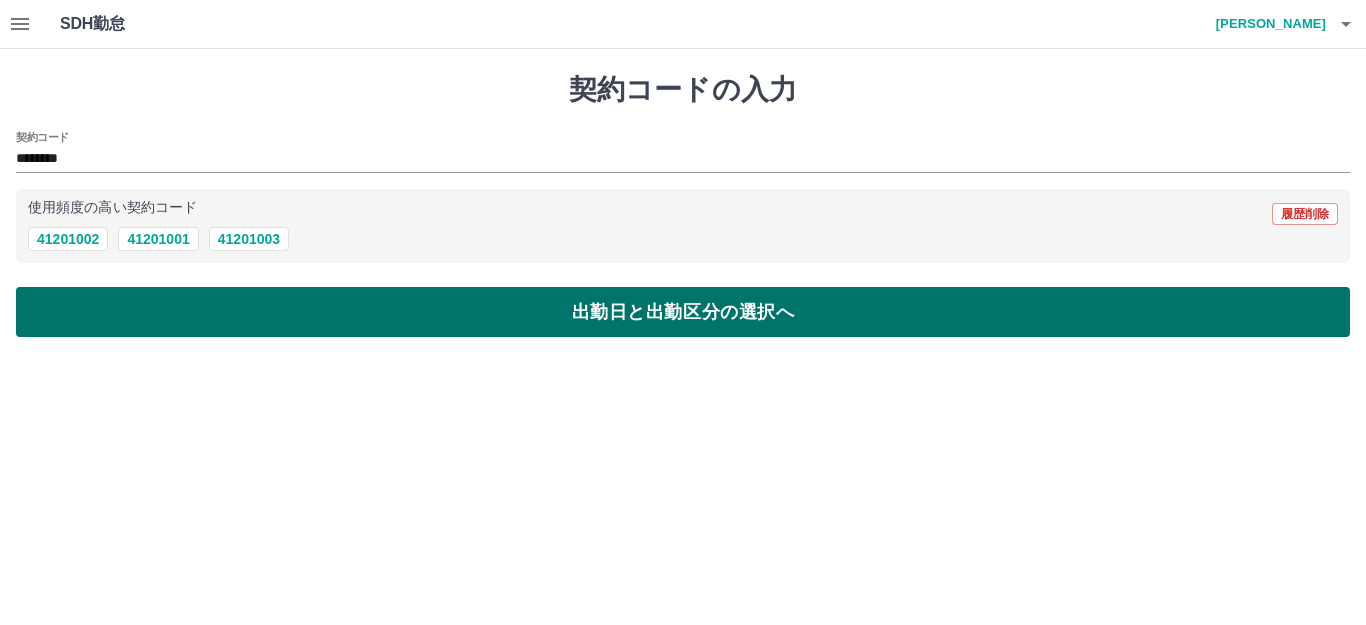click on "出勤日と出勤区分の選択へ" at bounding box center [683, 312] 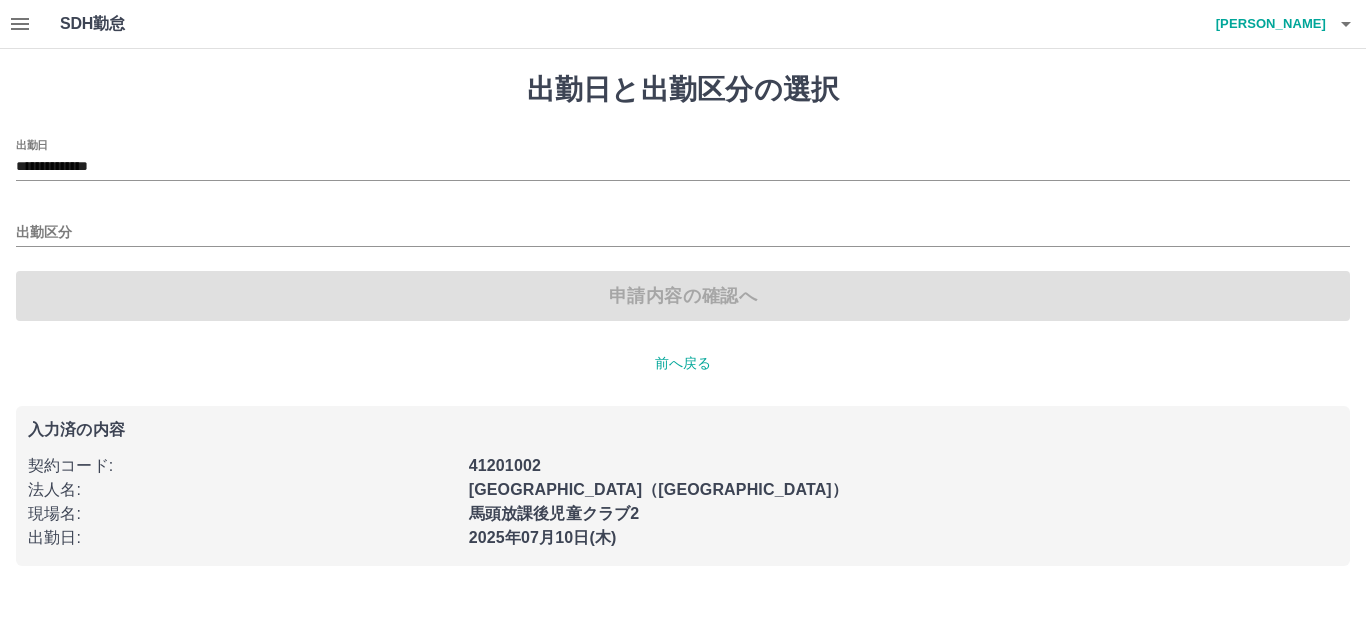 click on "出勤区分" at bounding box center (683, 226) 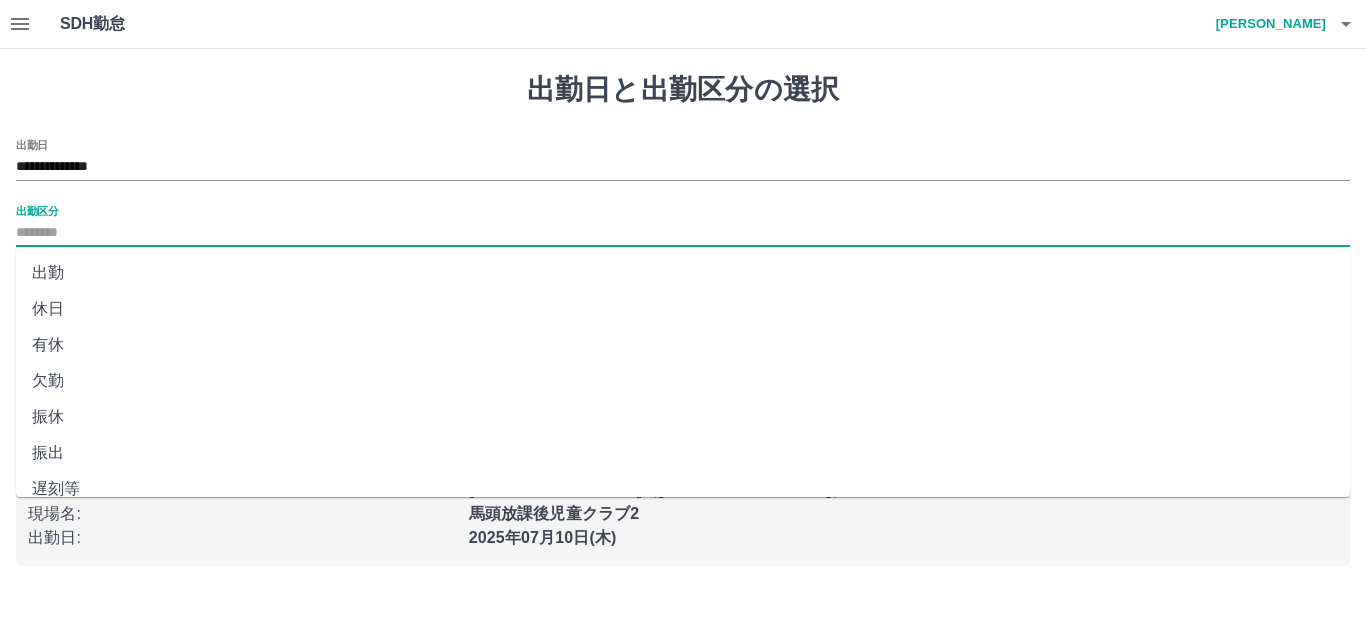 click on "出勤区分" at bounding box center [683, 233] 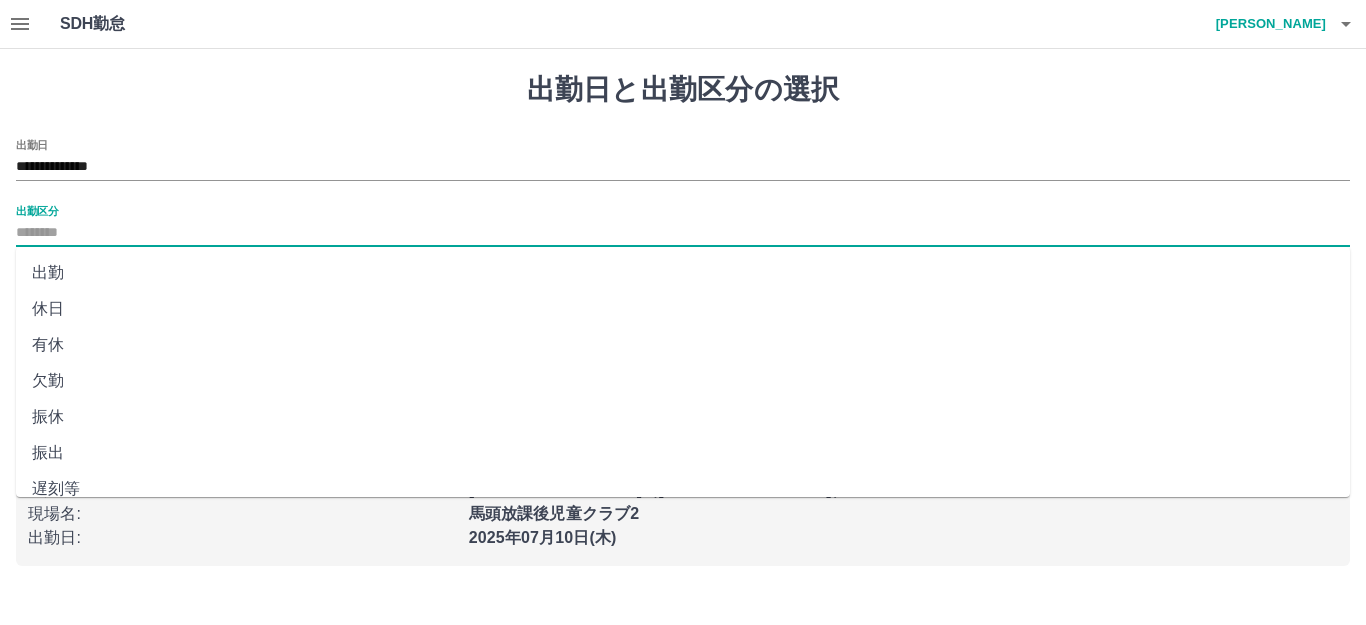 click on "出勤" at bounding box center (683, 273) 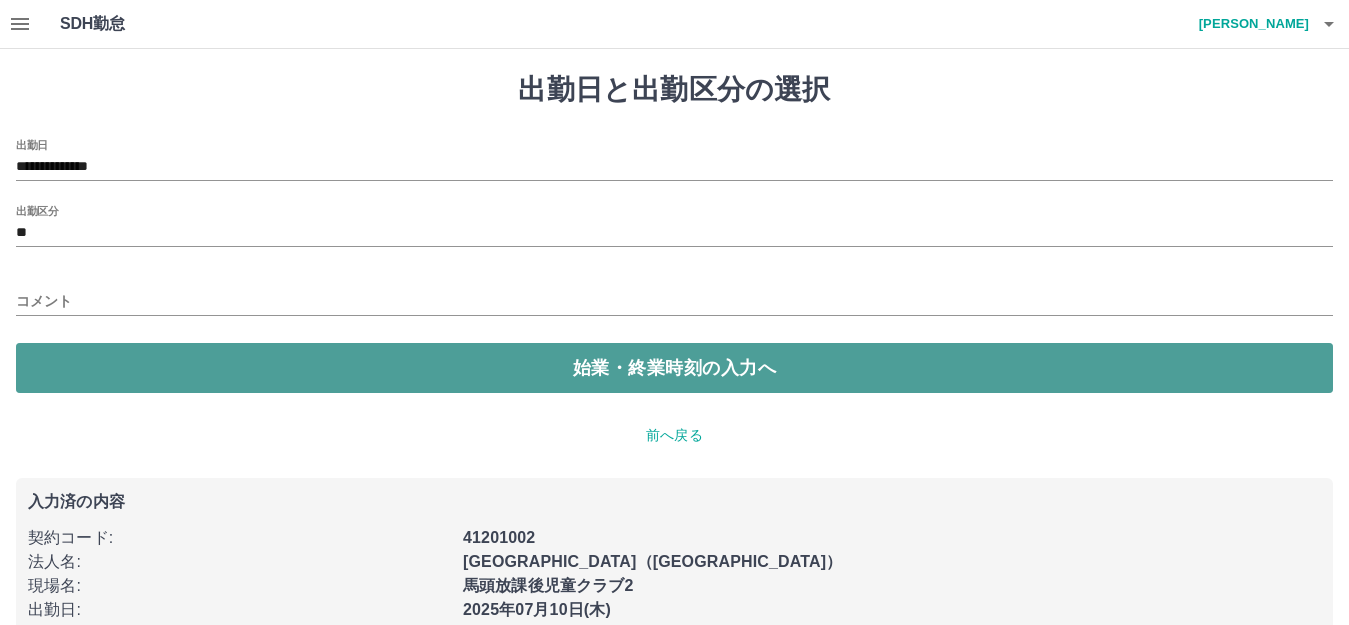 click on "始業・終業時刻の入力へ" at bounding box center (674, 368) 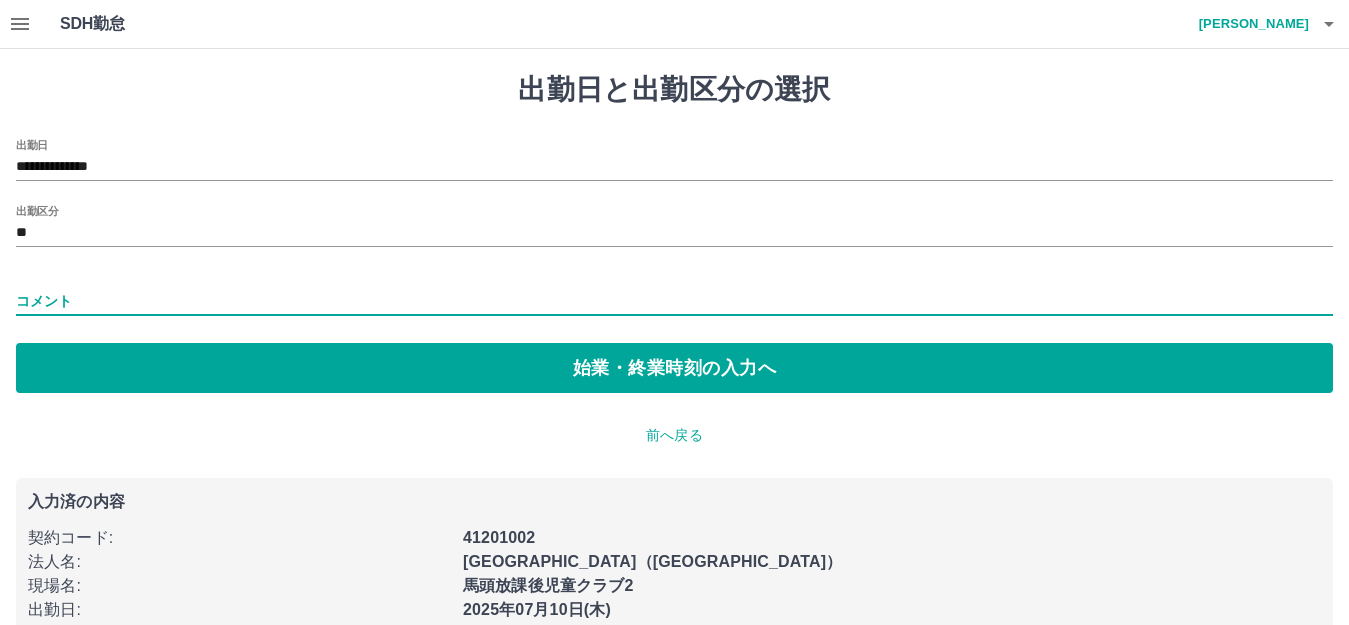 click on "コメント" at bounding box center (674, 301) 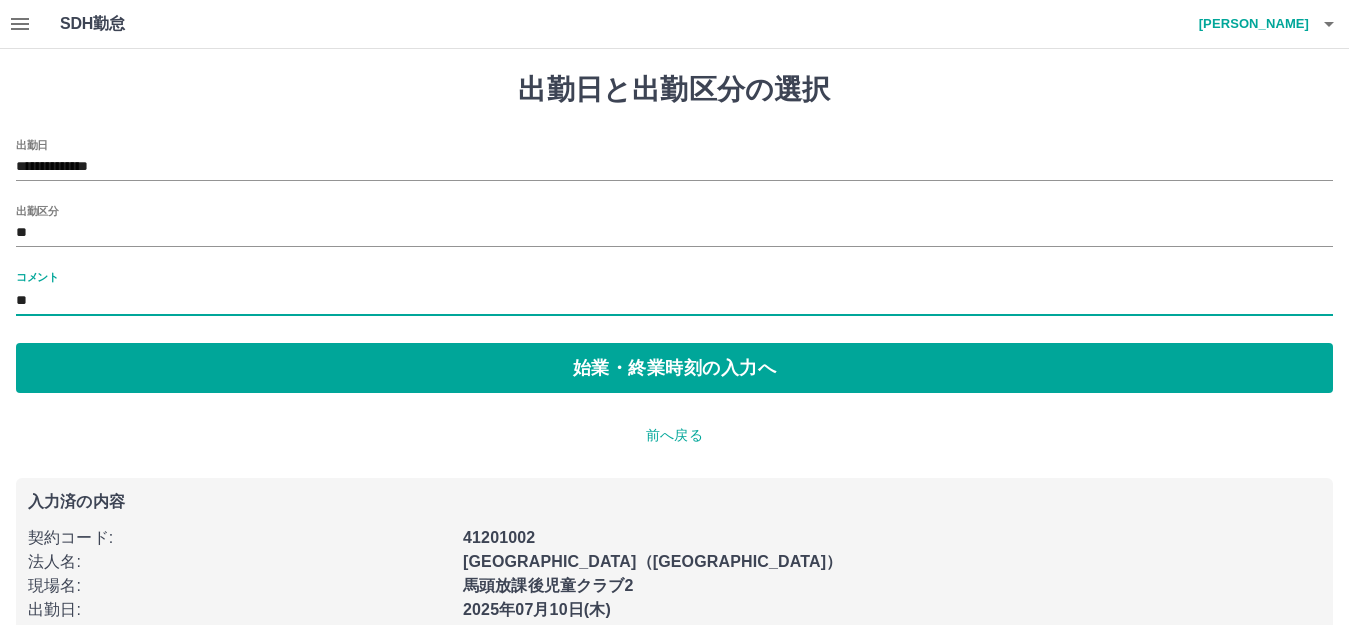 type on "*" 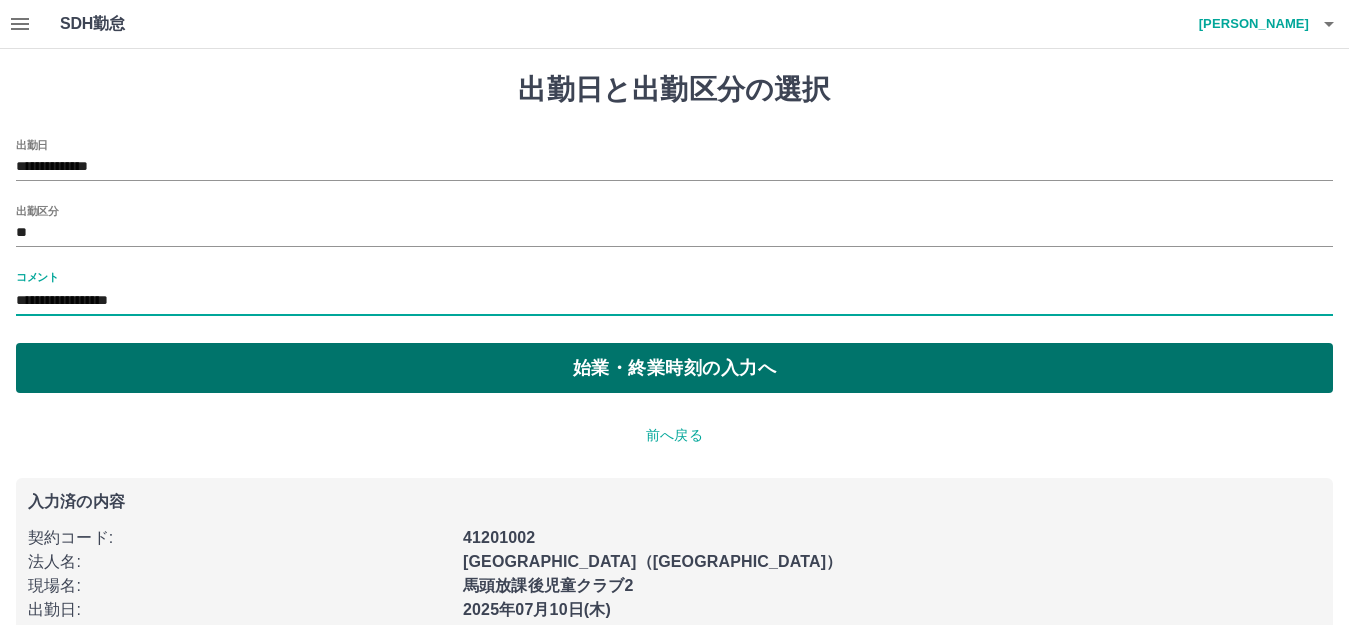 click on "始業・終業時刻の入力へ" at bounding box center [674, 368] 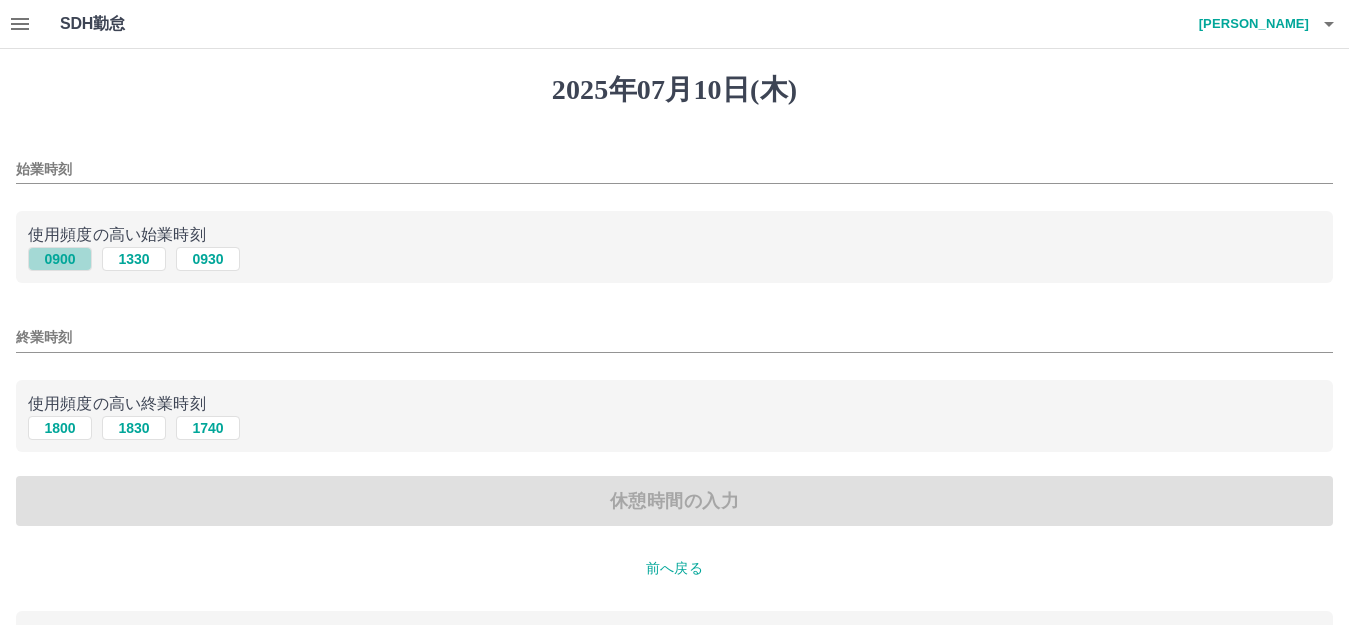 click on "0900" at bounding box center [60, 259] 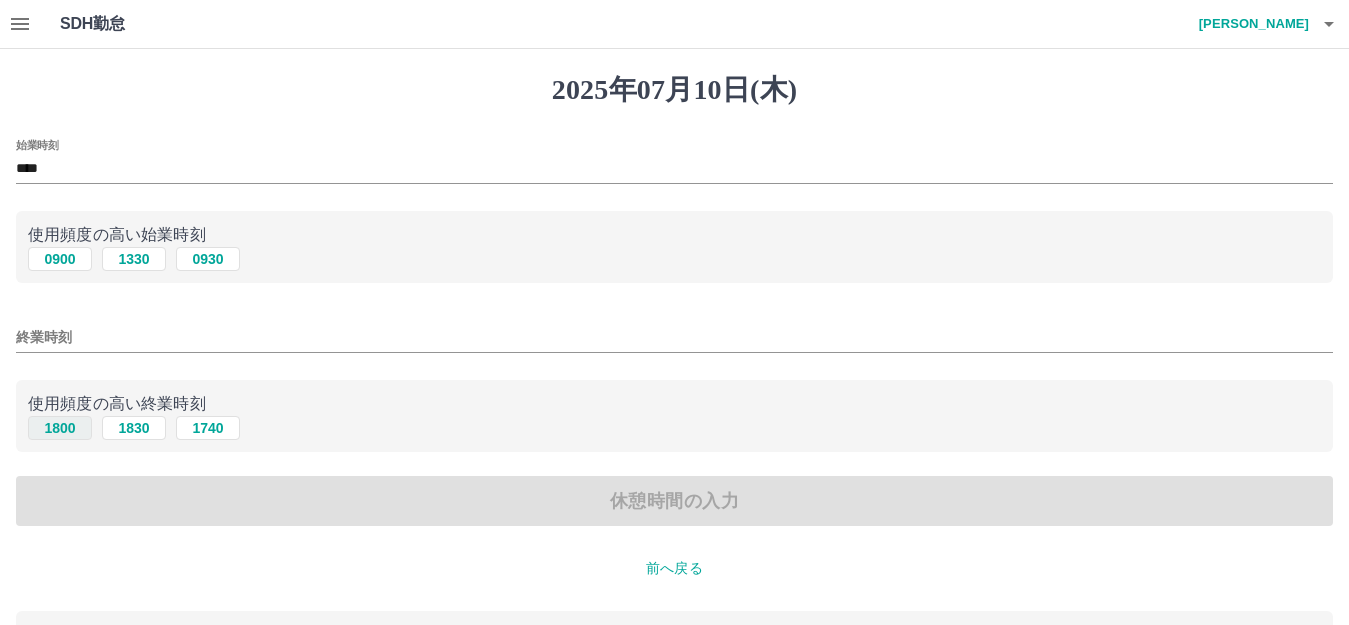 click on "1800" at bounding box center [60, 428] 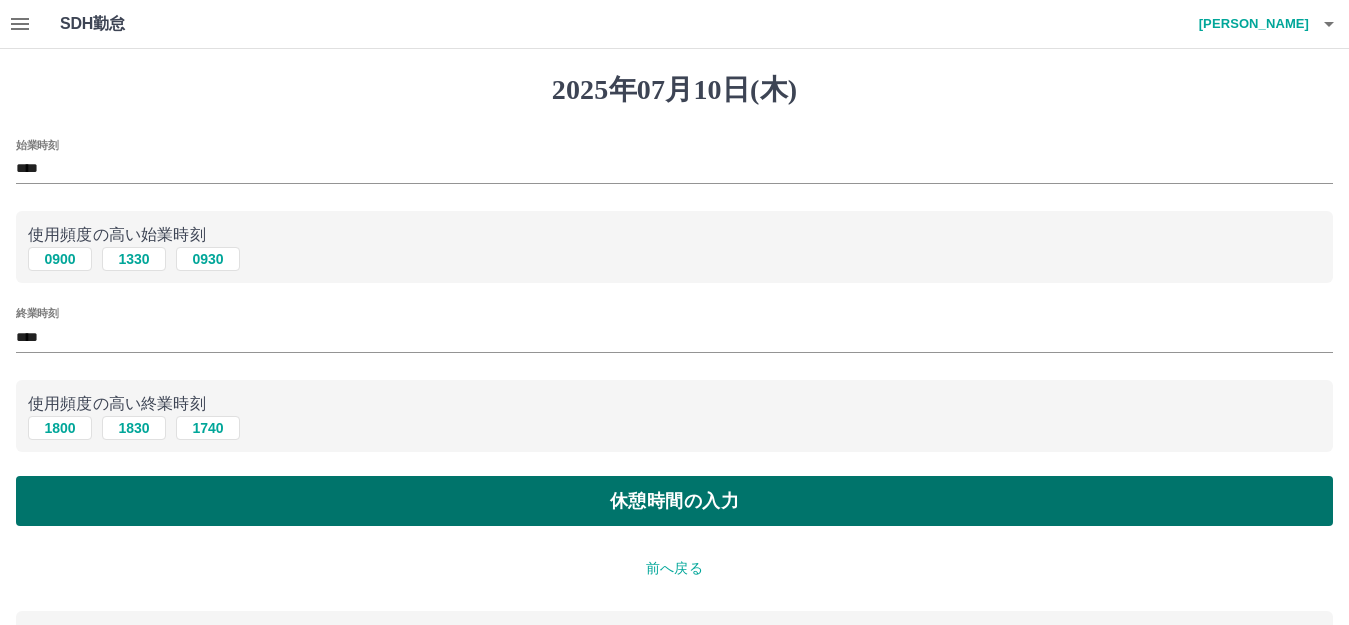 click on "休憩時間の入力" at bounding box center (674, 501) 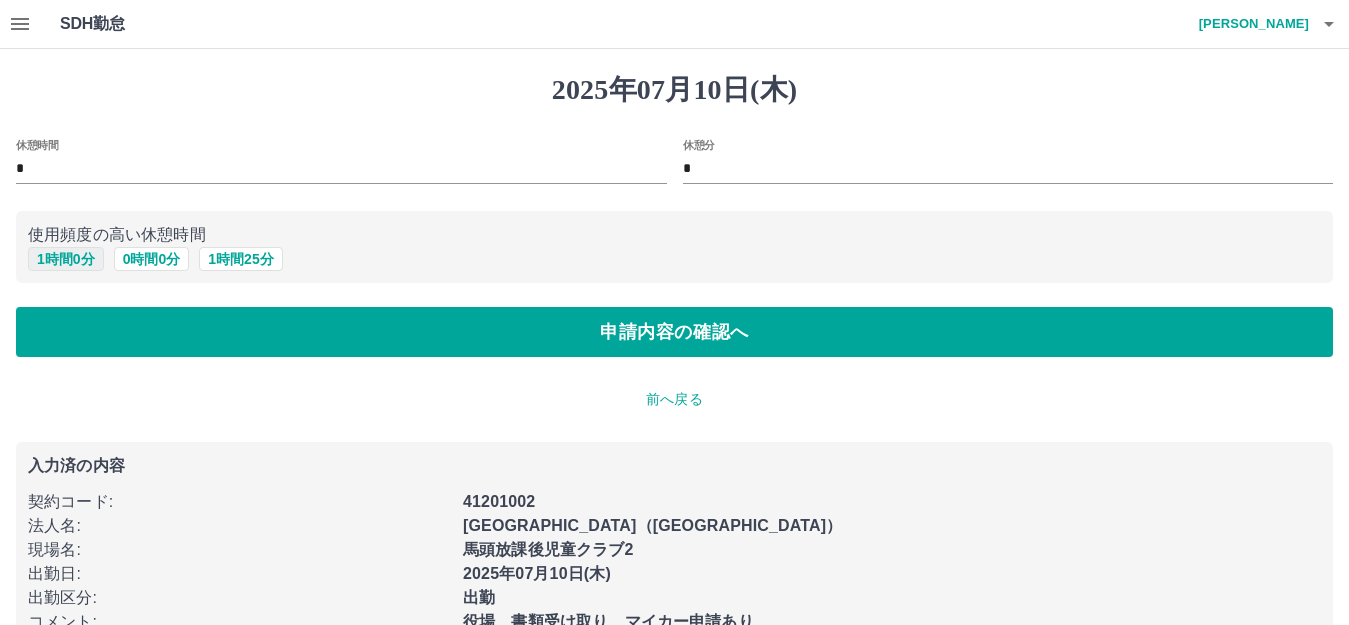 click on "1 時間 0 分" at bounding box center (66, 259) 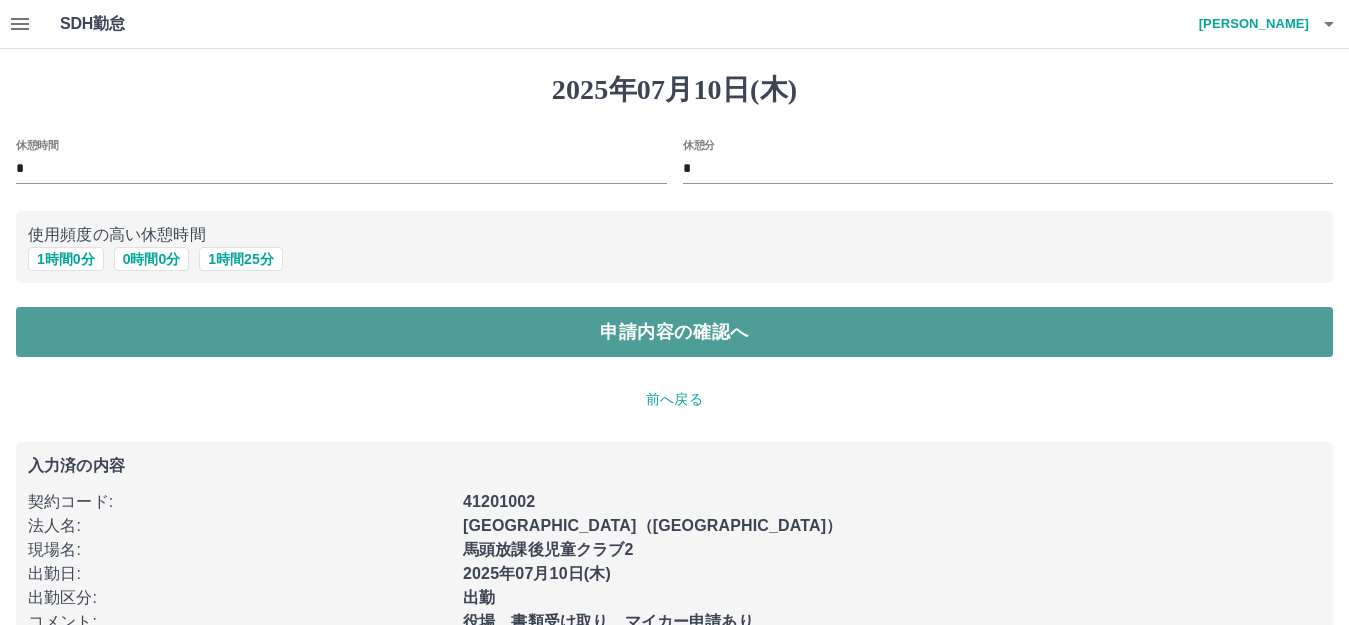 click on "申請内容の確認へ" at bounding box center [674, 332] 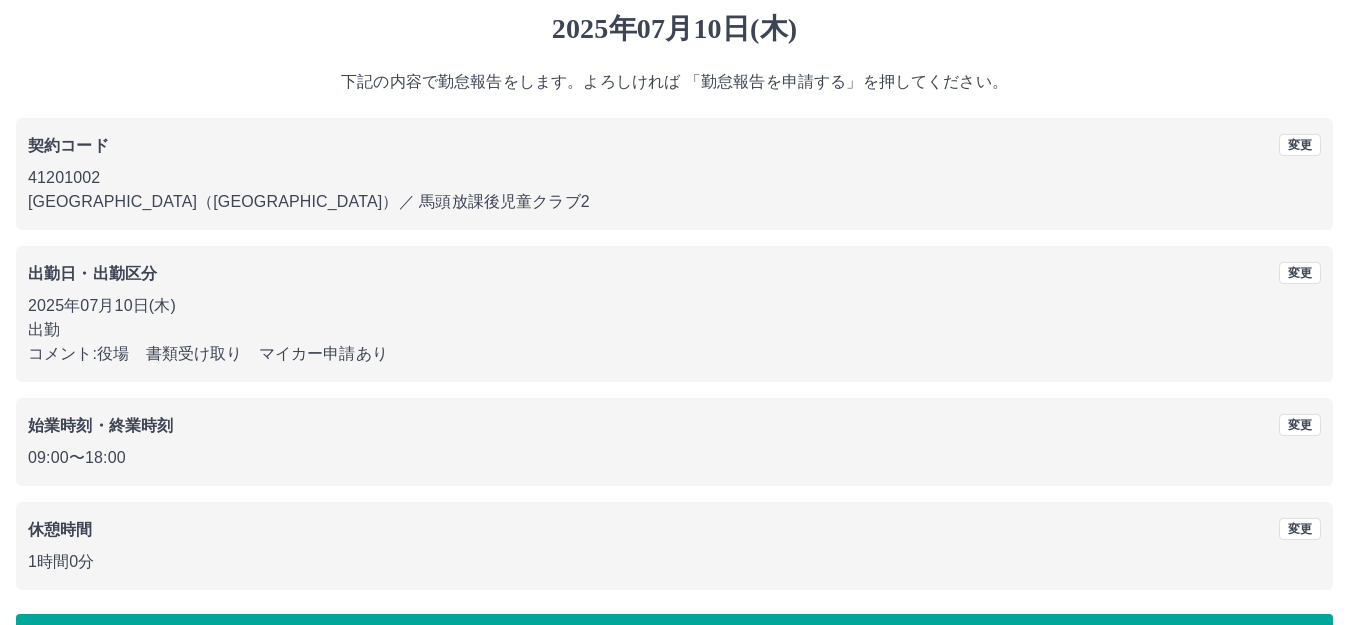 scroll, scrollTop: 124, scrollLeft: 0, axis: vertical 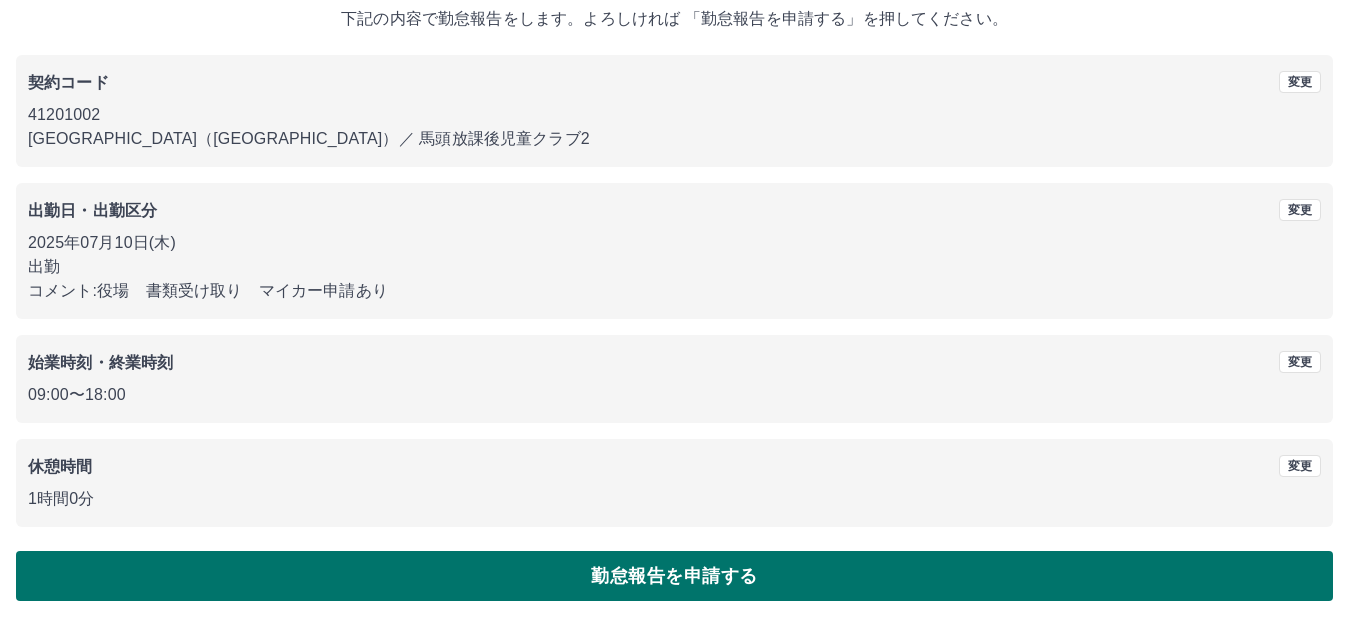 click on "勤怠報告を申請する" at bounding box center (674, 576) 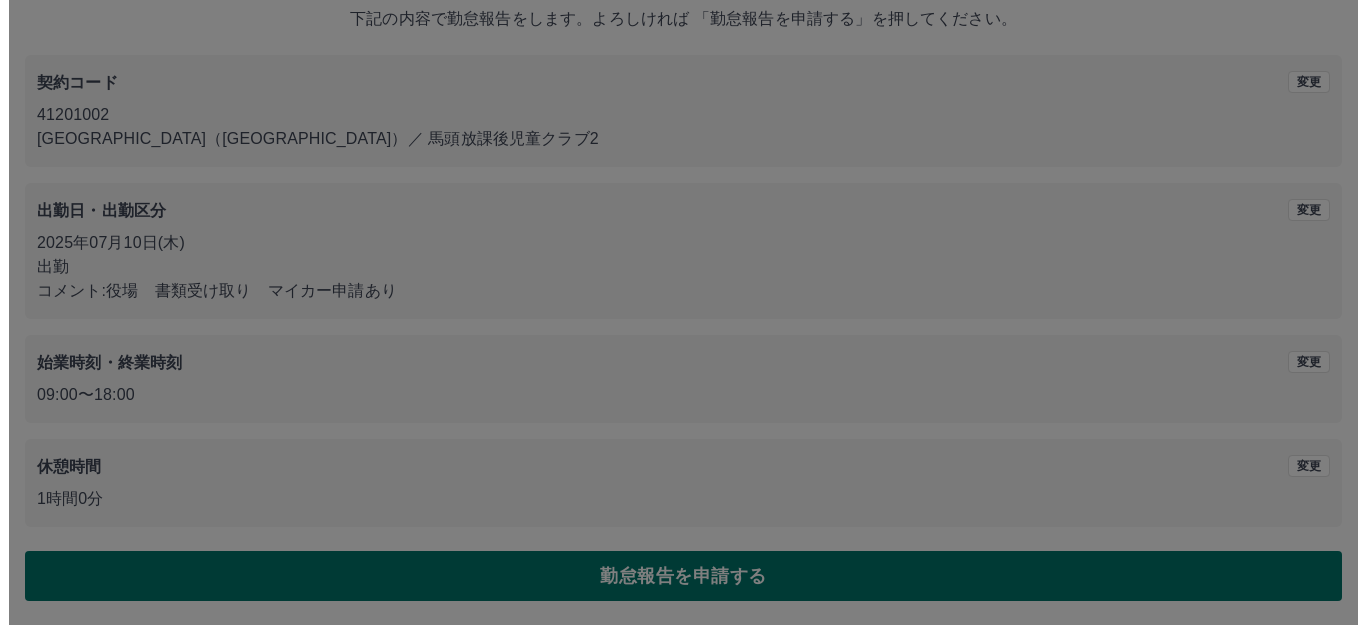 scroll, scrollTop: 0, scrollLeft: 0, axis: both 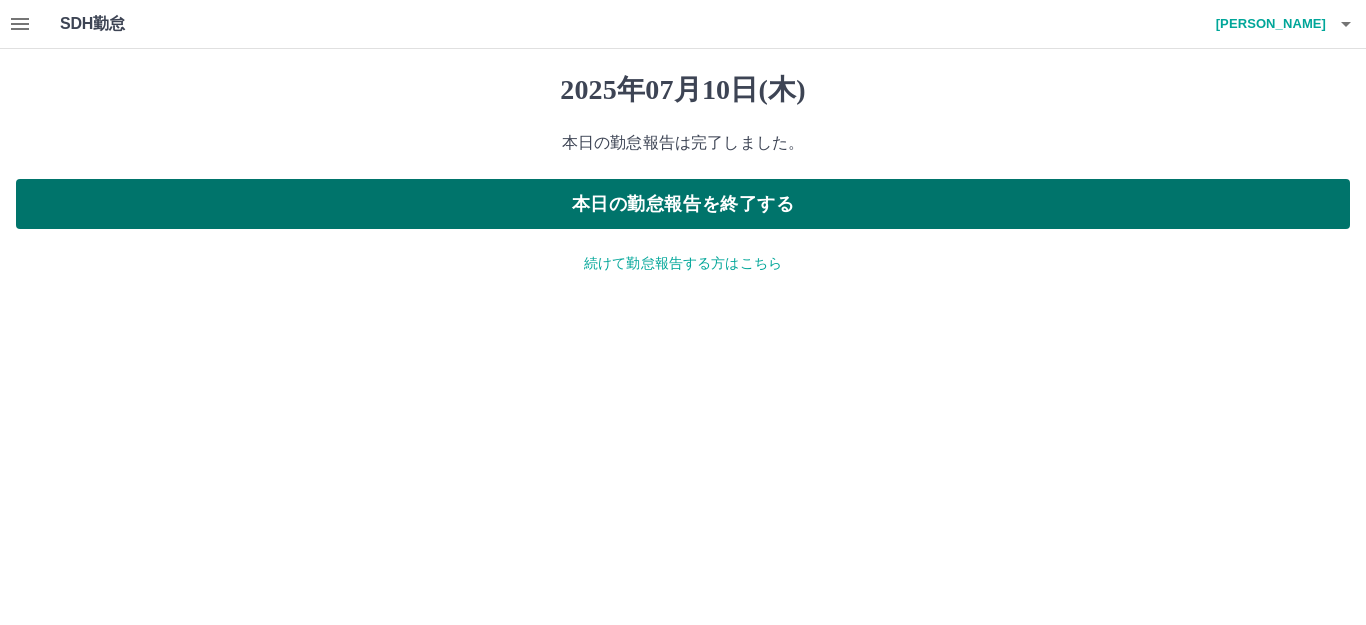 click on "本日の勤怠報告を終了する" at bounding box center (683, 204) 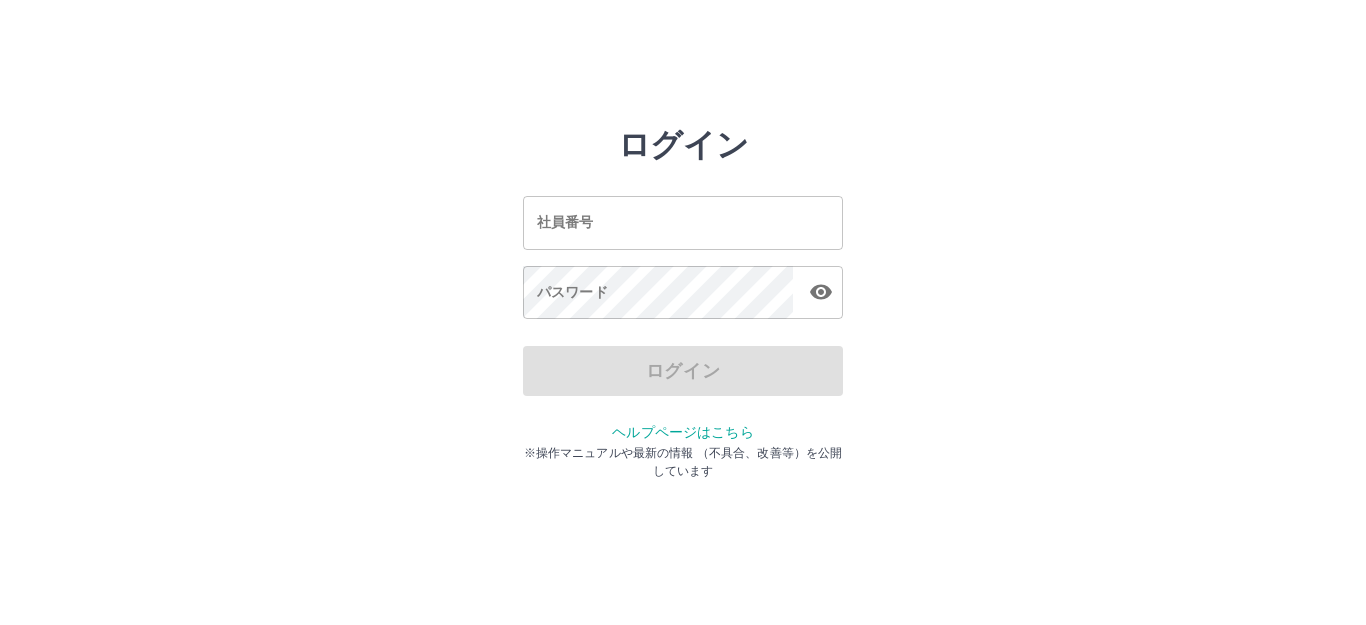 scroll, scrollTop: 0, scrollLeft: 0, axis: both 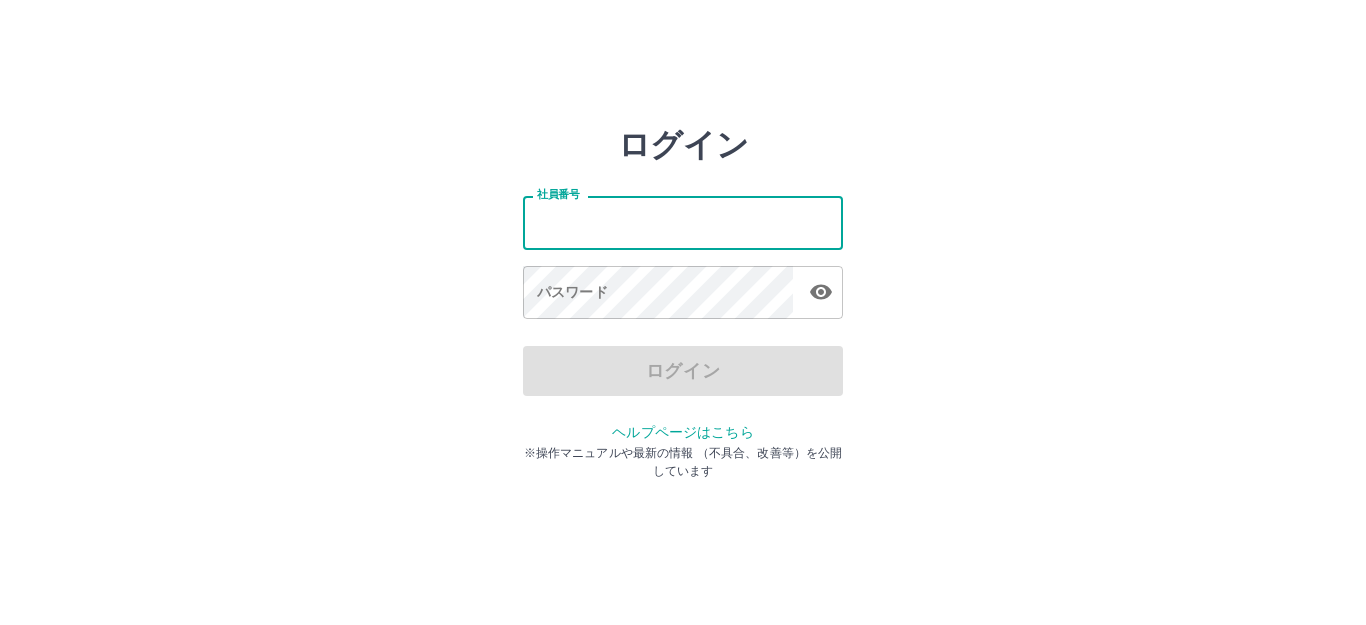 click on "社員番号" at bounding box center [683, 222] 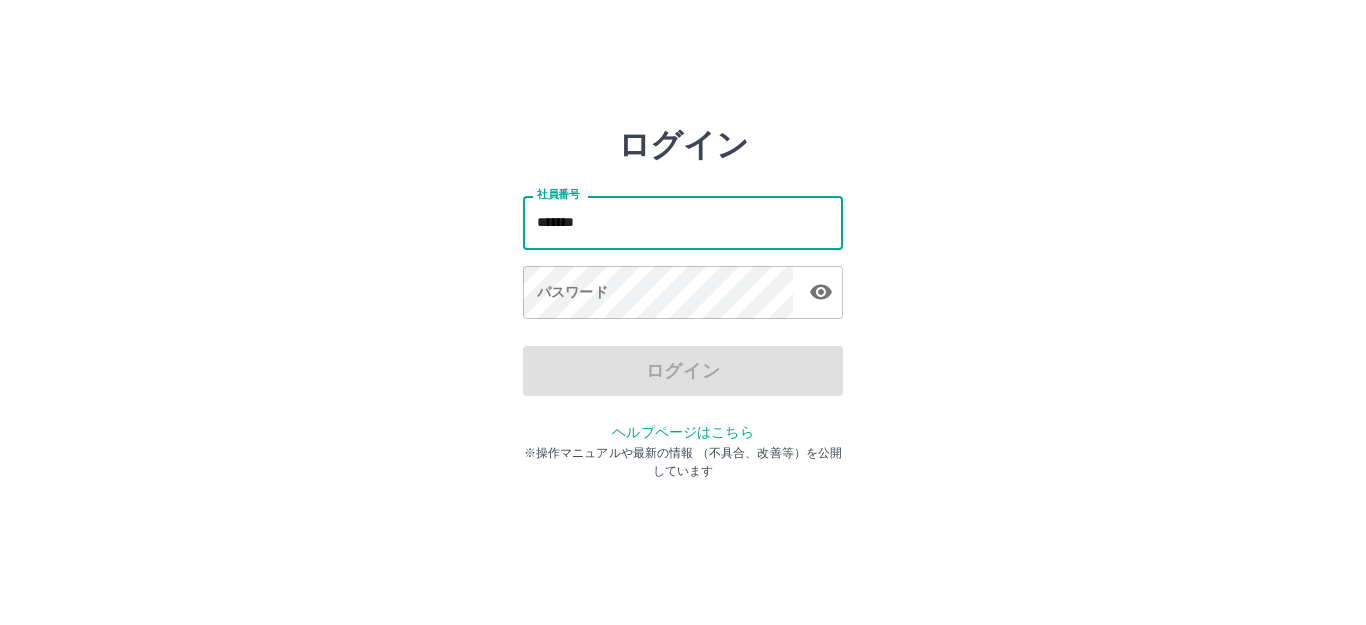 type on "*******" 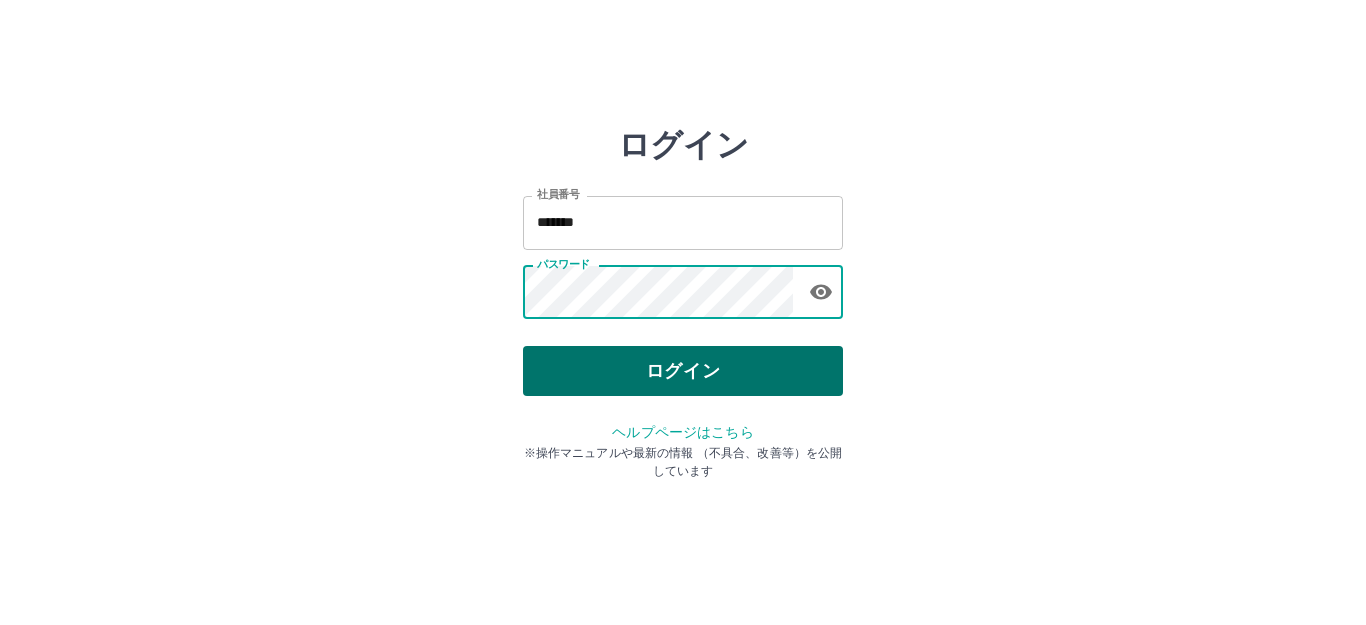 click on "ログイン" at bounding box center (683, 371) 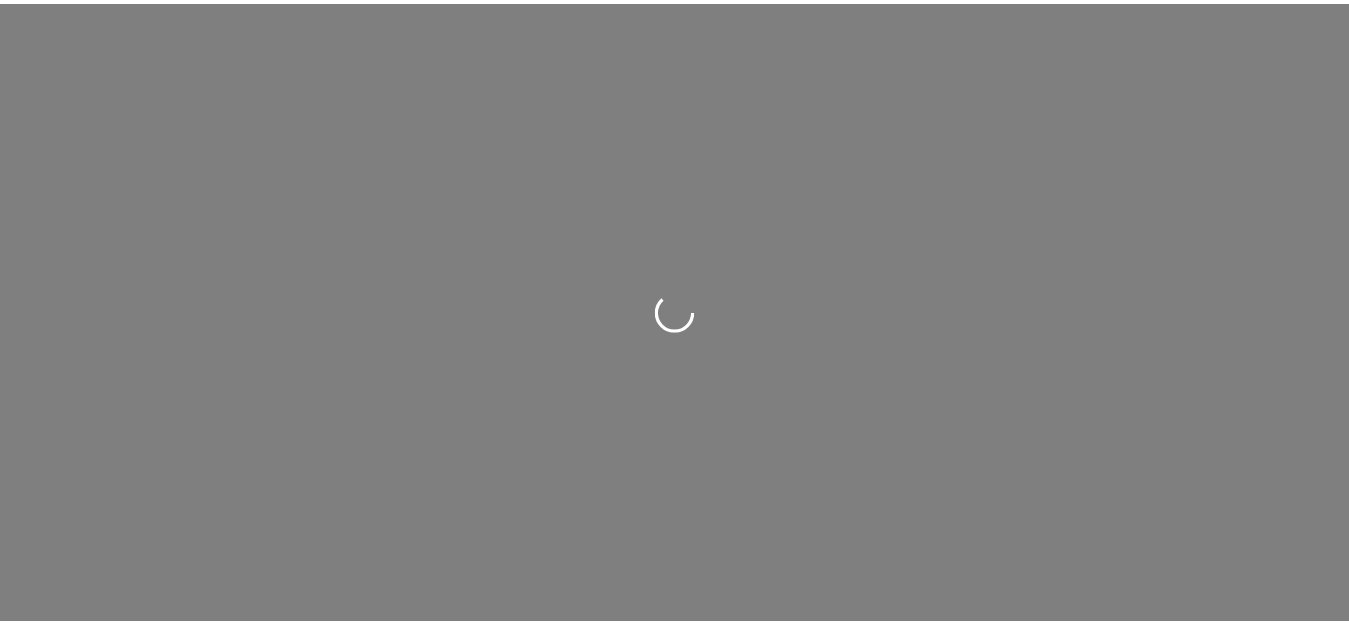 scroll, scrollTop: 0, scrollLeft: 0, axis: both 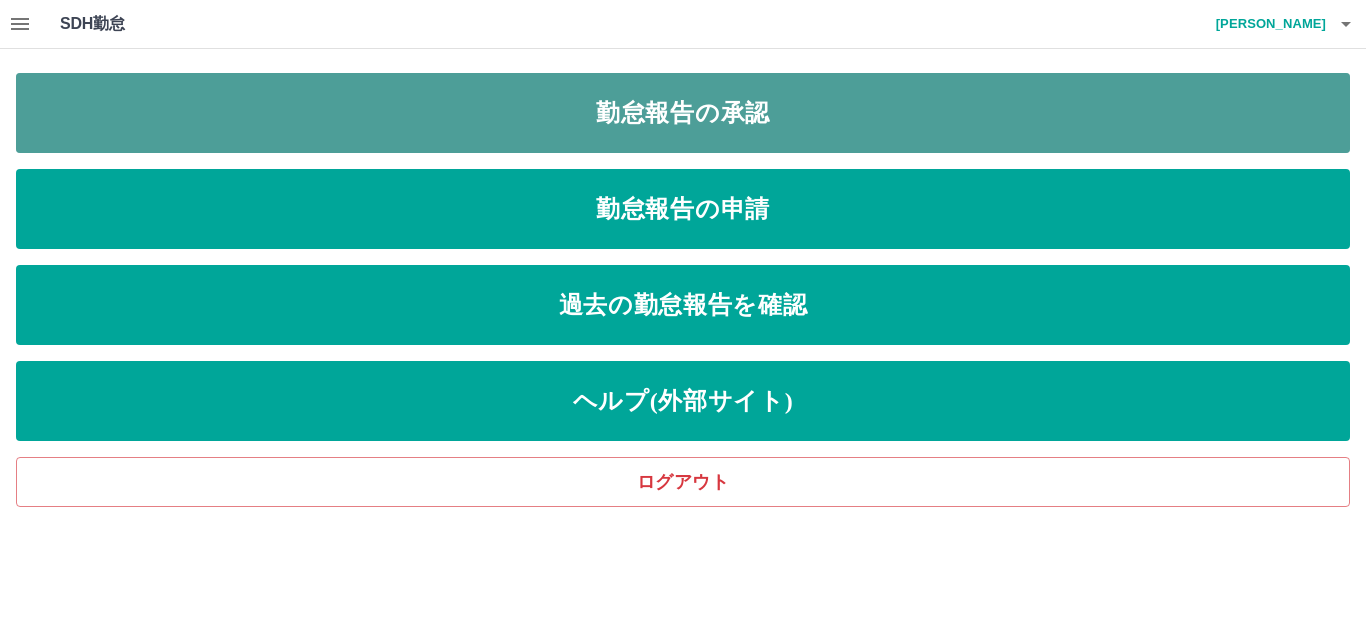 click on "勤怠報告の承認" at bounding box center [683, 113] 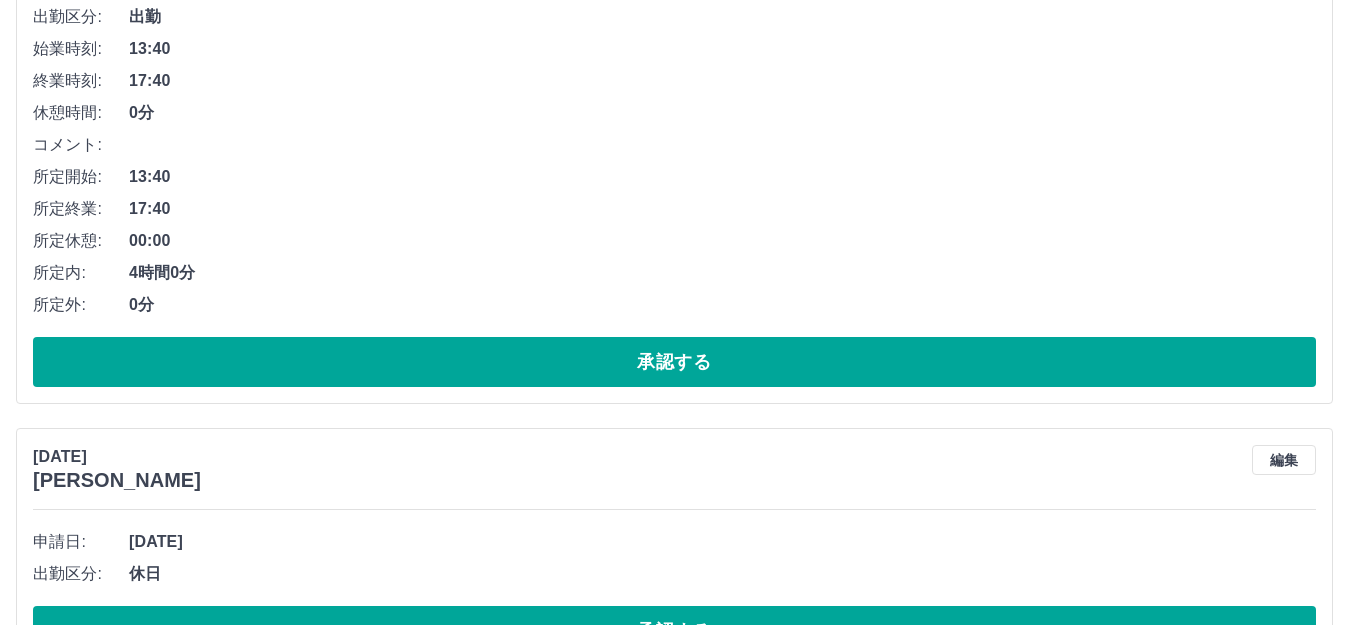 scroll, scrollTop: 10680, scrollLeft: 0, axis: vertical 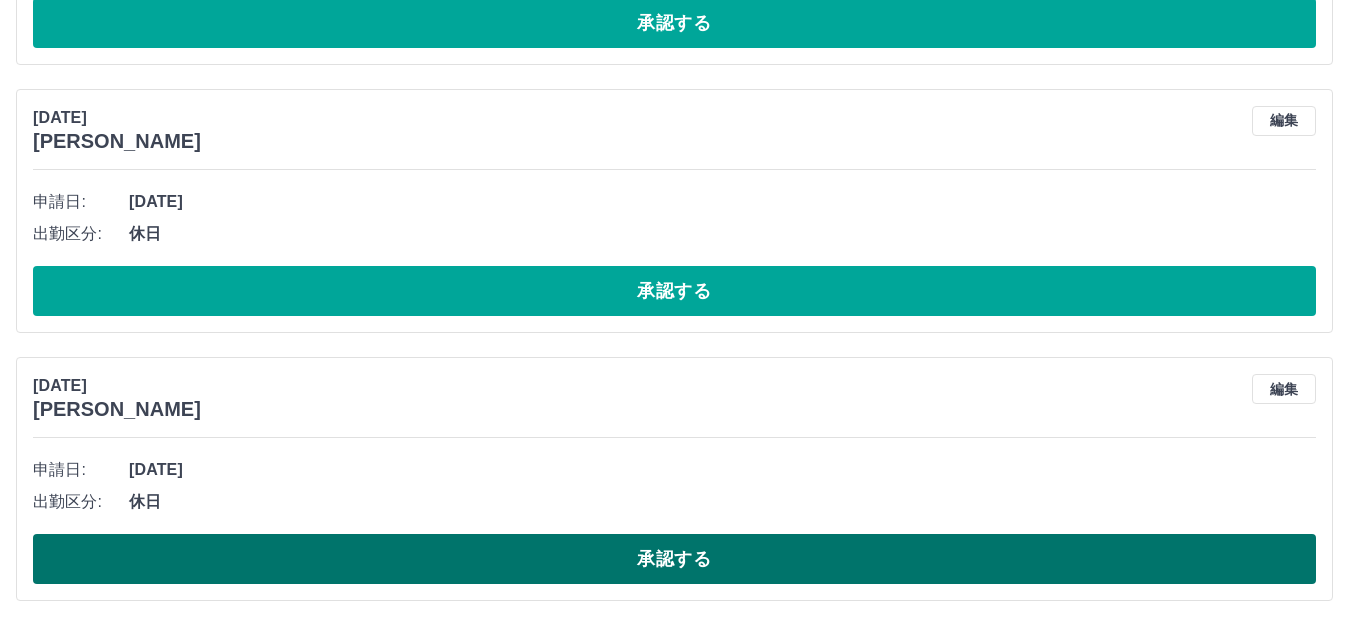 click on "承認する" at bounding box center (674, 559) 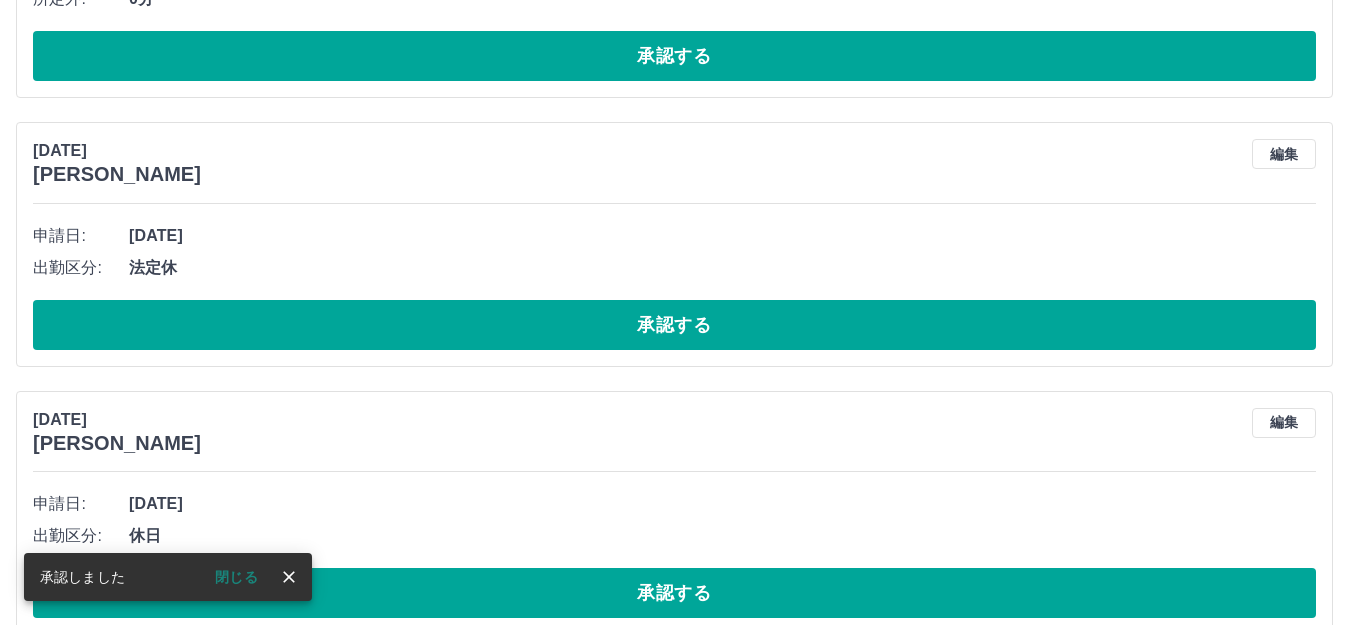 scroll, scrollTop: 10412, scrollLeft: 0, axis: vertical 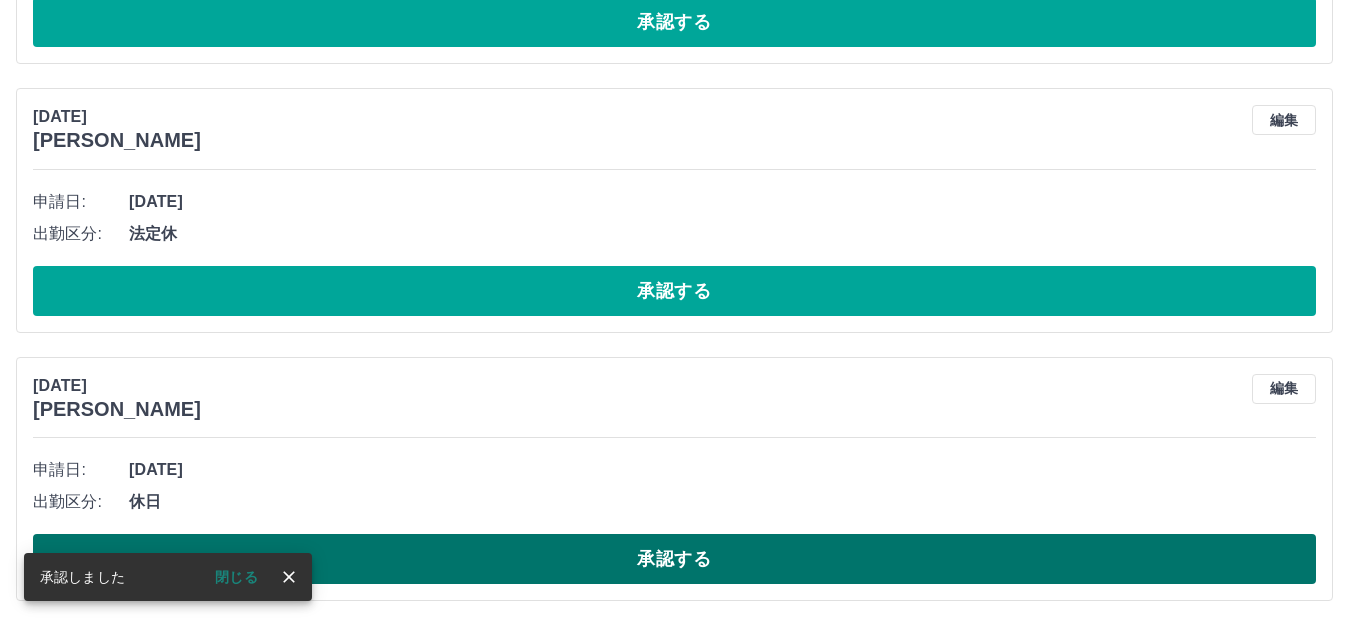 click on "承認する" at bounding box center (674, 559) 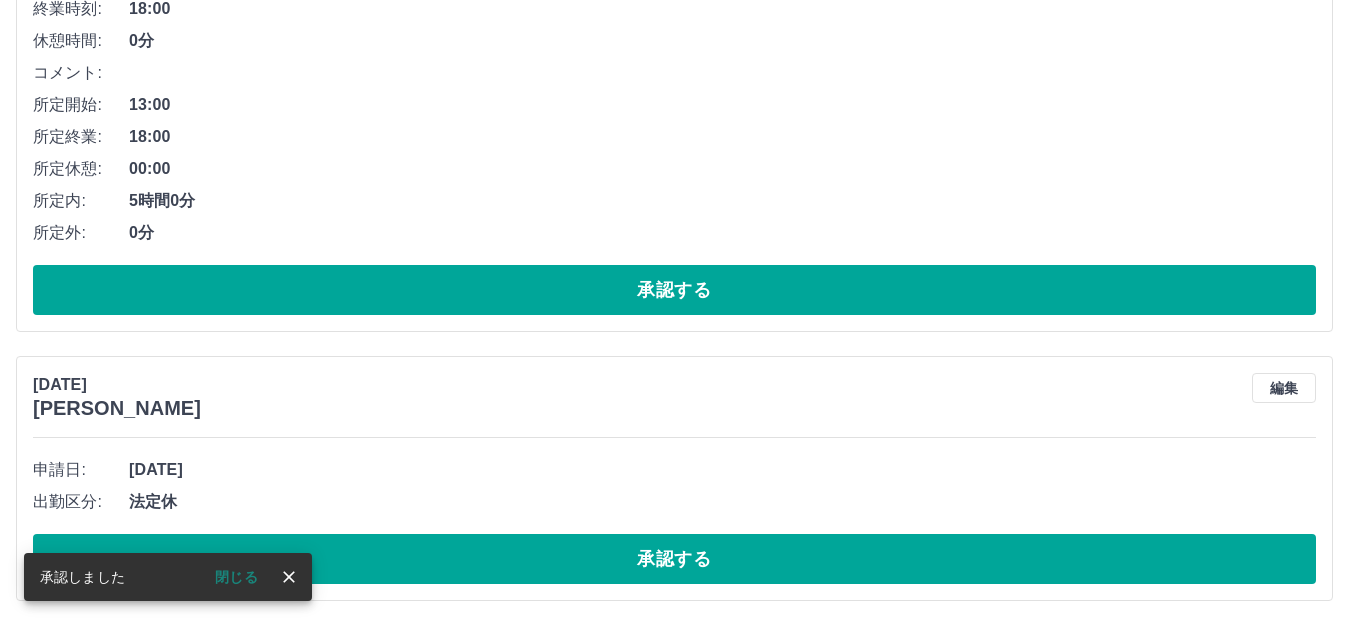 scroll, scrollTop: 10144, scrollLeft: 0, axis: vertical 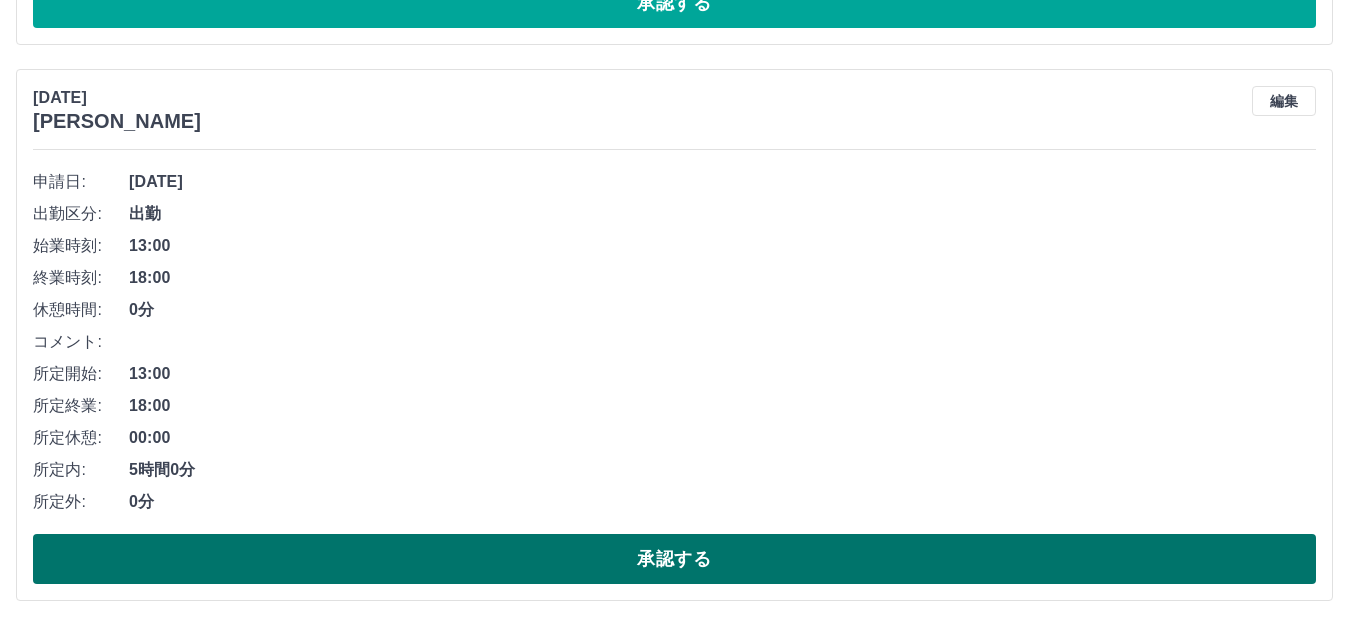 click on "承認する" at bounding box center [674, 559] 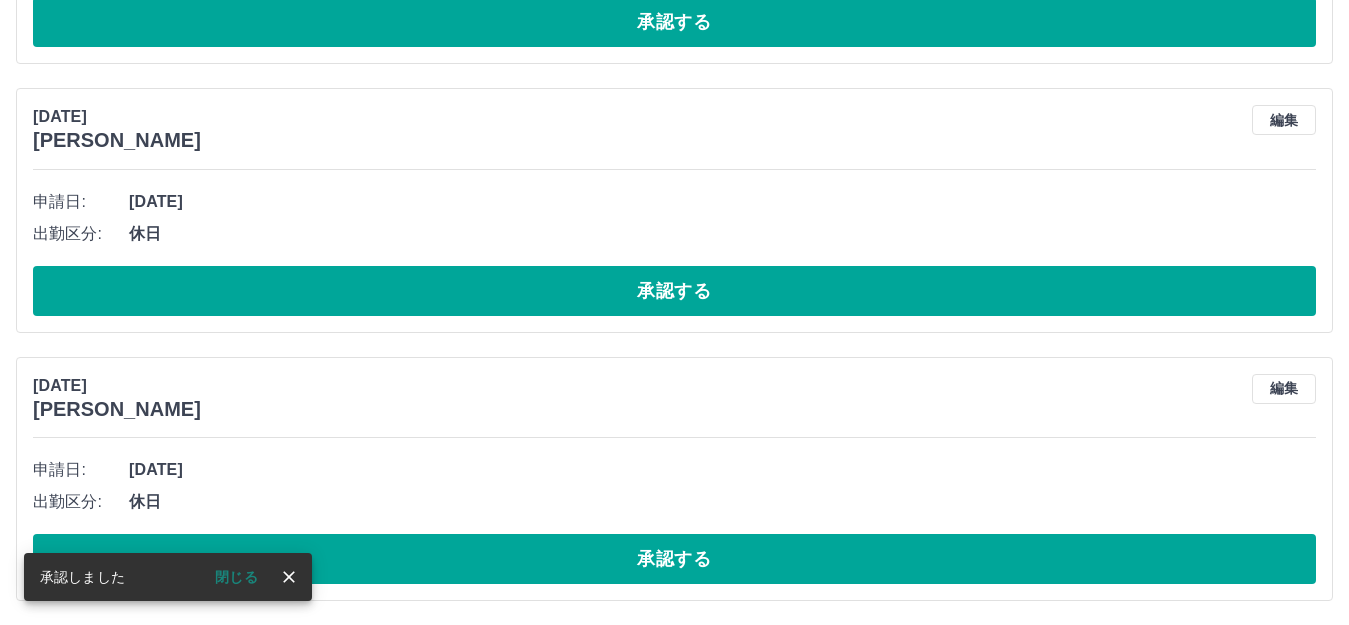 scroll, scrollTop: 9319, scrollLeft: 0, axis: vertical 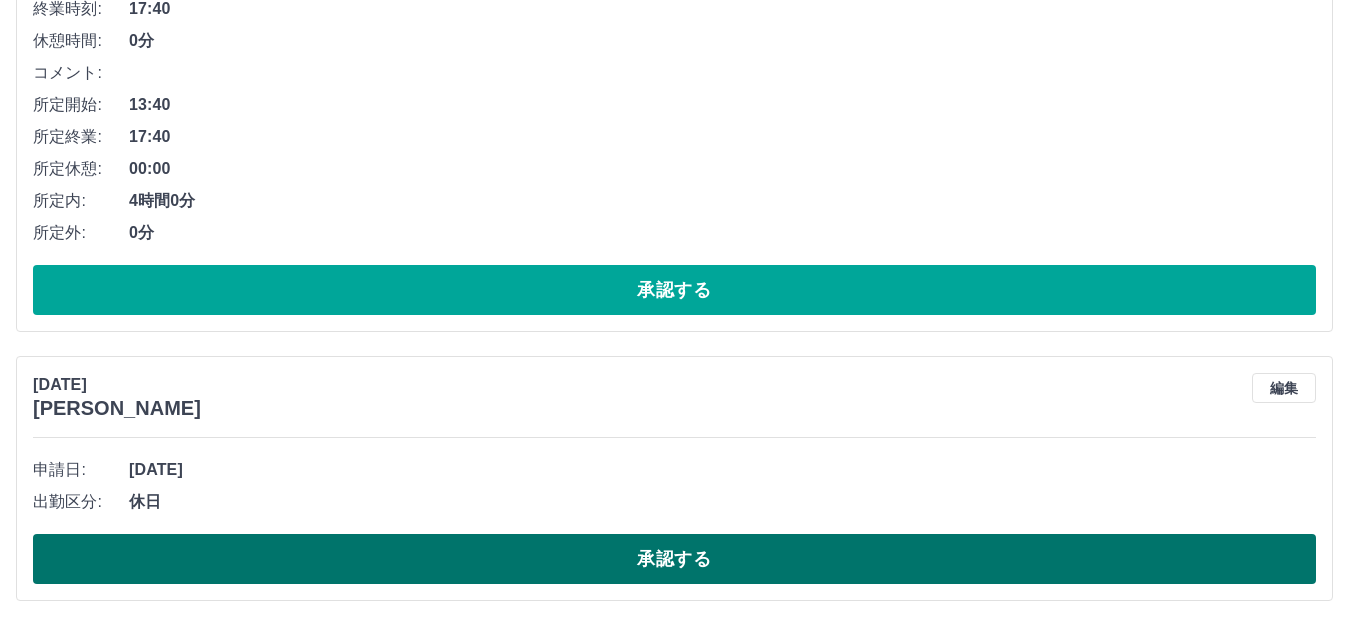 click on "承認する" at bounding box center [674, 559] 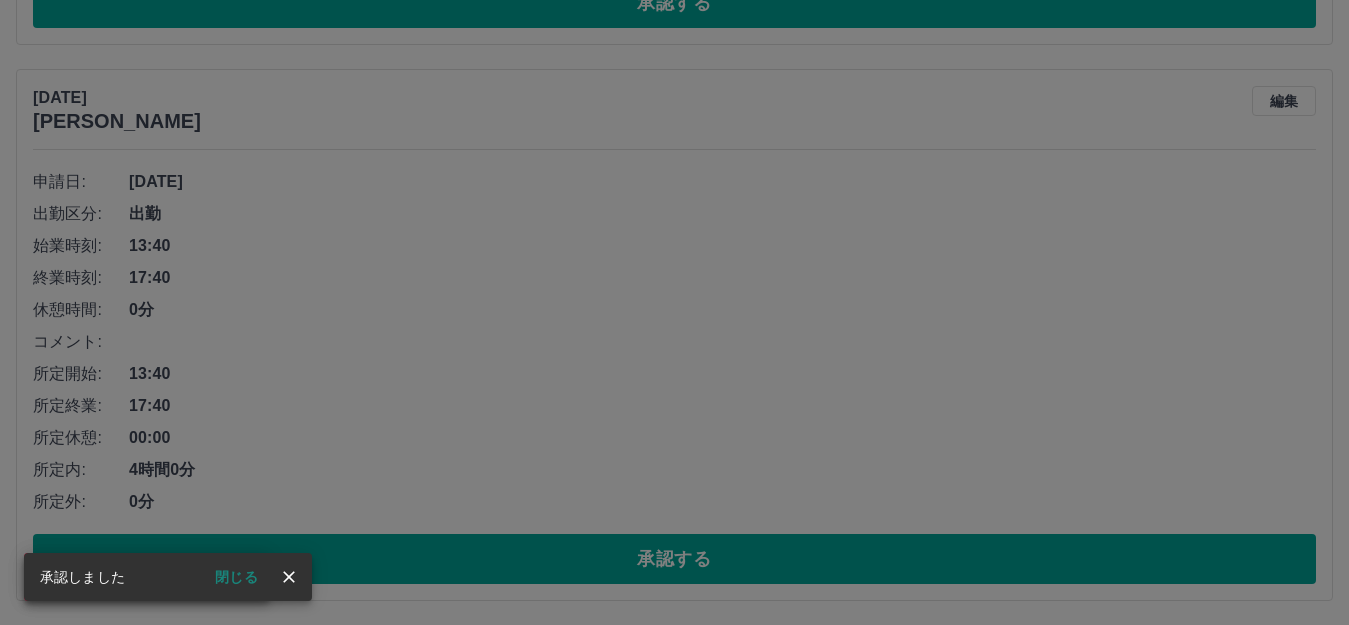 scroll, scrollTop: 8782, scrollLeft: 0, axis: vertical 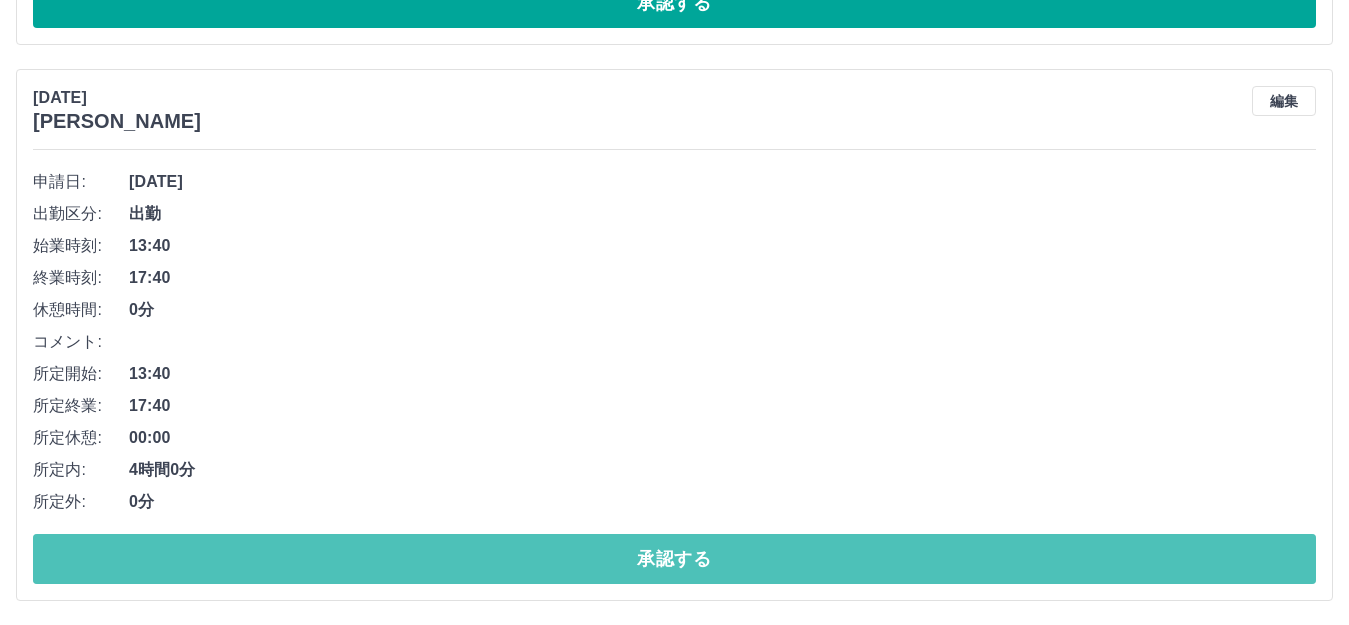click on "承認する" at bounding box center [674, 559] 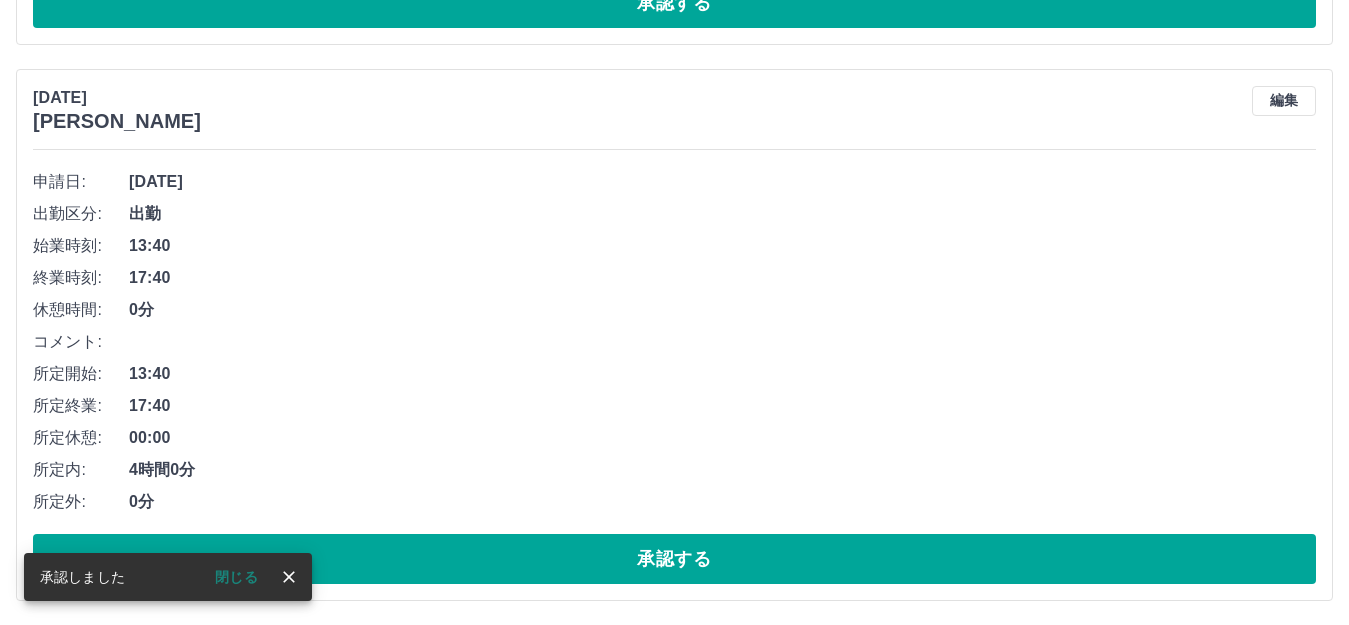 scroll, scrollTop: 8226, scrollLeft: 0, axis: vertical 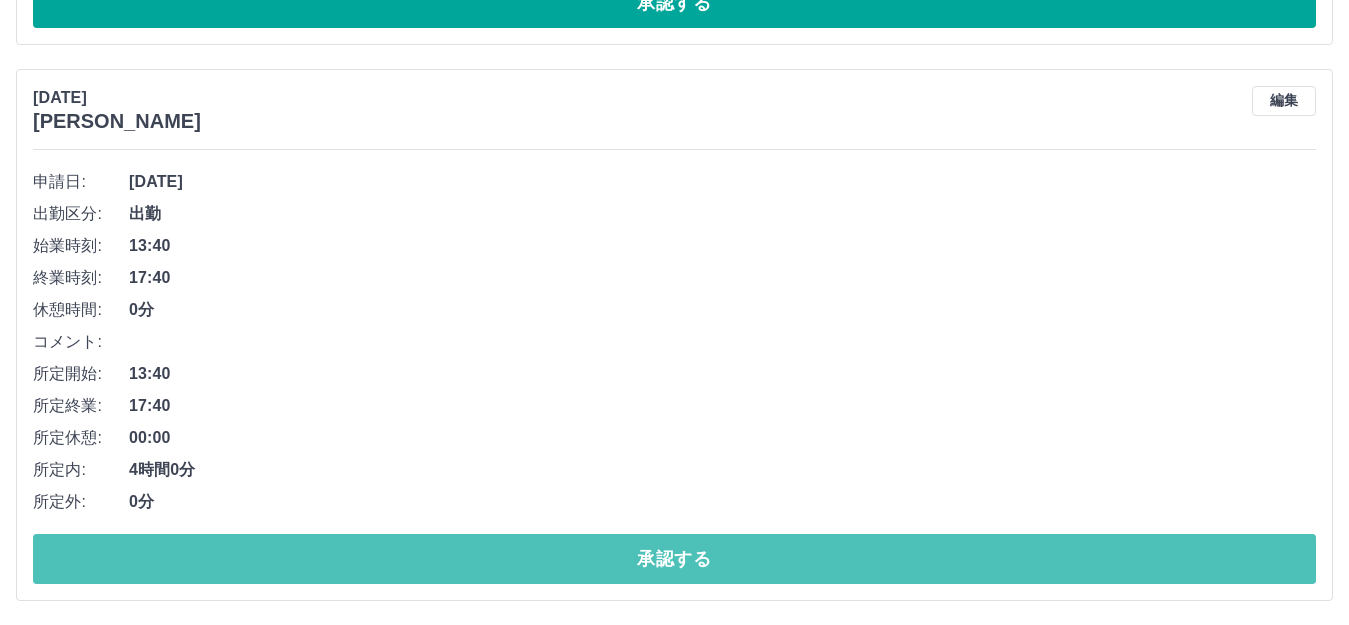 click on "承認する" at bounding box center [674, 559] 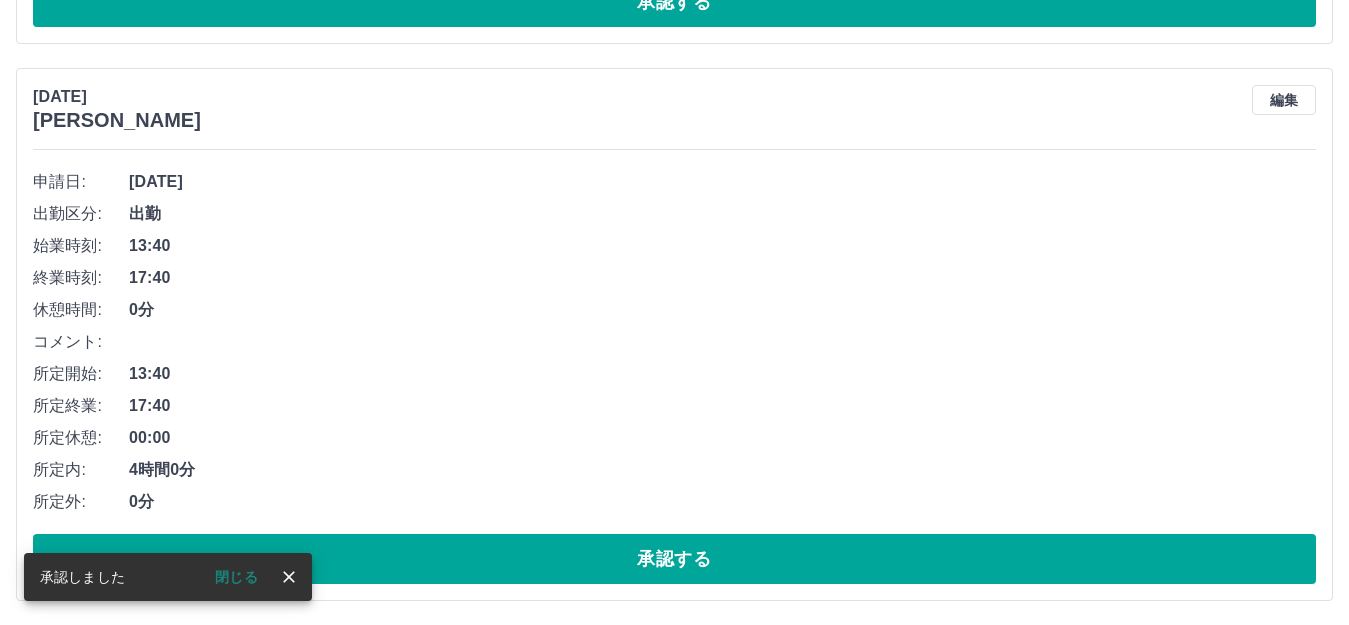 scroll, scrollTop: 7670, scrollLeft: 0, axis: vertical 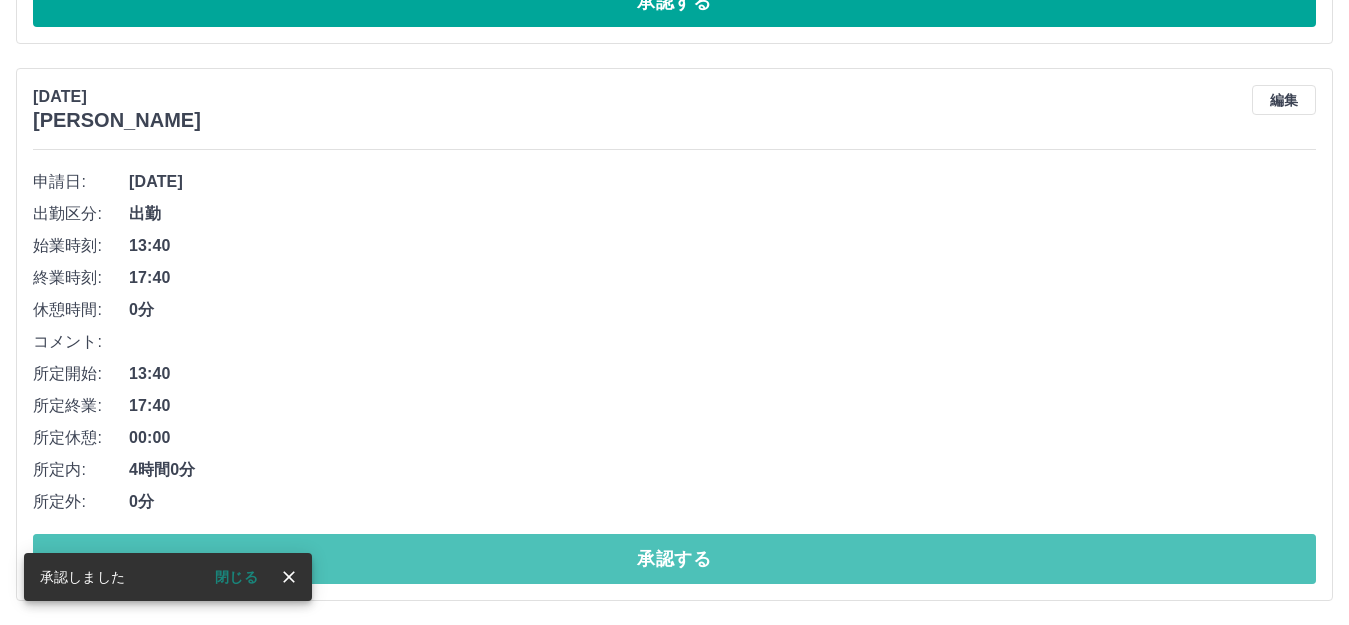 click on "承認する" at bounding box center (674, 559) 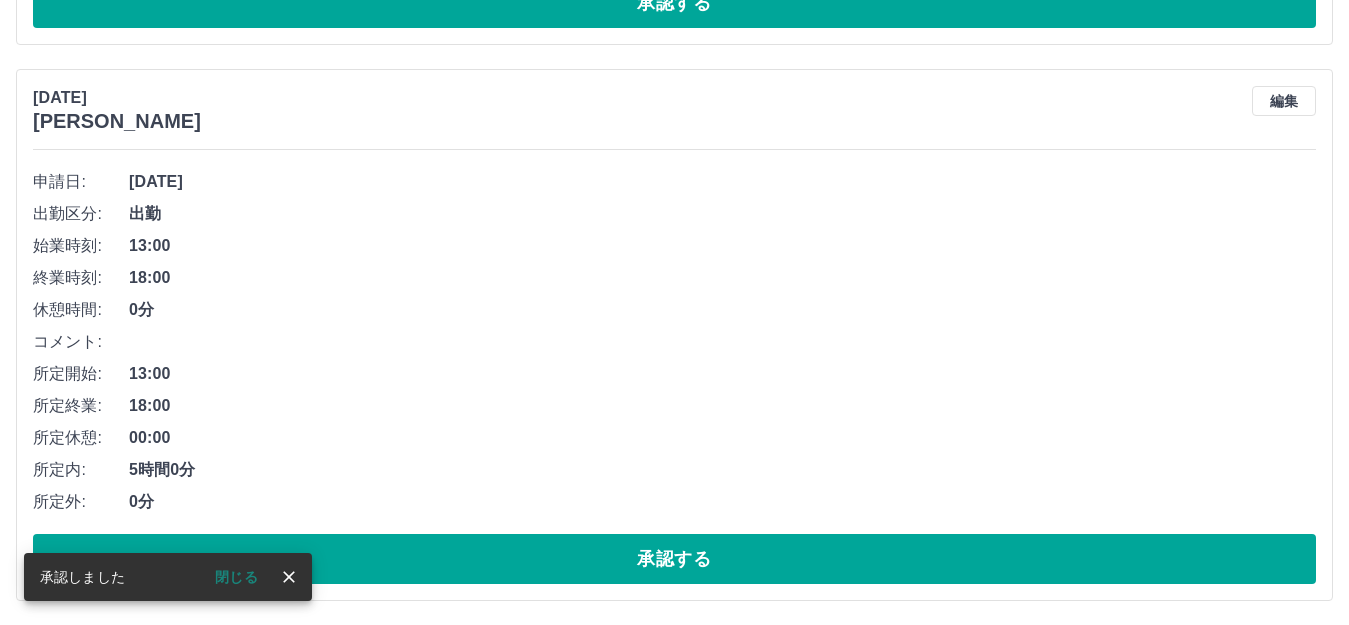 scroll, scrollTop: 7113, scrollLeft: 0, axis: vertical 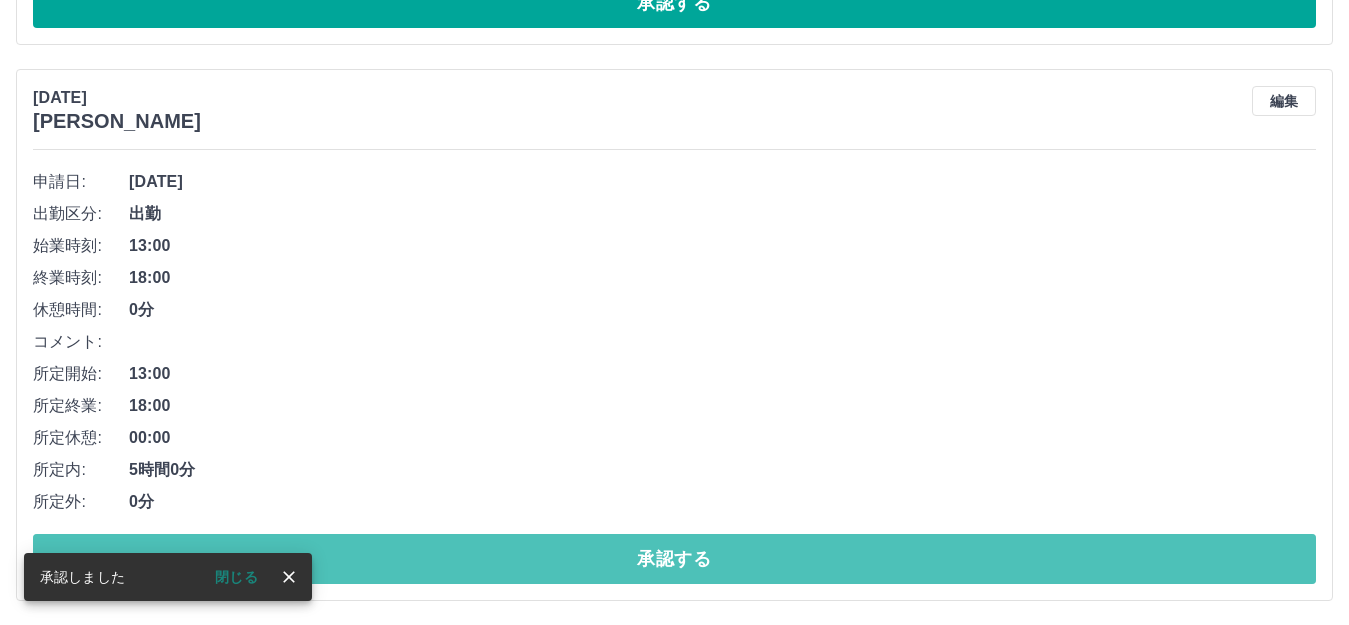 click on "承認する" at bounding box center [674, 559] 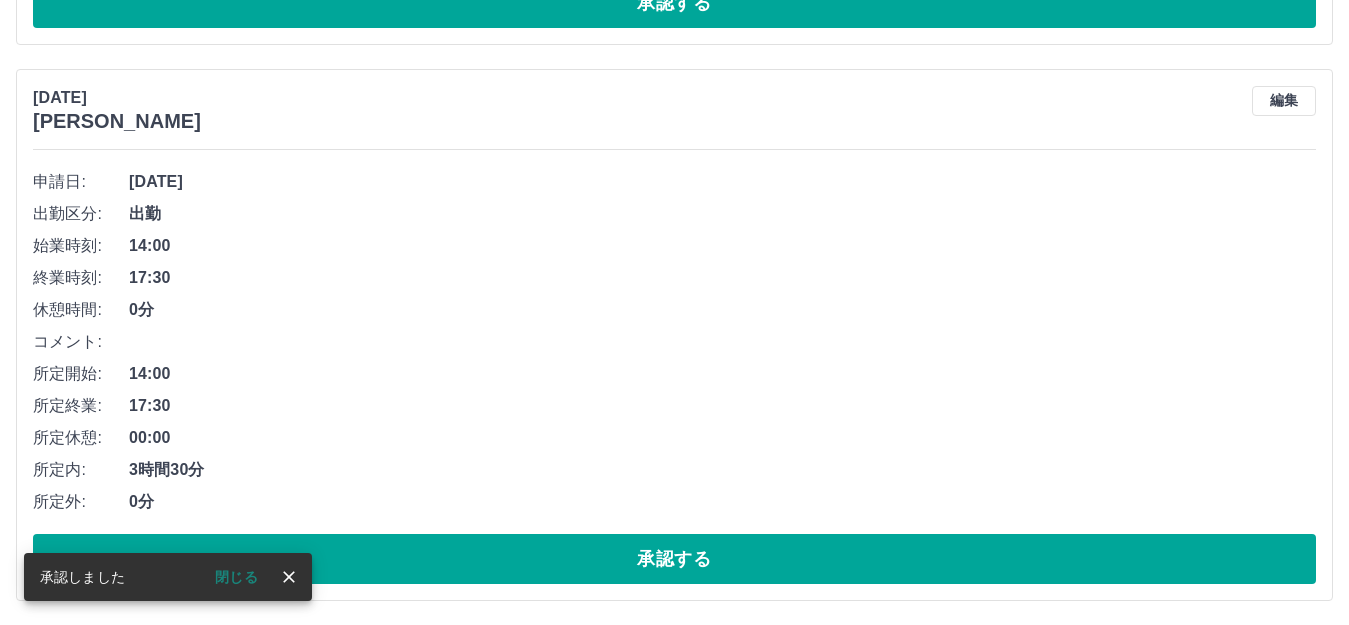scroll, scrollTop: 6557, scrollLeft: 0, axis: vertical 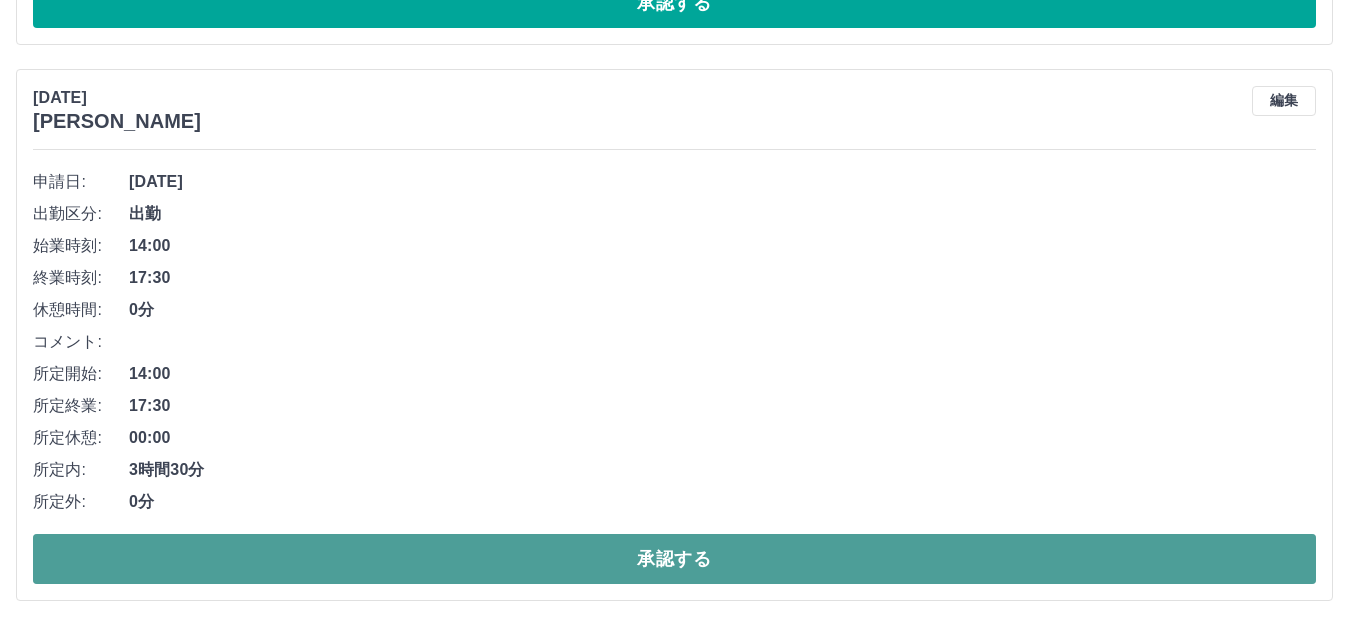 click on "承認する" at bounding box center [674, 559] 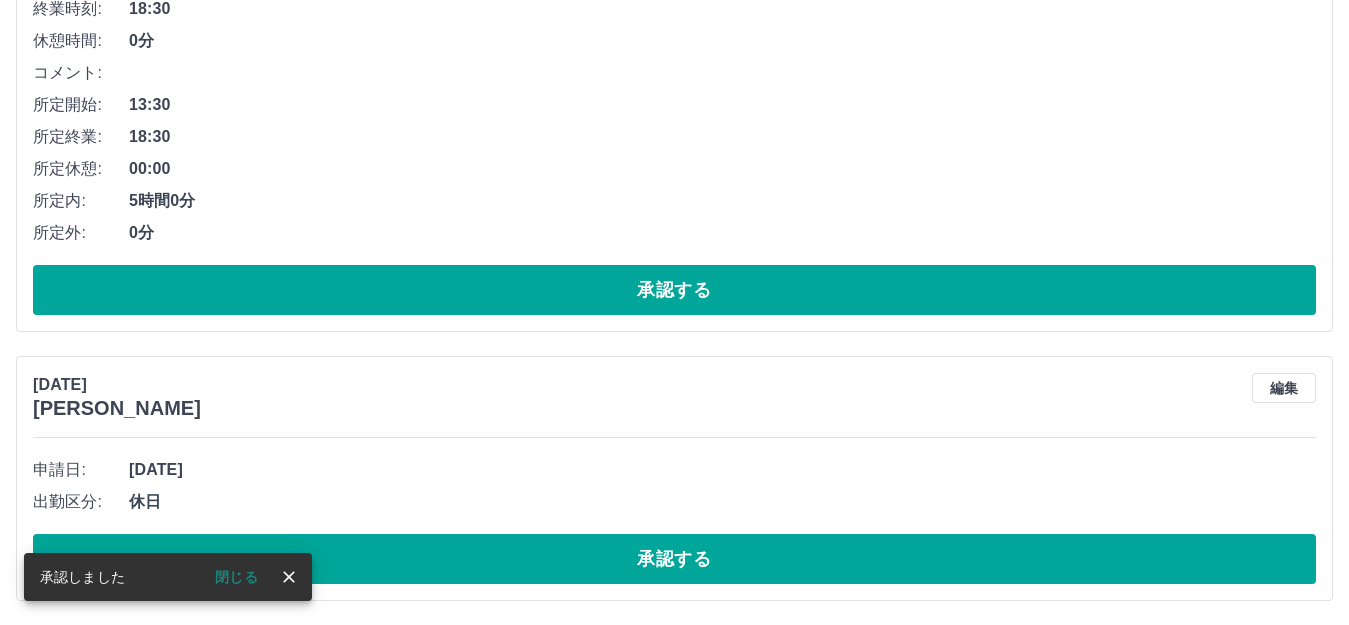 scroll, scrollTop: 6001, scrollLeft: 0, axis: vertical 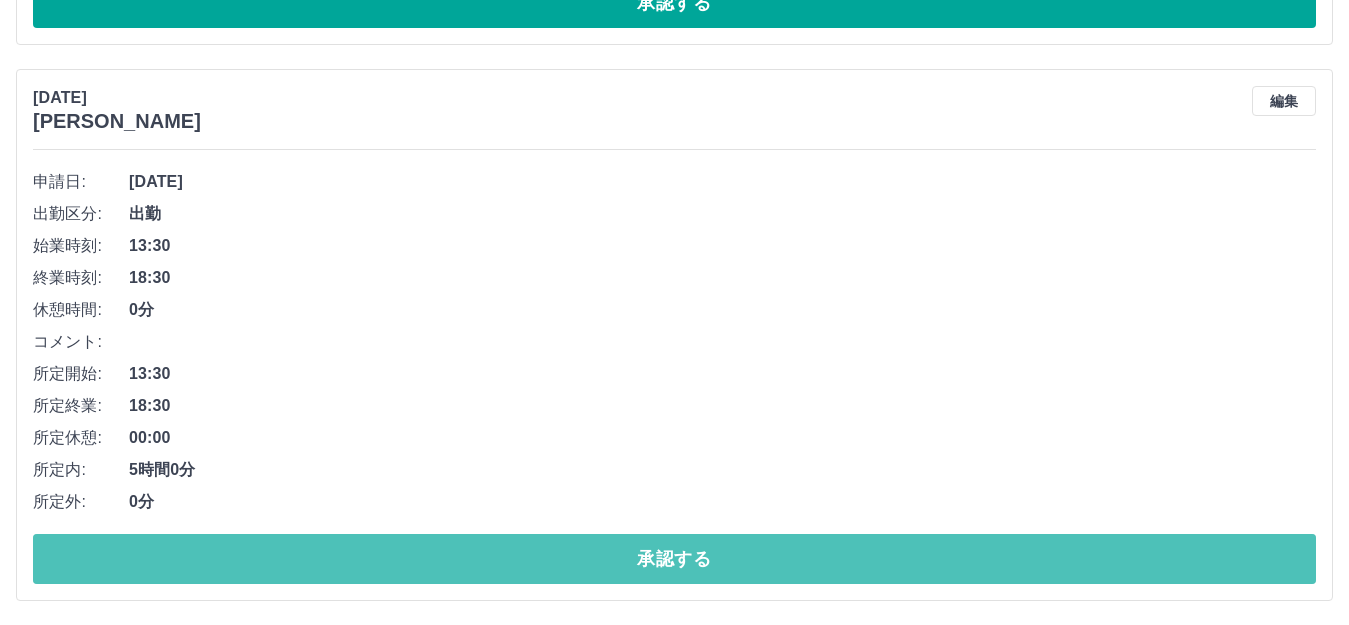 click on "承認する" at bounding box center [674, 559] 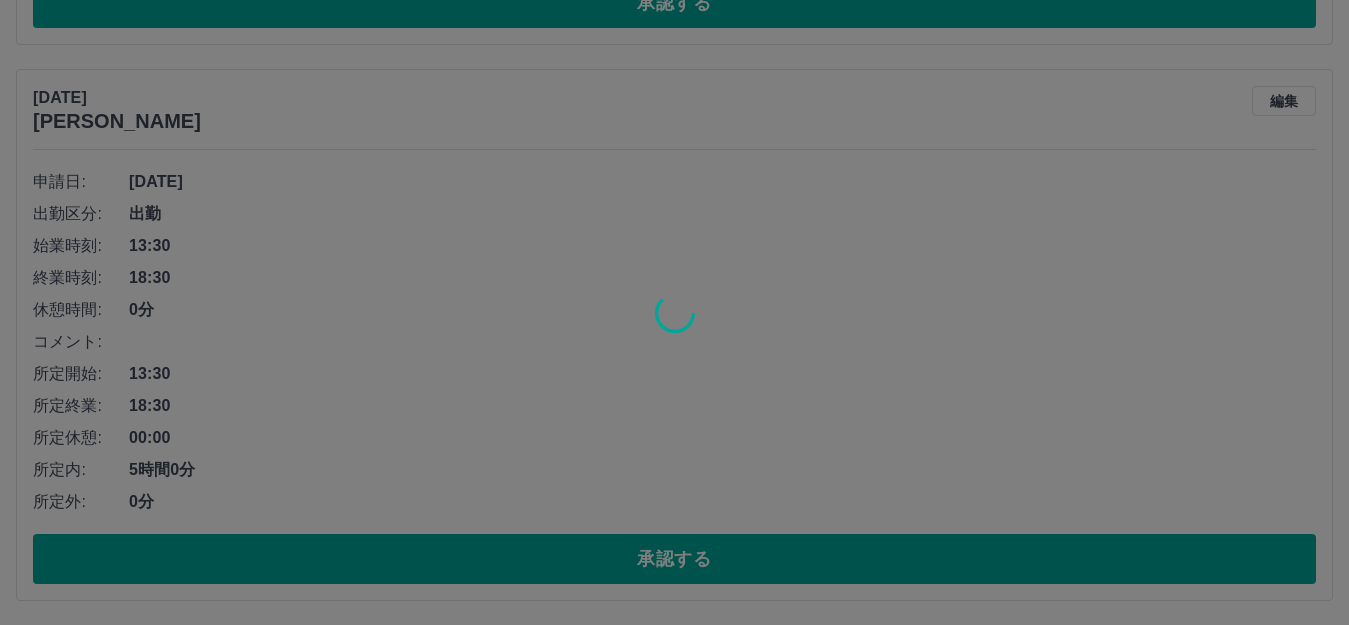 scroll, scrollTop: 5176, scrollLeft: 0, axis: vertical 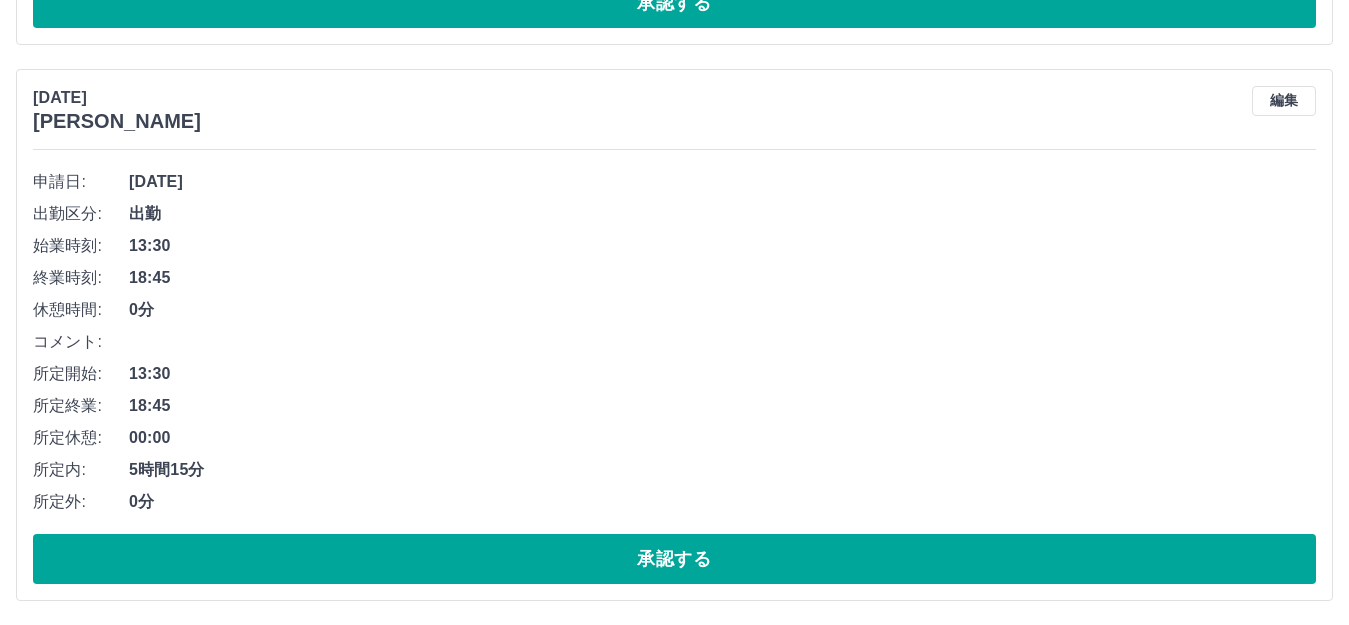 drag, startPoint x: 814, startPoint y: 559, endPoint x: 619, endPoint y: 388, distance: 259.3569 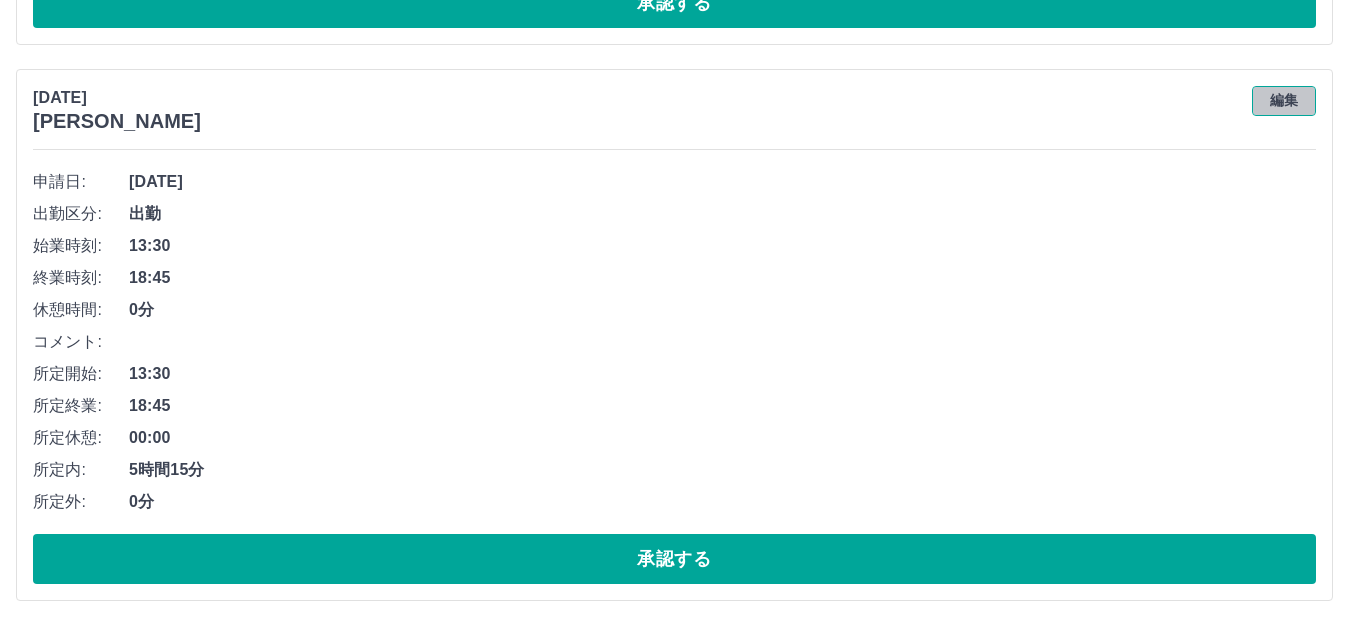 click on "編集" at bounding box center (1284, 101) 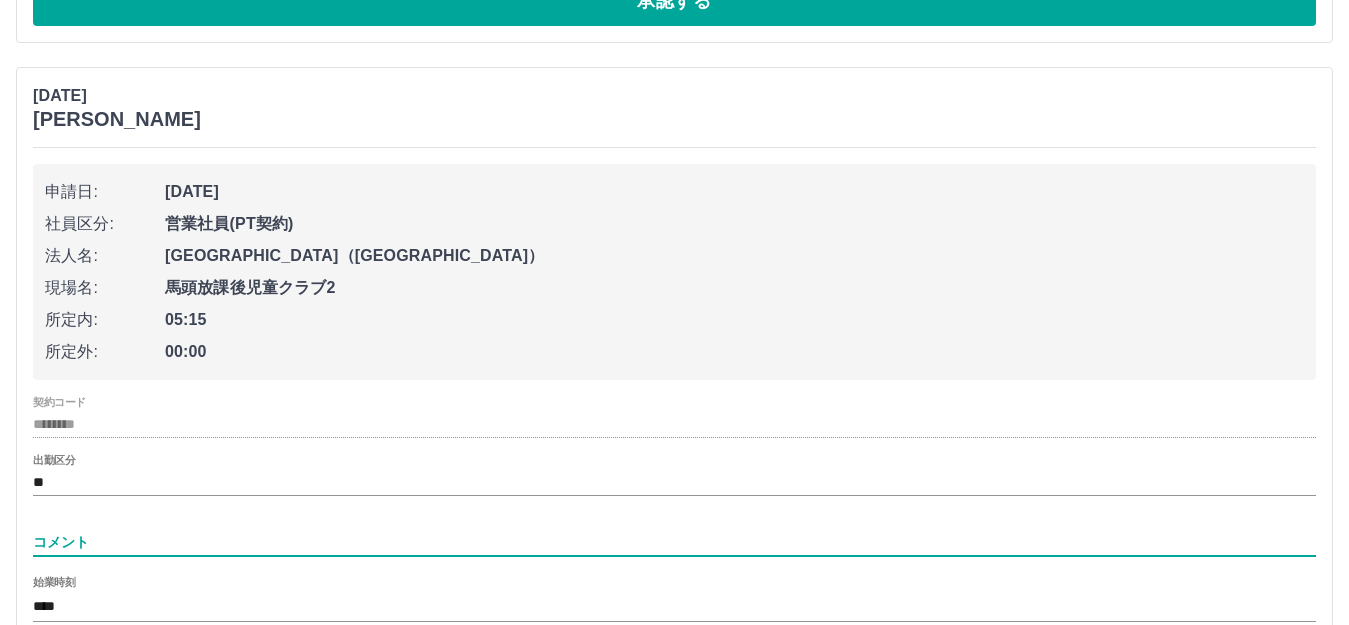 click on "コメント" at bounding box center (674, 542) 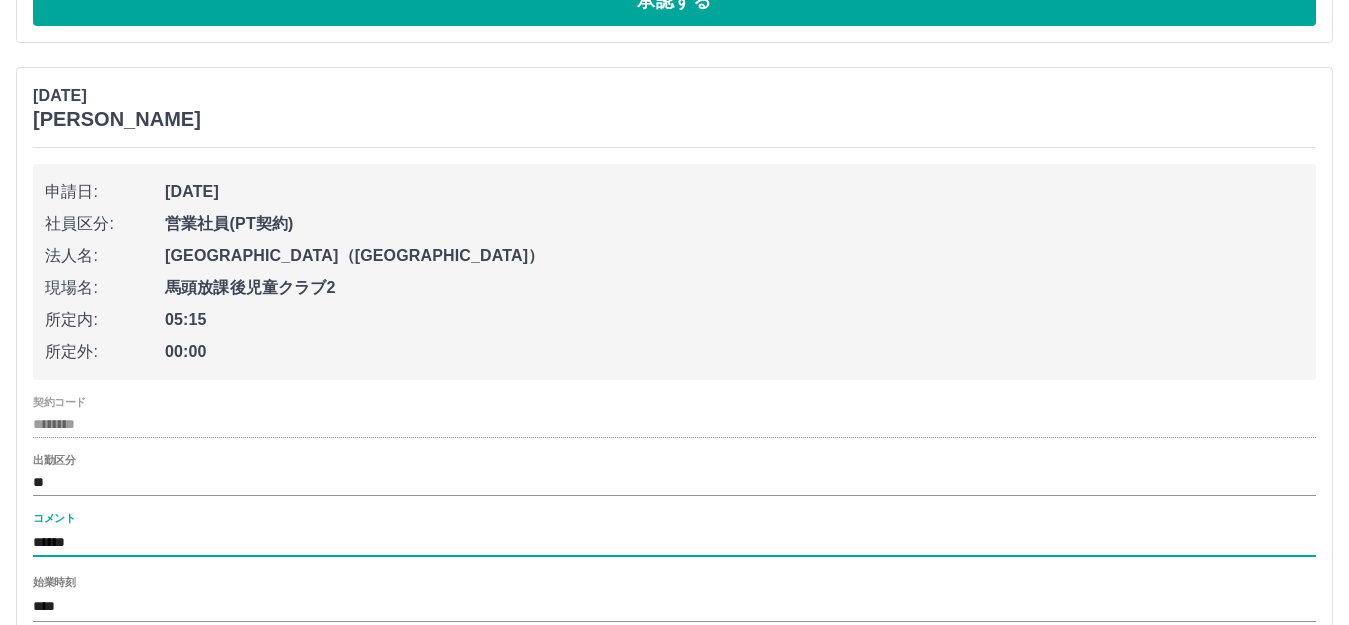 type on "******" 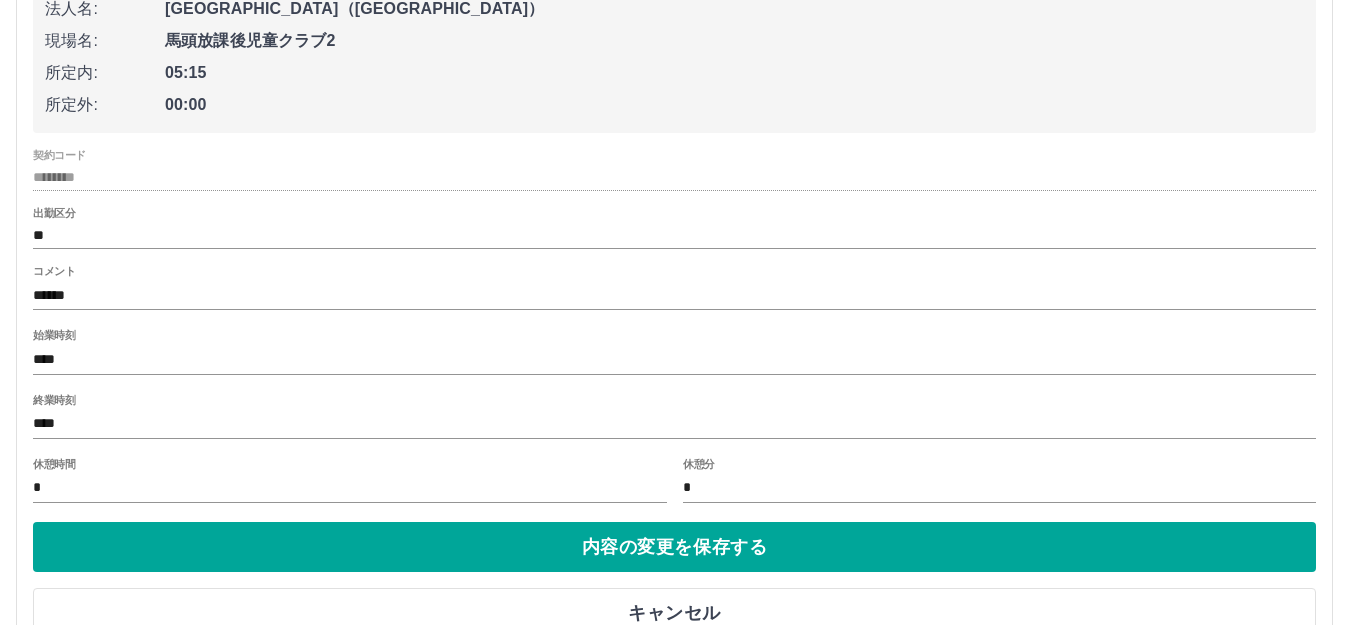 scroll, scrollTop: 5479, scrollLeft: 0, axis: vertical 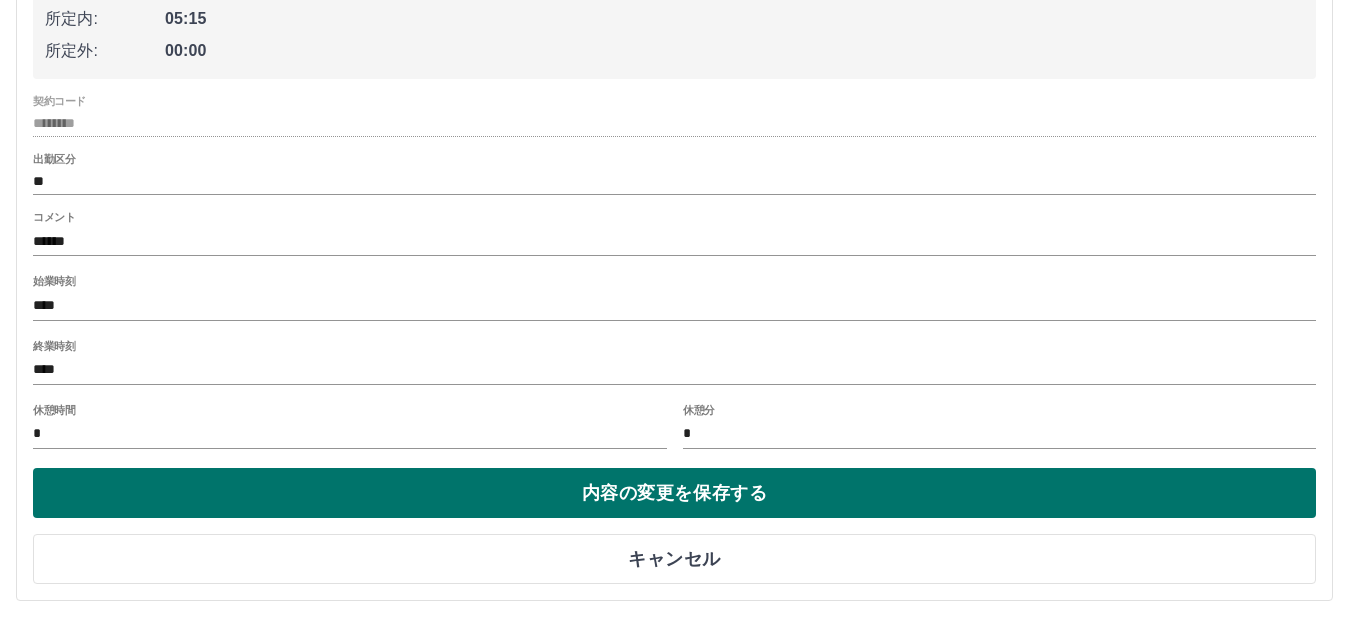 click on "内容の変更を保存する" at bounding box center (674, 493) 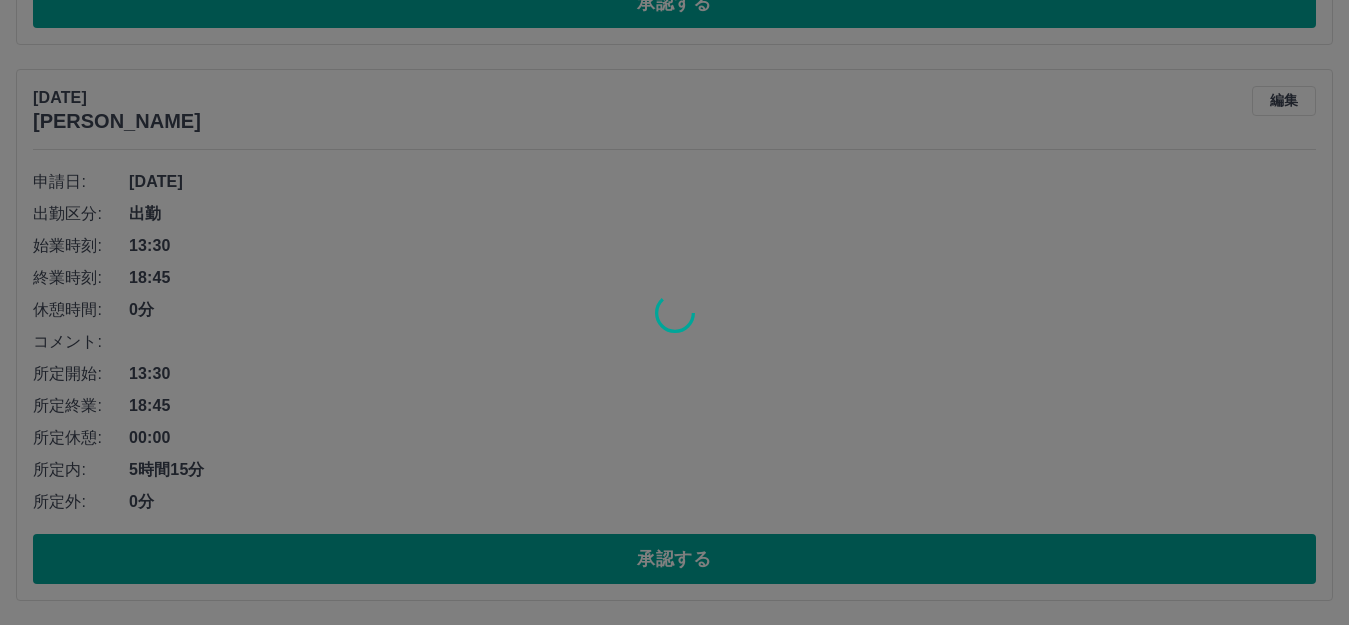 scroll, scrollTop: 5176, scrollLeft: 0, axis: vertical 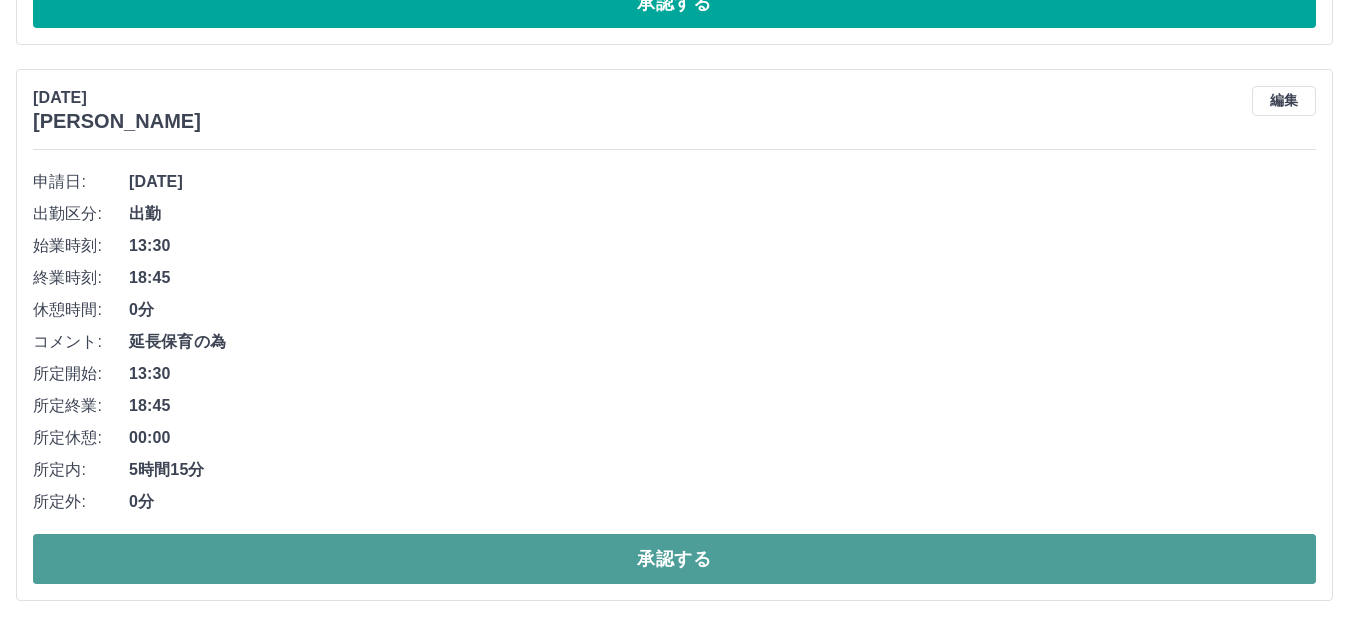 click on "承認する" at bounding box center [674, 559] 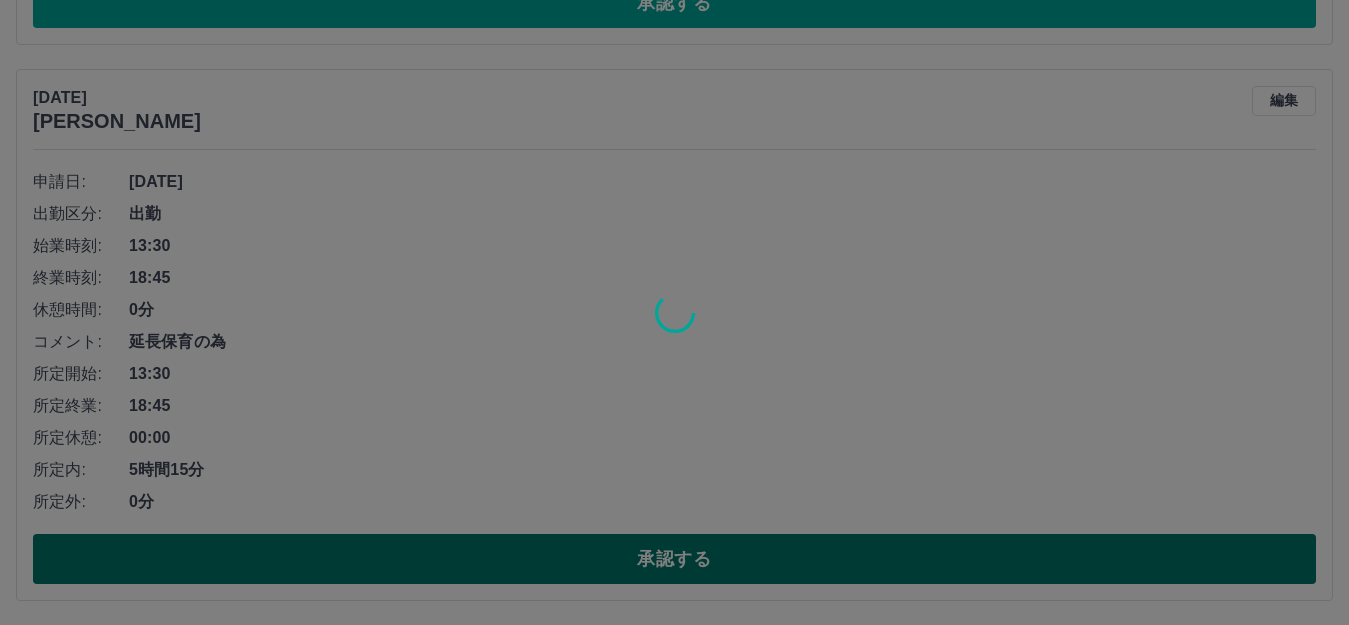 scroll, scrollTop: 4620, scrollLeft: 0, axis: vertical 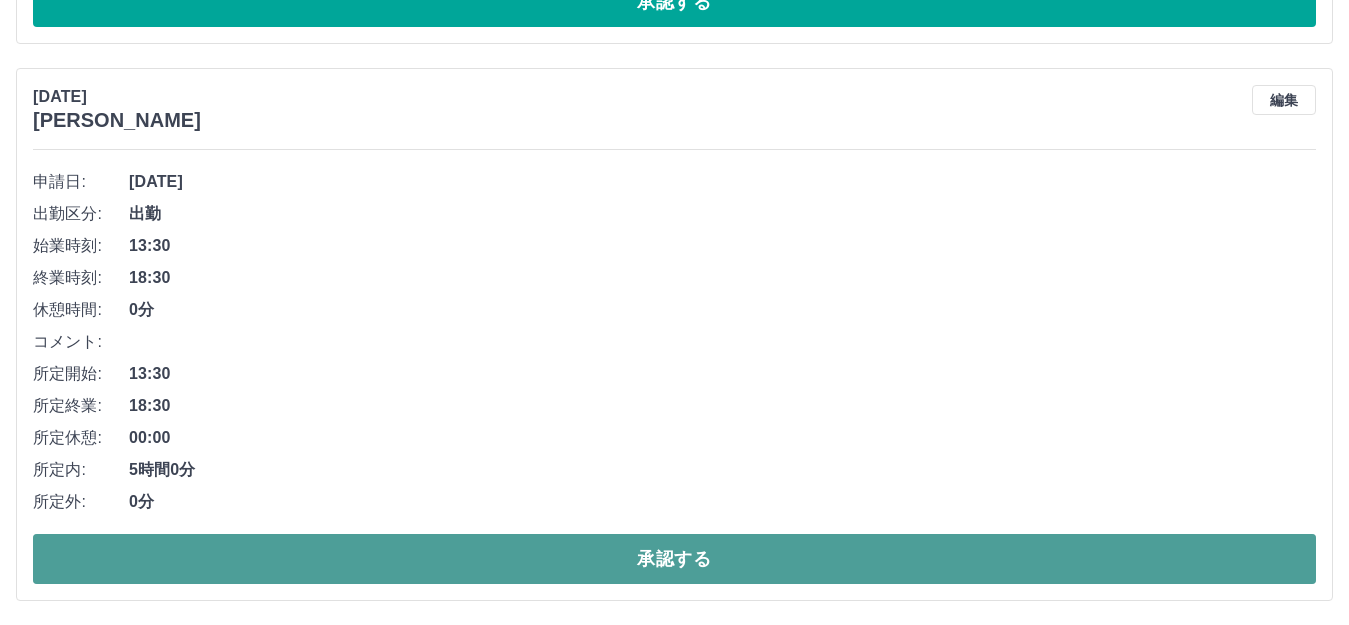 click on "承認する" at bounding box center (674, 559) 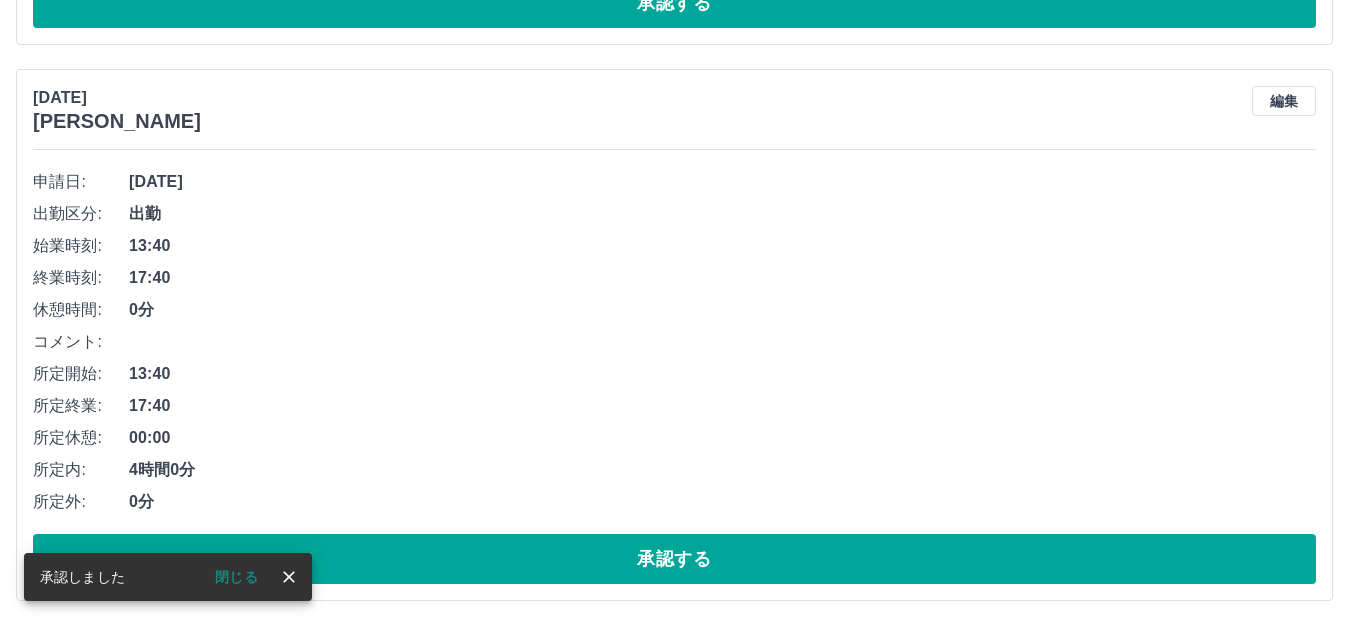 scroll, scrollTop: 4063, scrollLeft: 0, axis: vertical 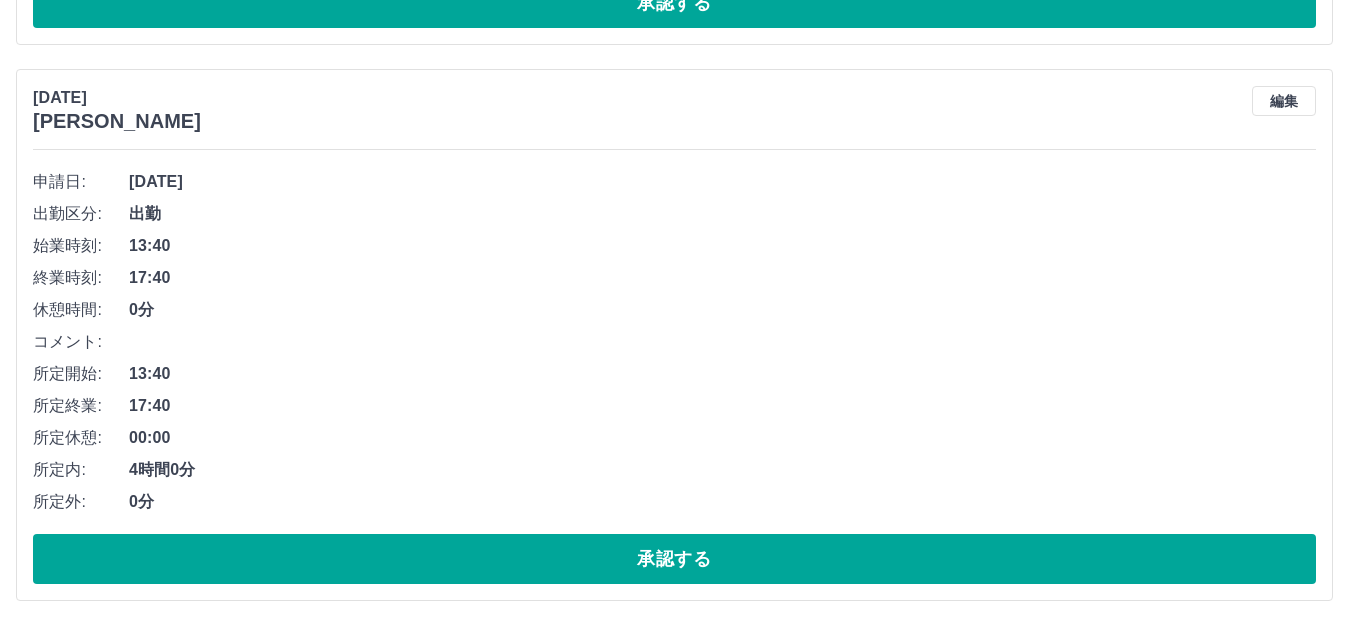 click on "承認する" at bounding box center [674, 559] 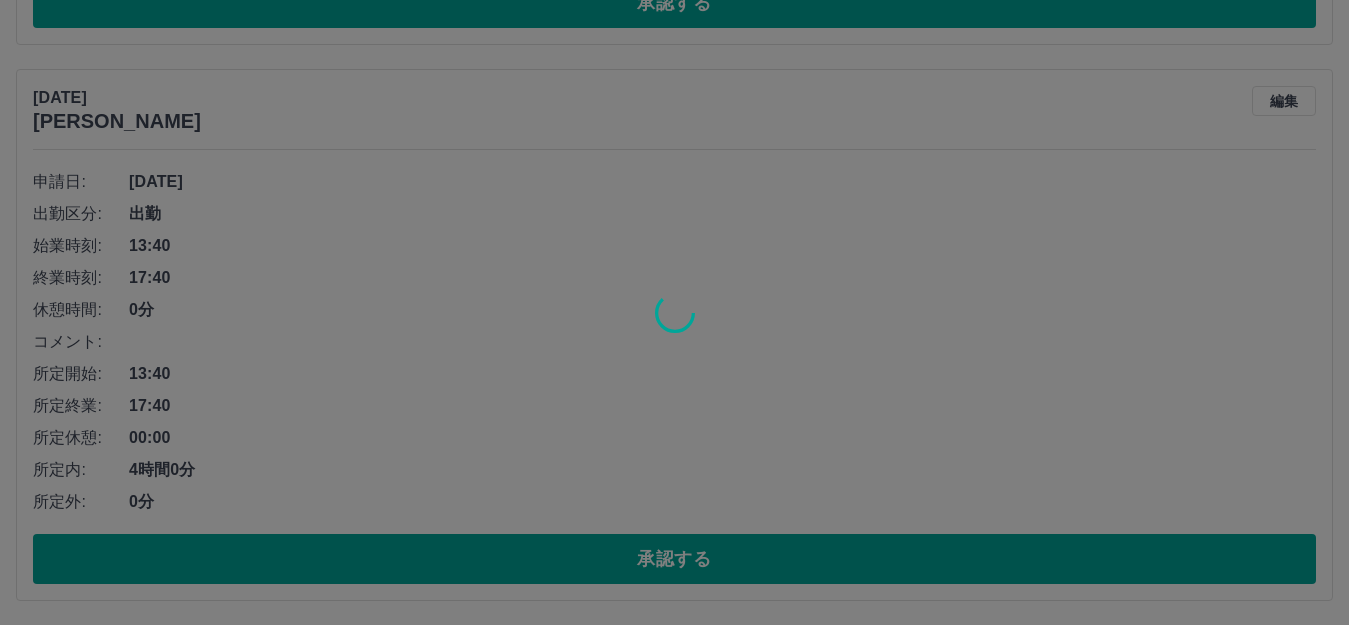 scroll, scrollTop: 3507, scrollLeft: 0, axis: vertical 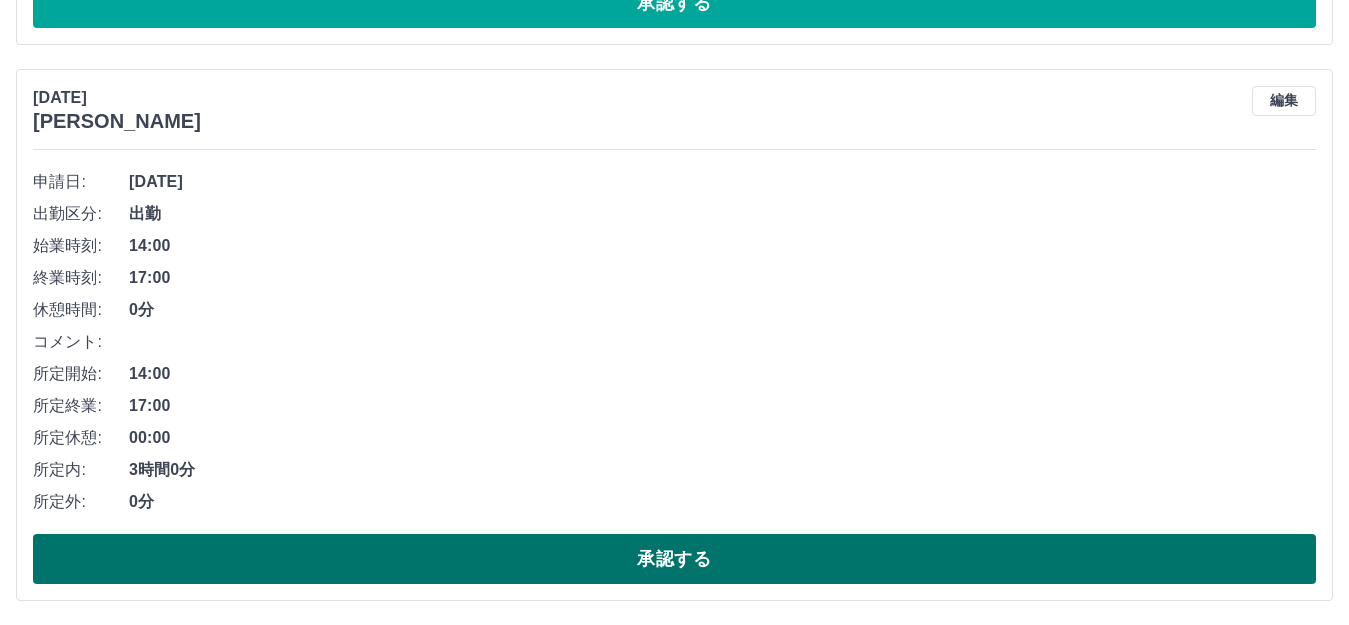 click on "承認する" at bounding box center [674, 559] 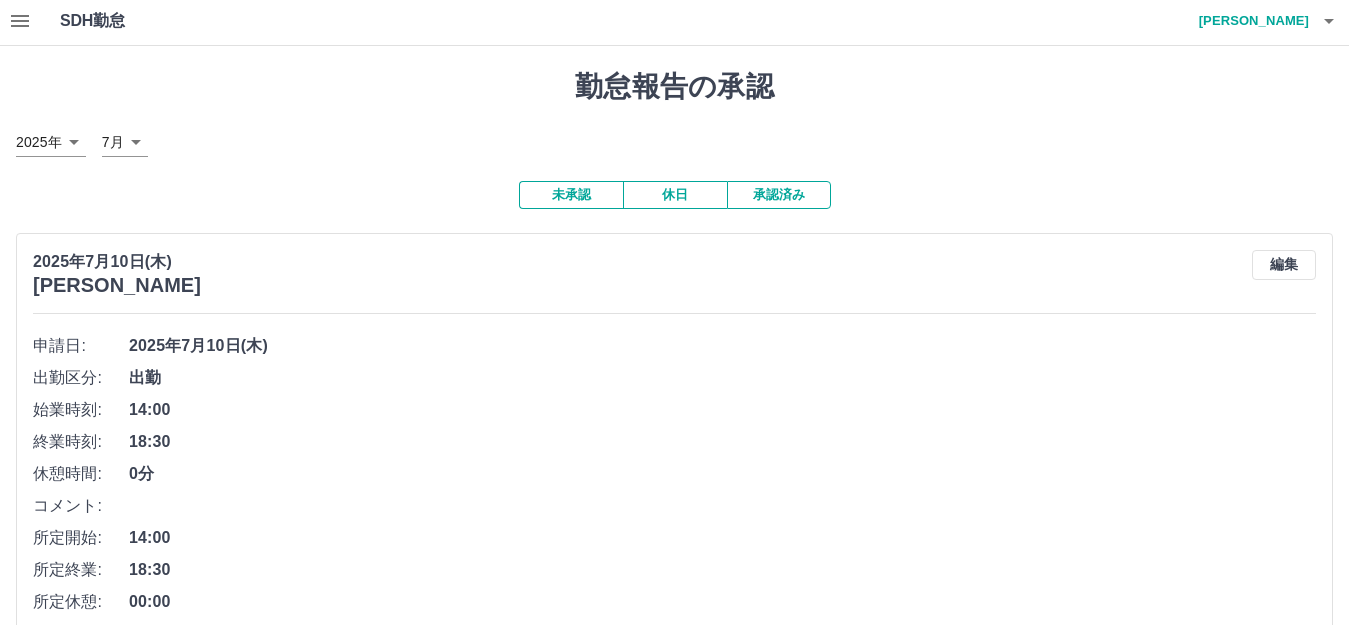 scroll, scrollTop: 0, scrollLeft: 0, axis: both 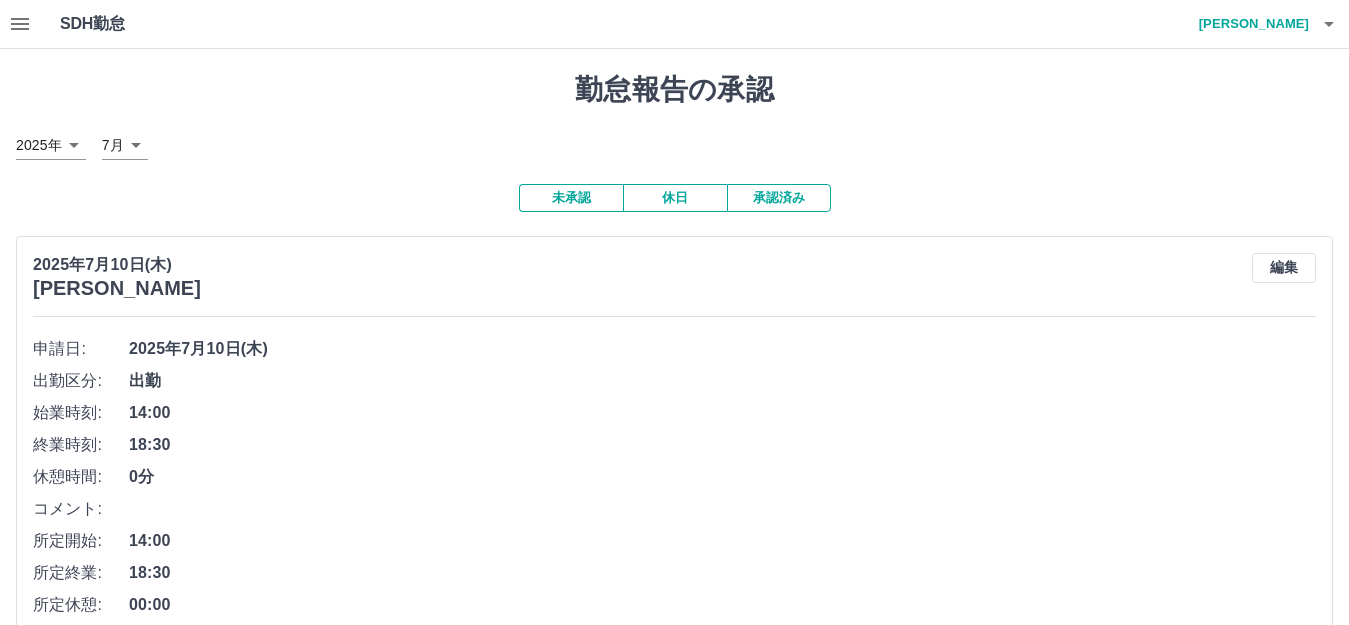 click on "承認済み" at bounding box center (779, 198) 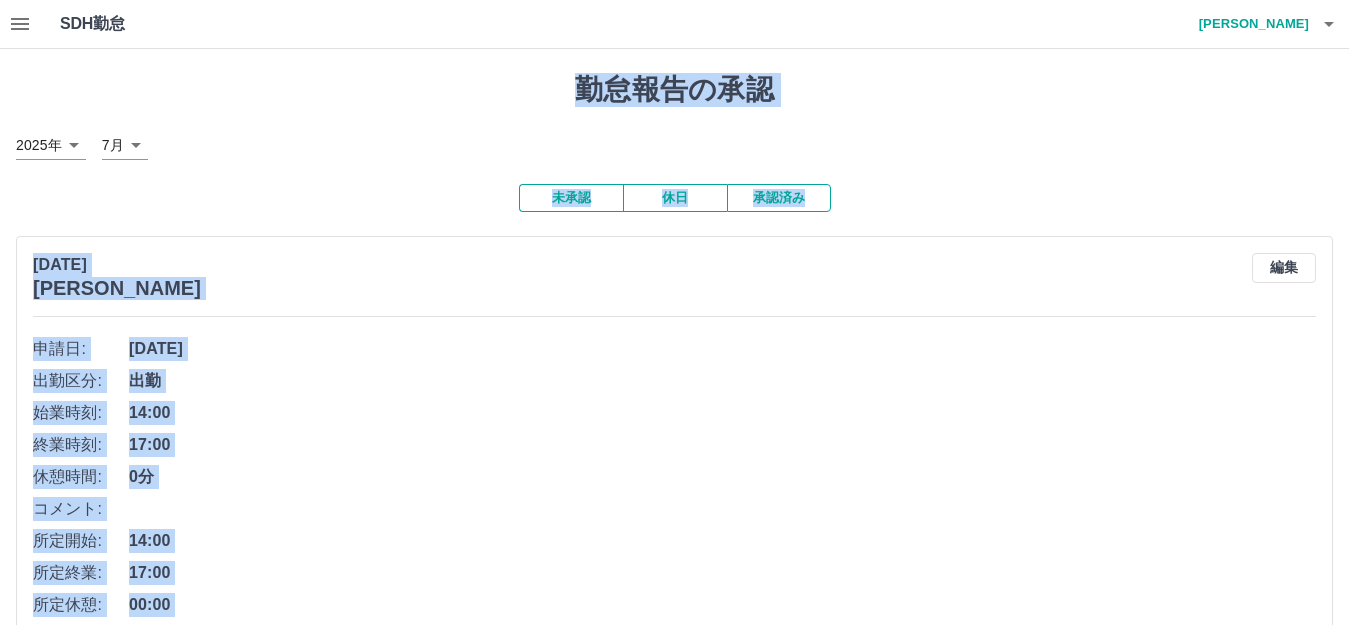 click at bounding box center (674, 312) 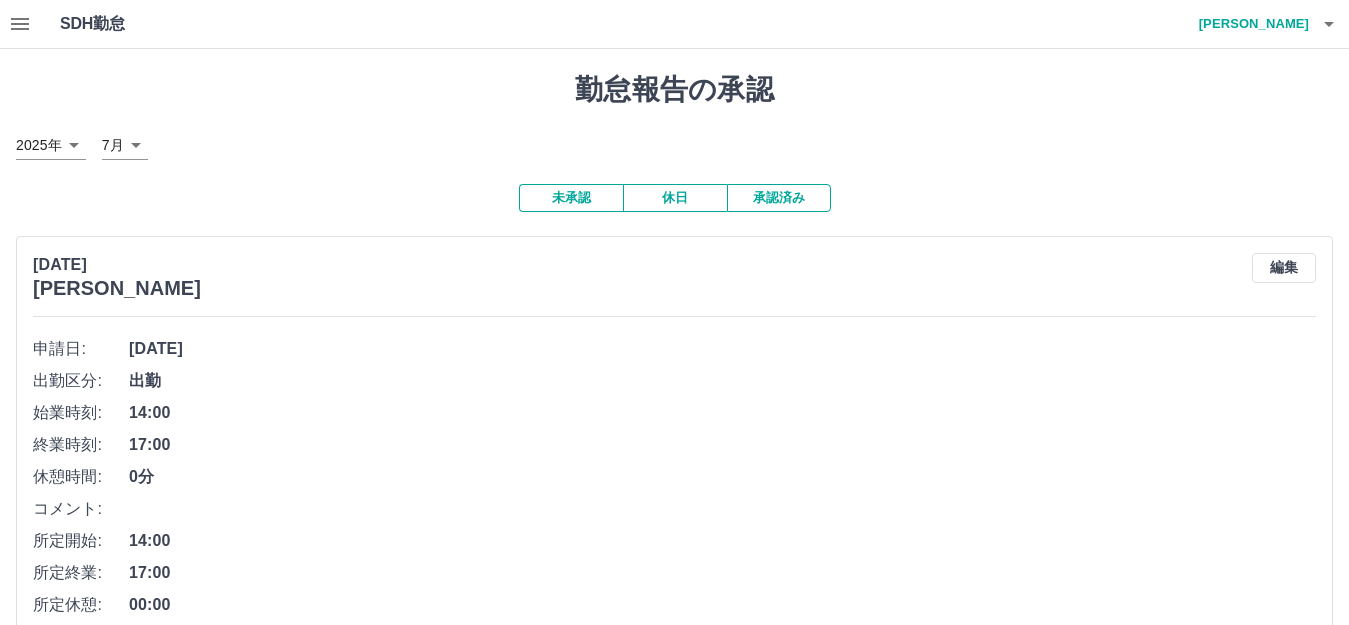 click on "承認済み" at bounding box center [779, 198] 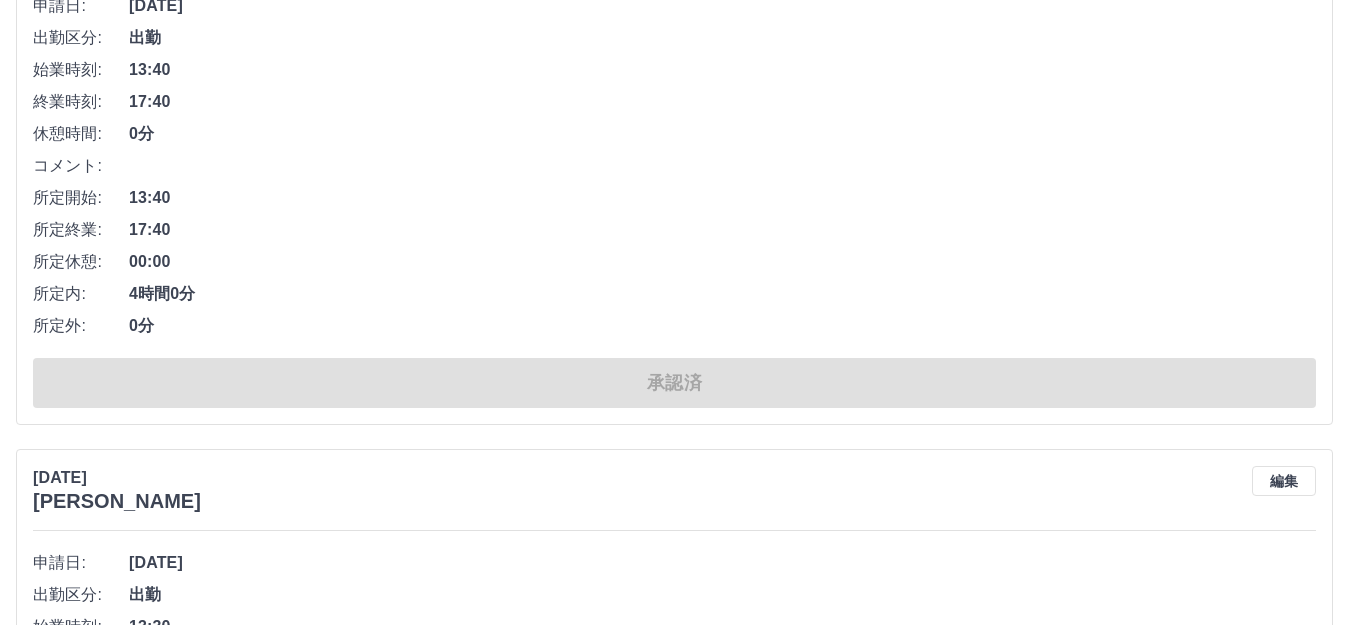 scroll, scrollTop: 900, scrollLeft: 0, axis: vertical 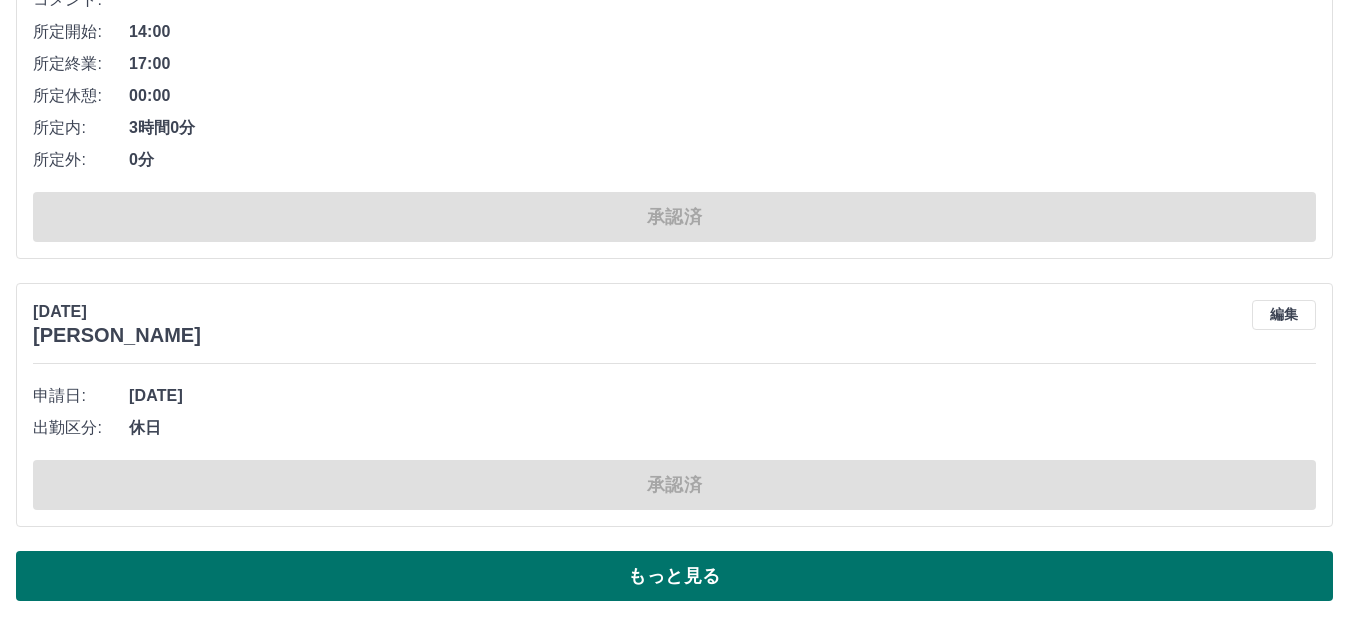click on "もっと見る" at bounding box center [674, 576] 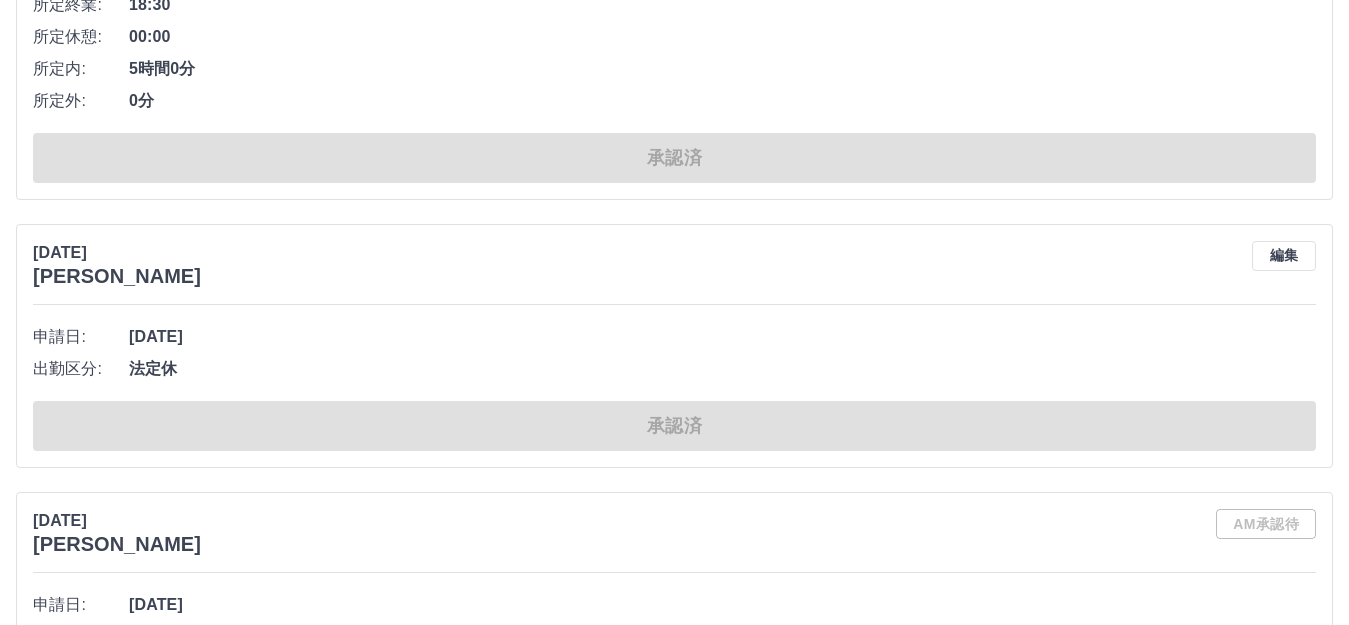 scroll, scrollTop: 21925, scrollLeft: 0, axis: vertical 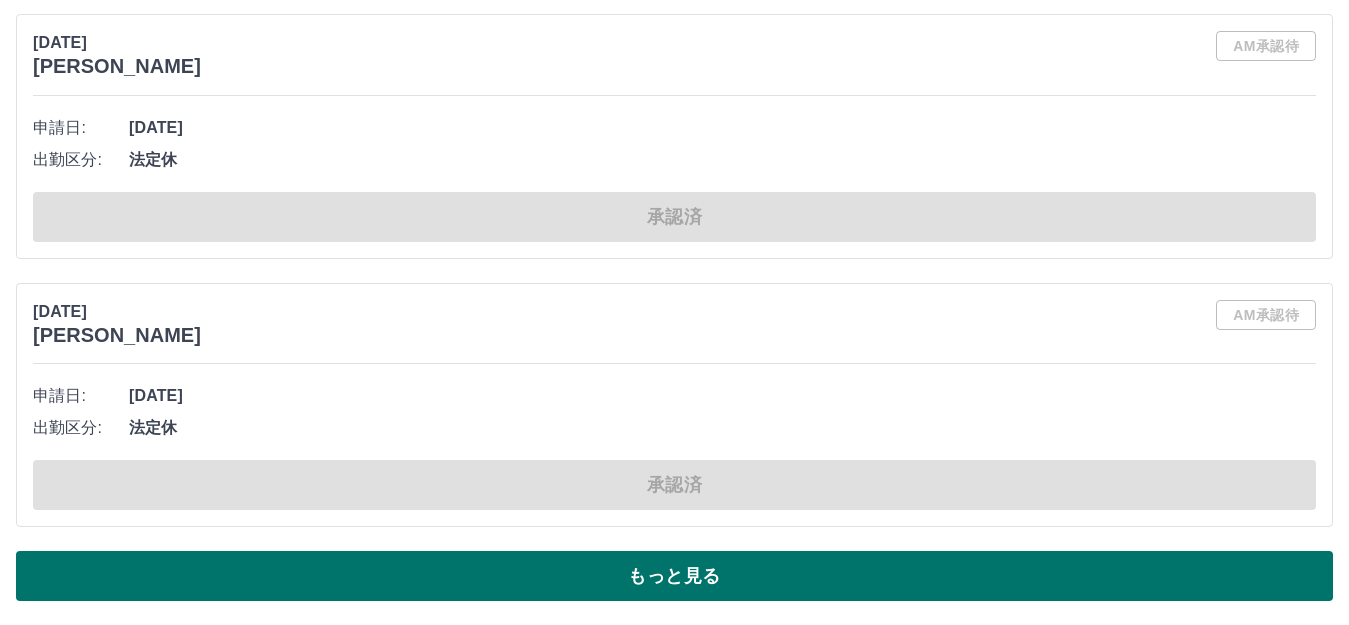 click on "もっと見る" at bounding box center (674, 576) 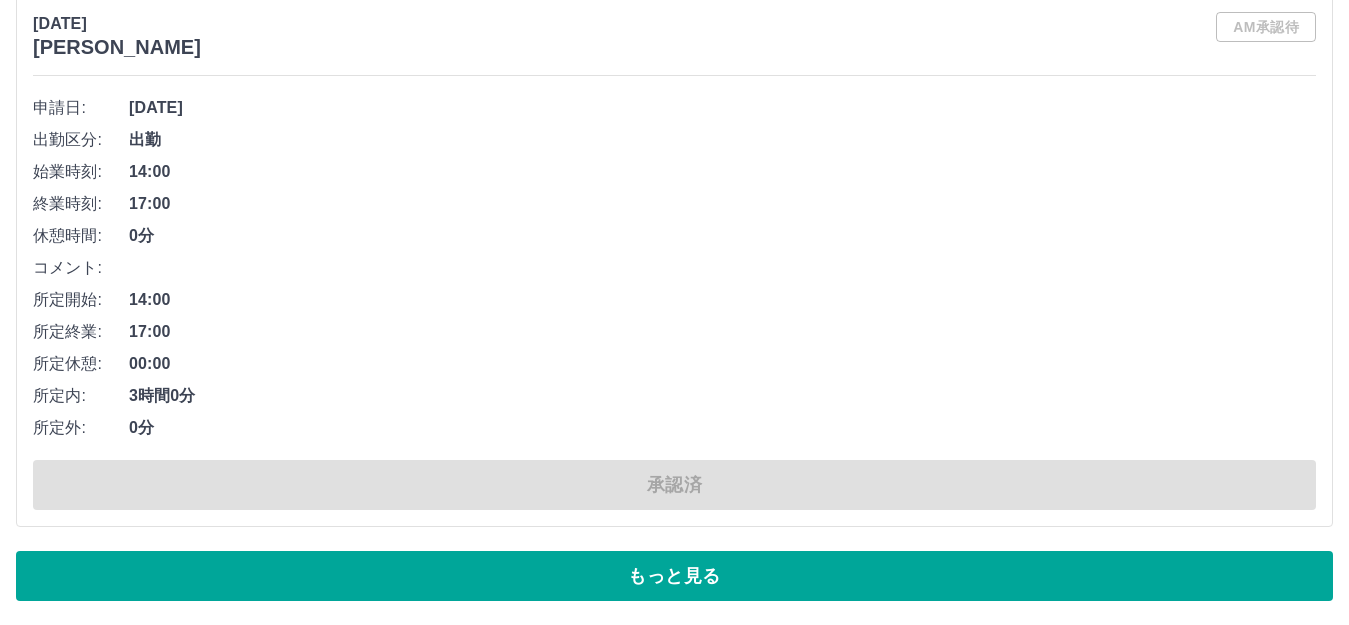 scroll, scrollTop: 32675, scrollLeft: 0, axis: vertical 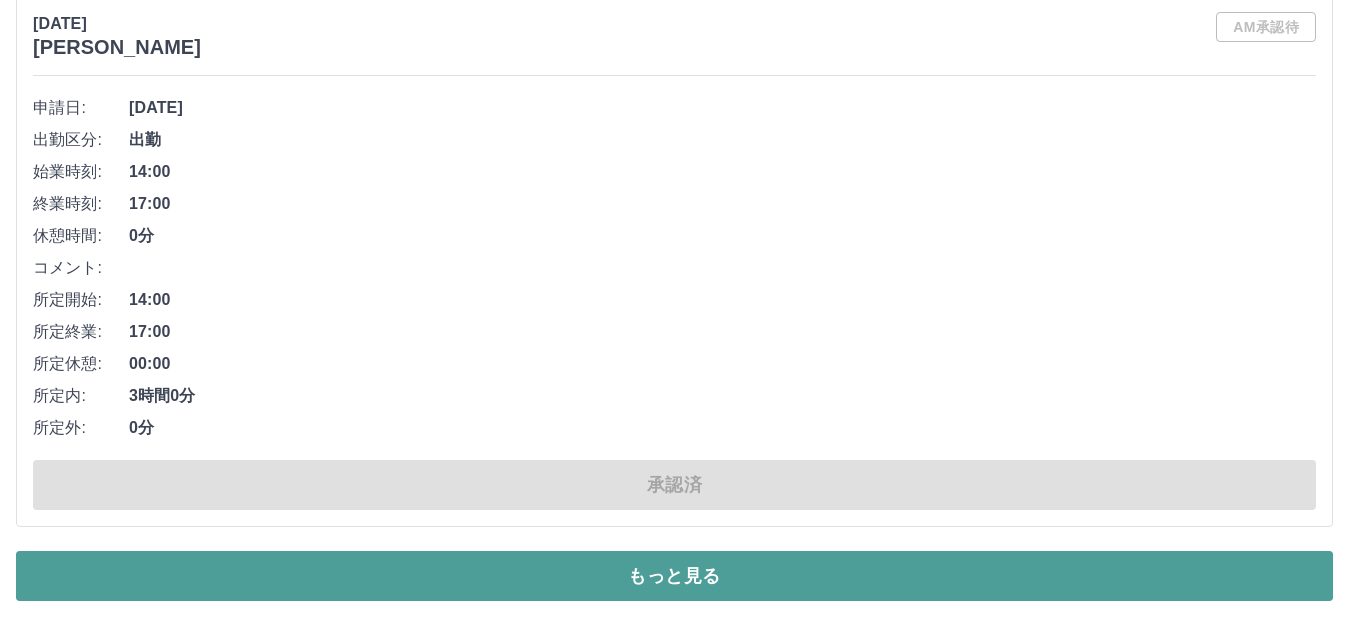 click on "もっと見る" at bounding box center [674, 576] 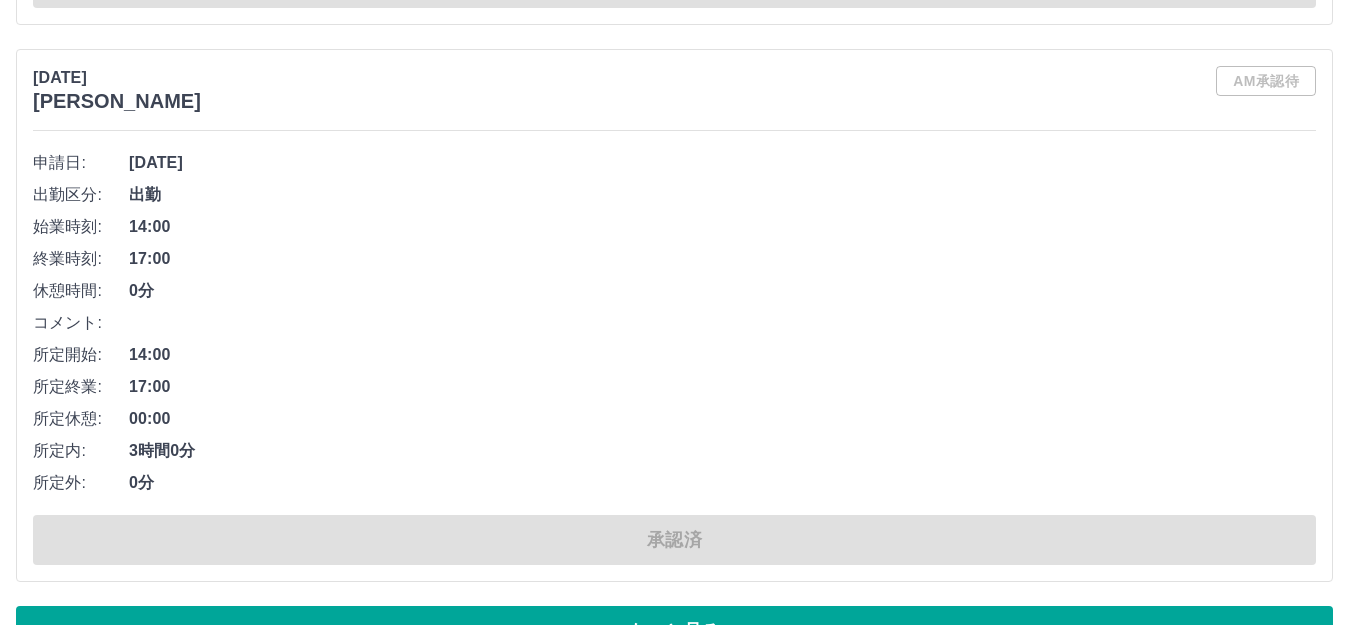 scroll, scrollTop: 45432, scrollLeft: 0, axis: vertical 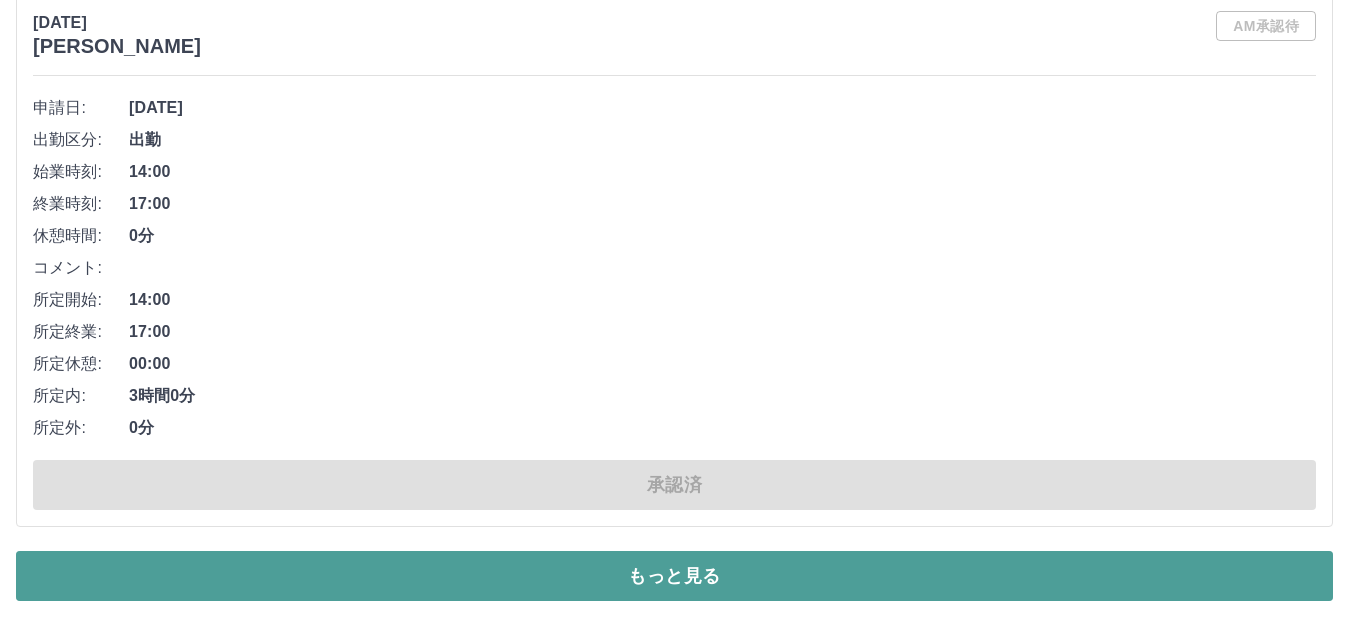 click on "もっと見る" at bounding box center [674, 576] 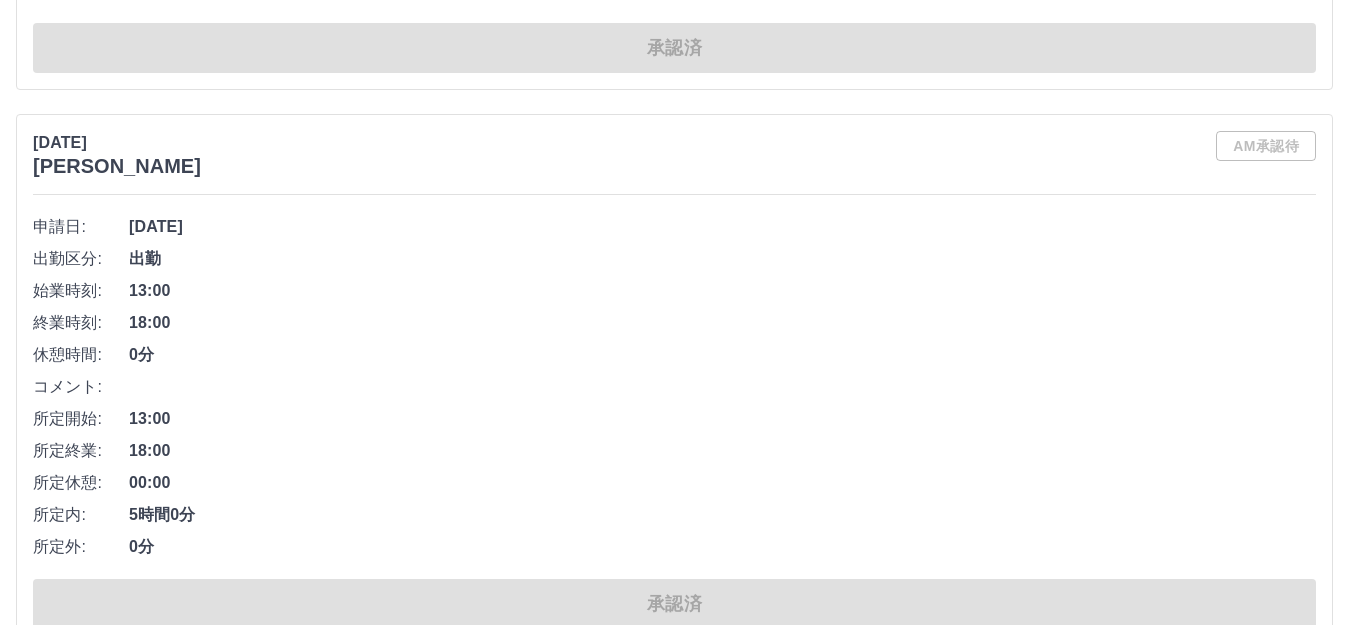 scroll, scrollTop: 40032, scrollLeft: 0, axis: vertical 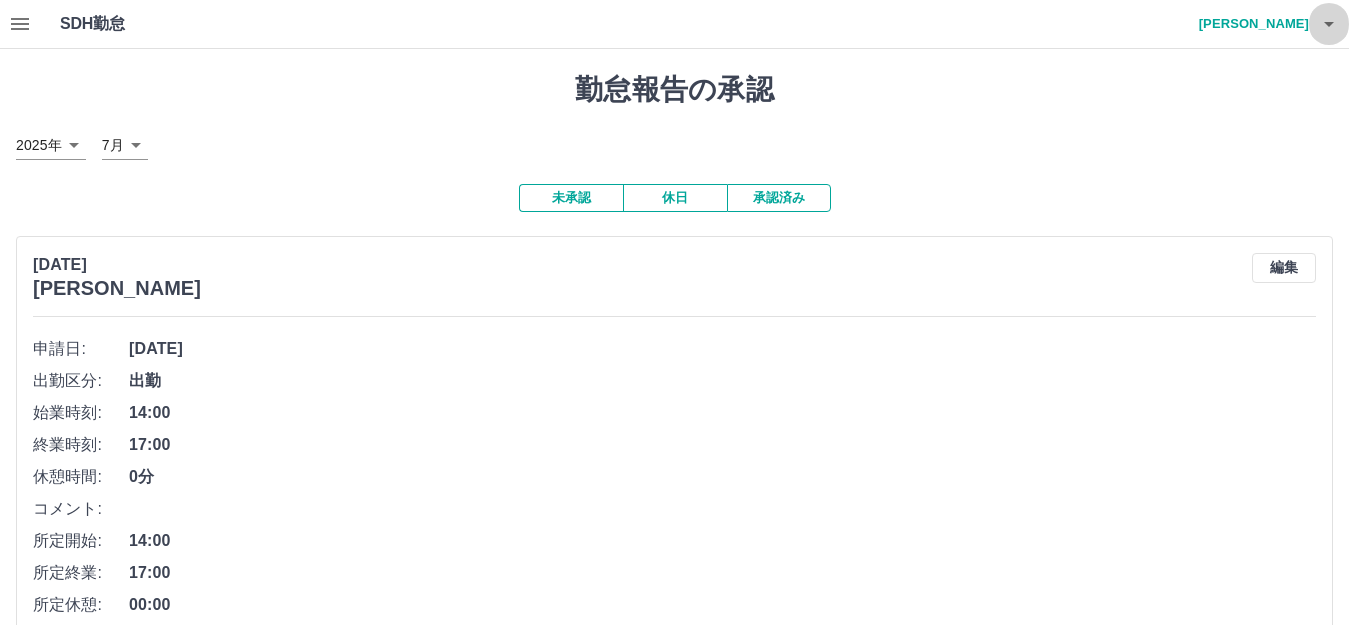 click 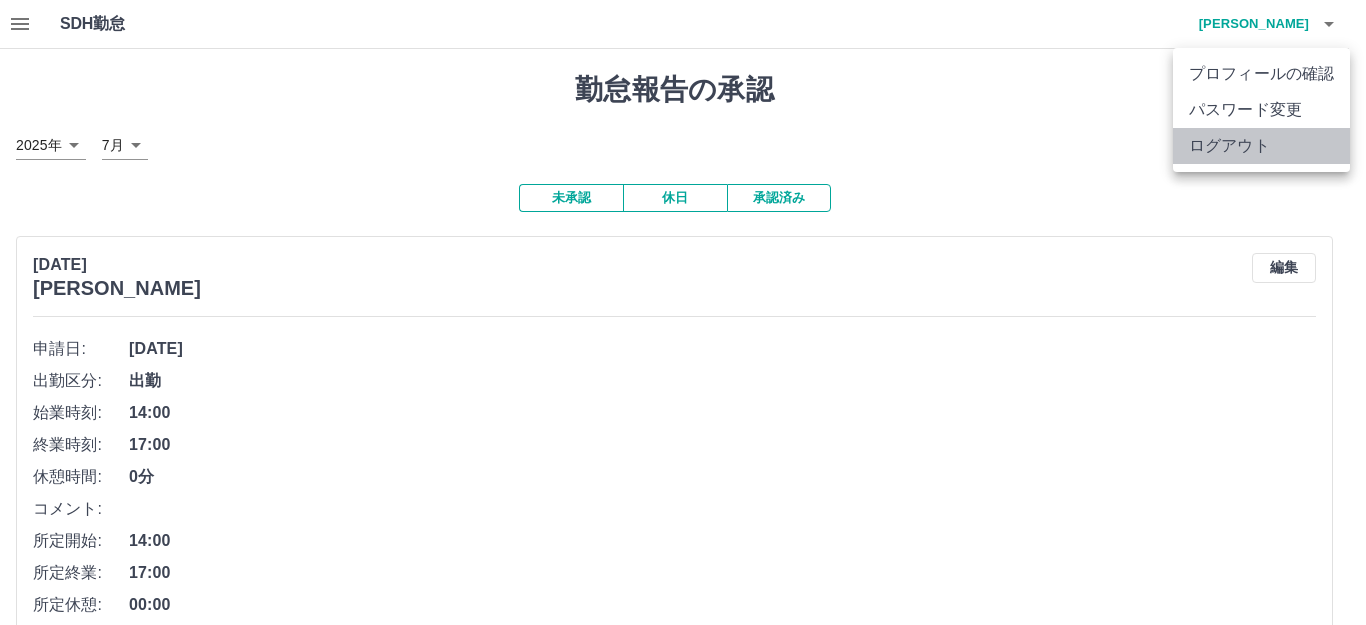 click on "ログアウト" at bounding box center [1261, 146] 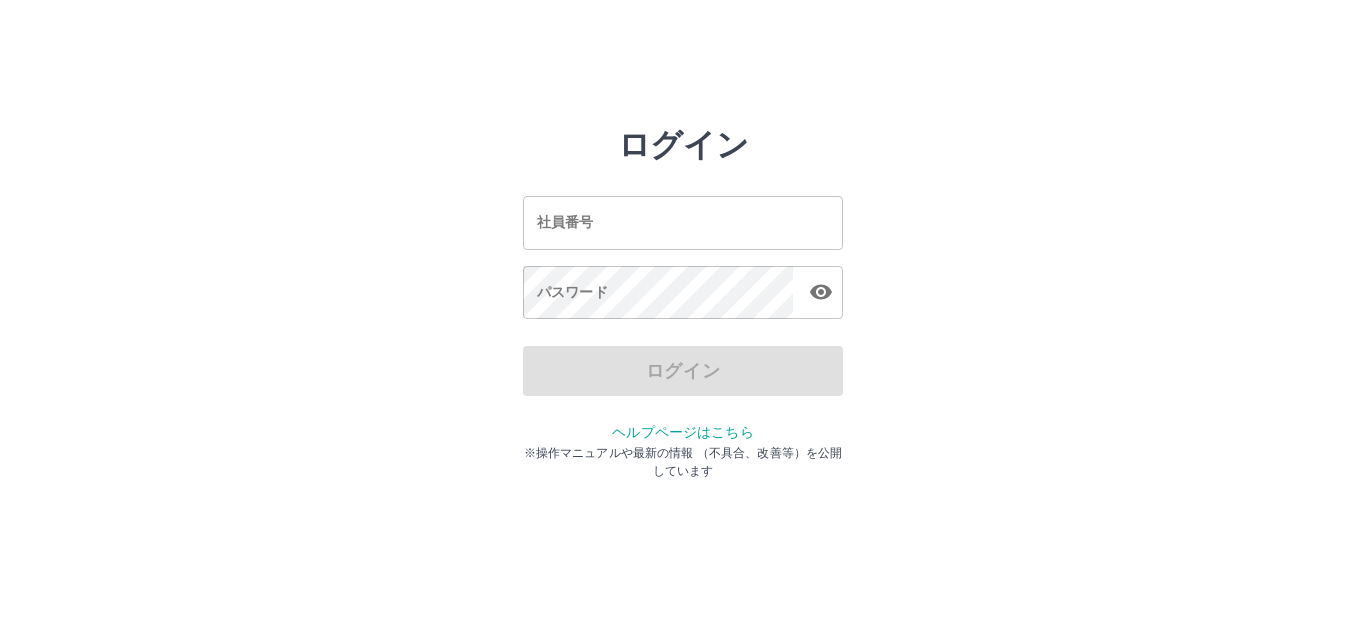 scroll, scrollTop: 0, scrollLeft: 0, axis: both 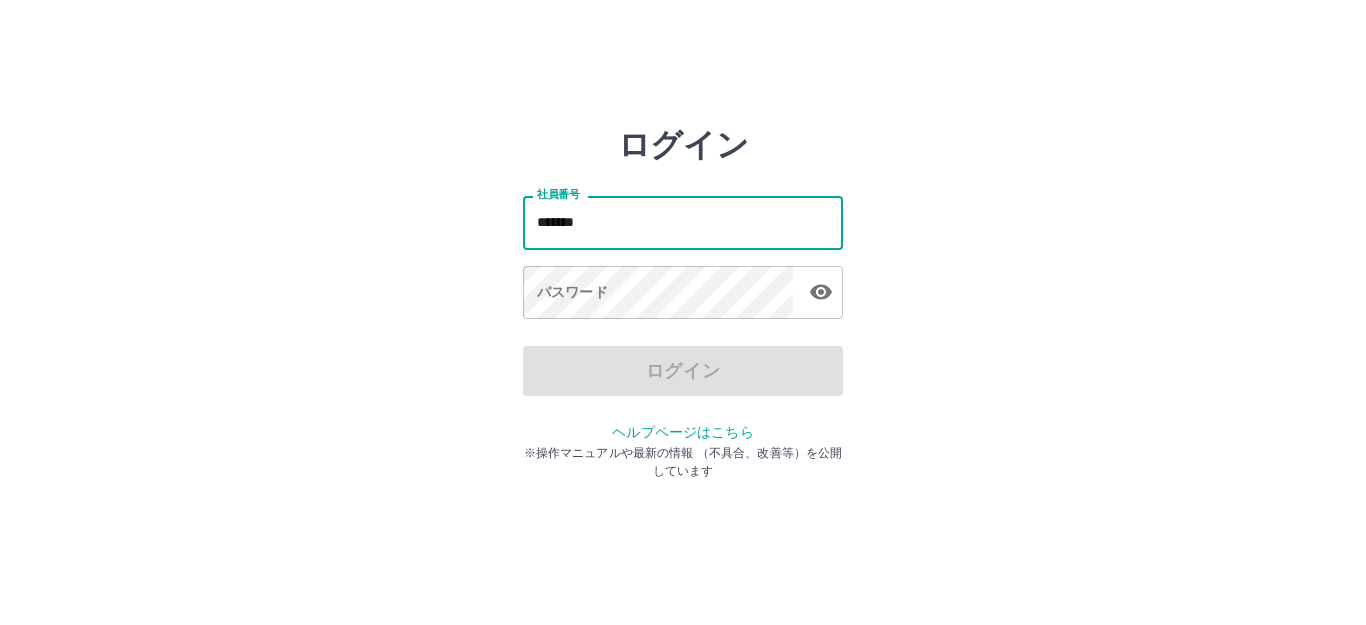 type on "*******" 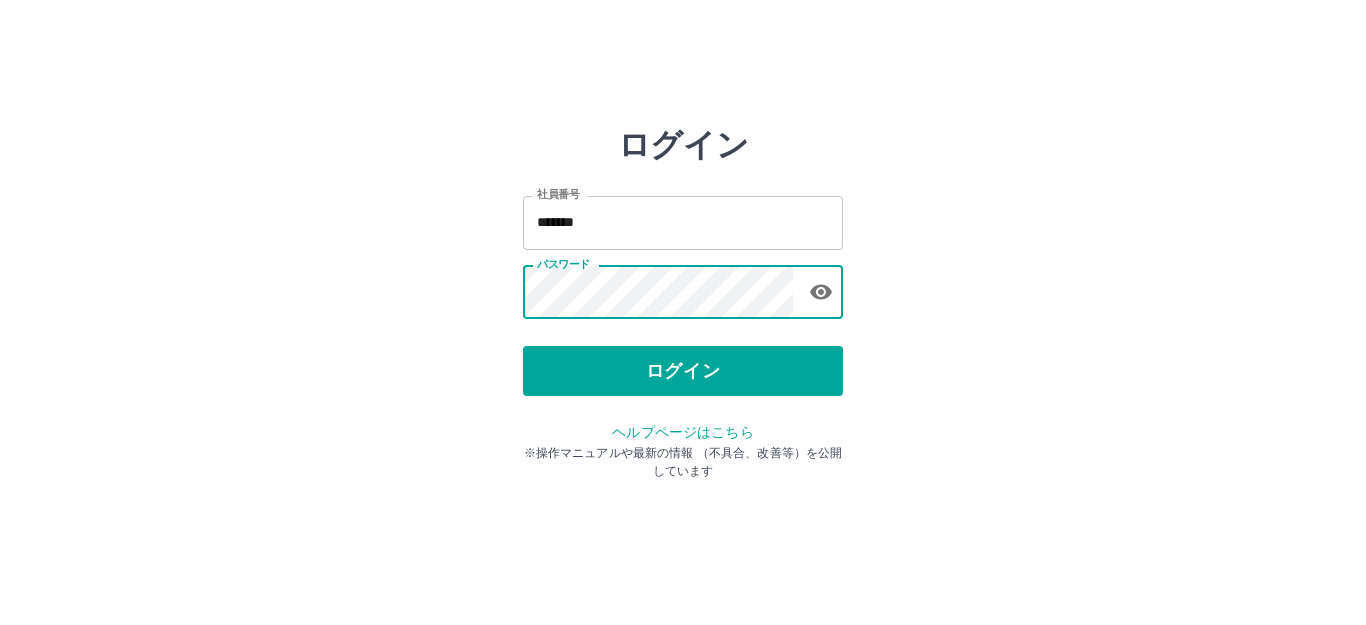 click on "ログイン" at bounding box center [683, 371] 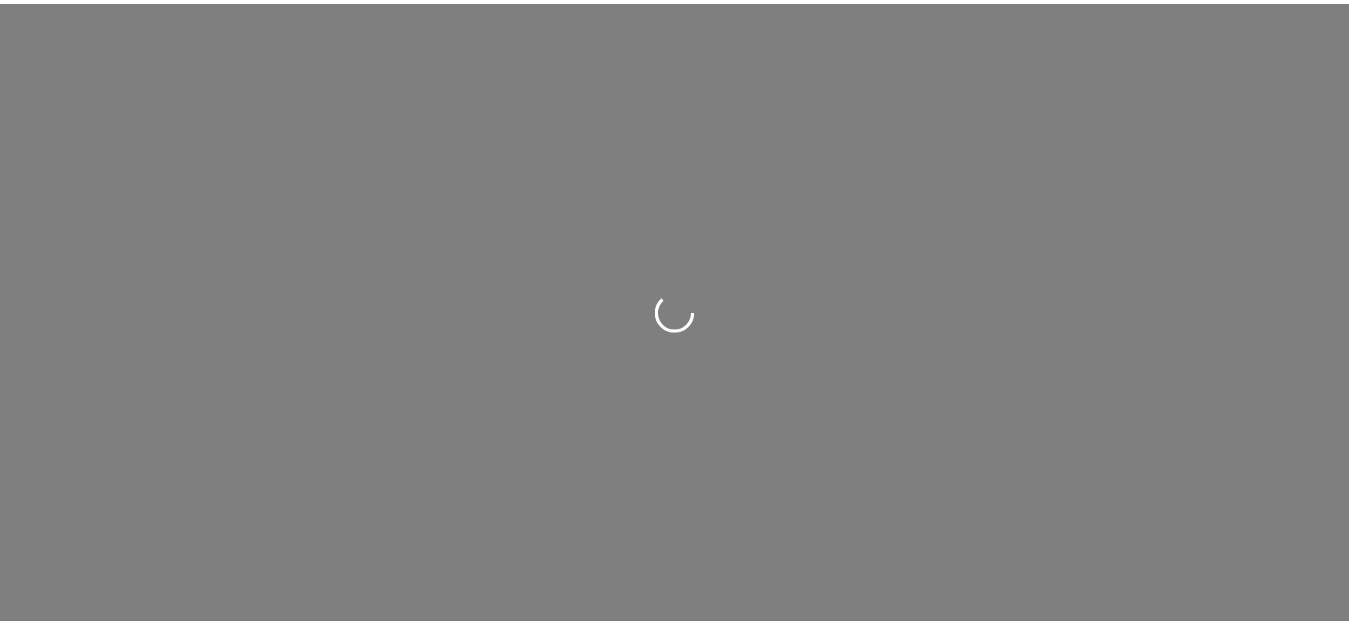 scroll, scrollTop: 0, scrollLeft: 0, axis: both 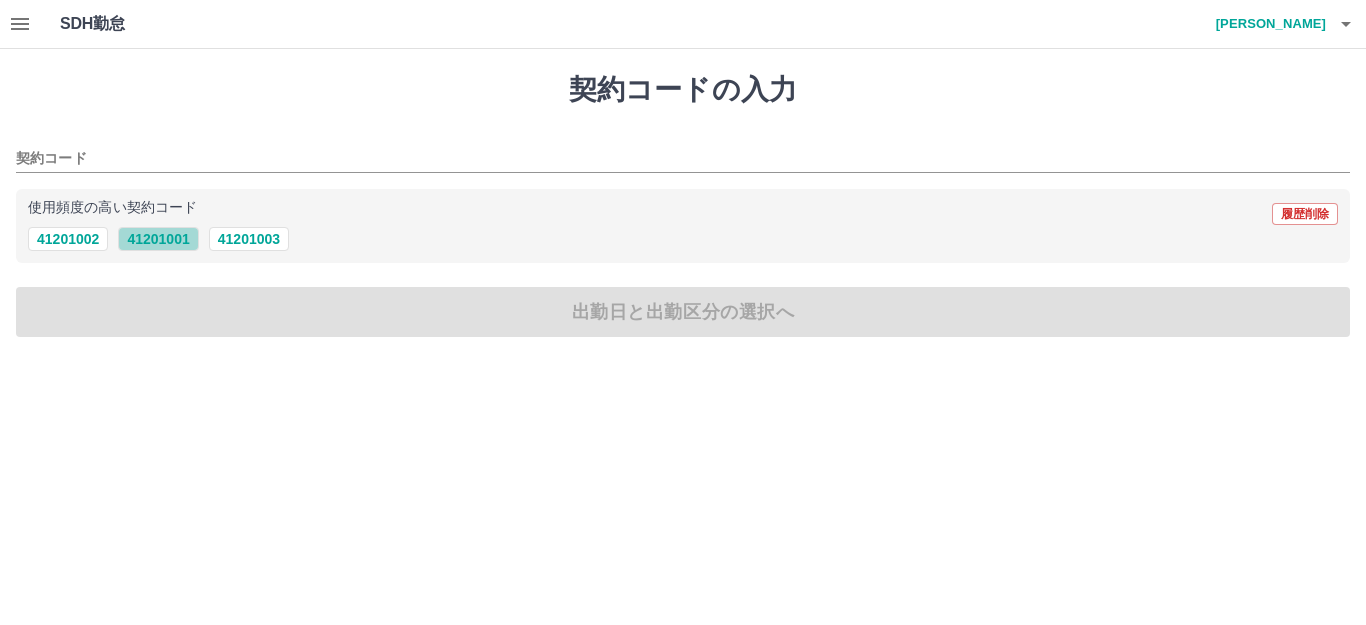 click on "41201001" at bounding box center [158, 239] 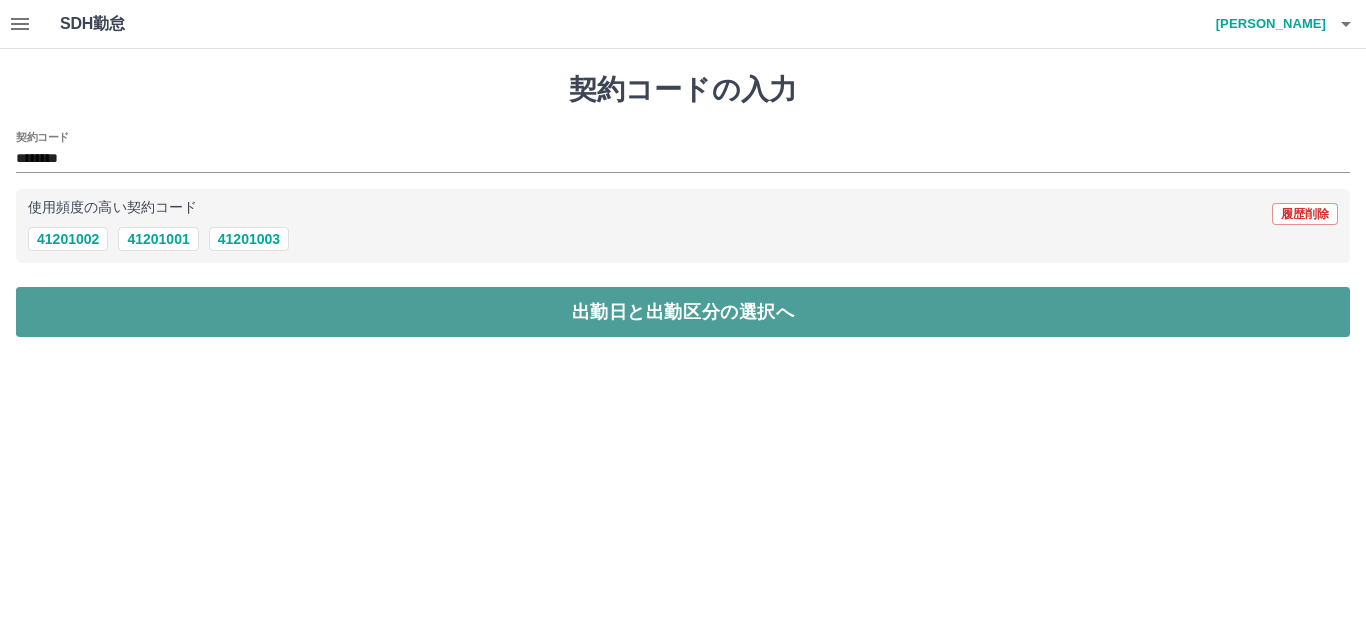 click on "出勤日と出勤区分の選択へ" at bounding box center (683, 312) 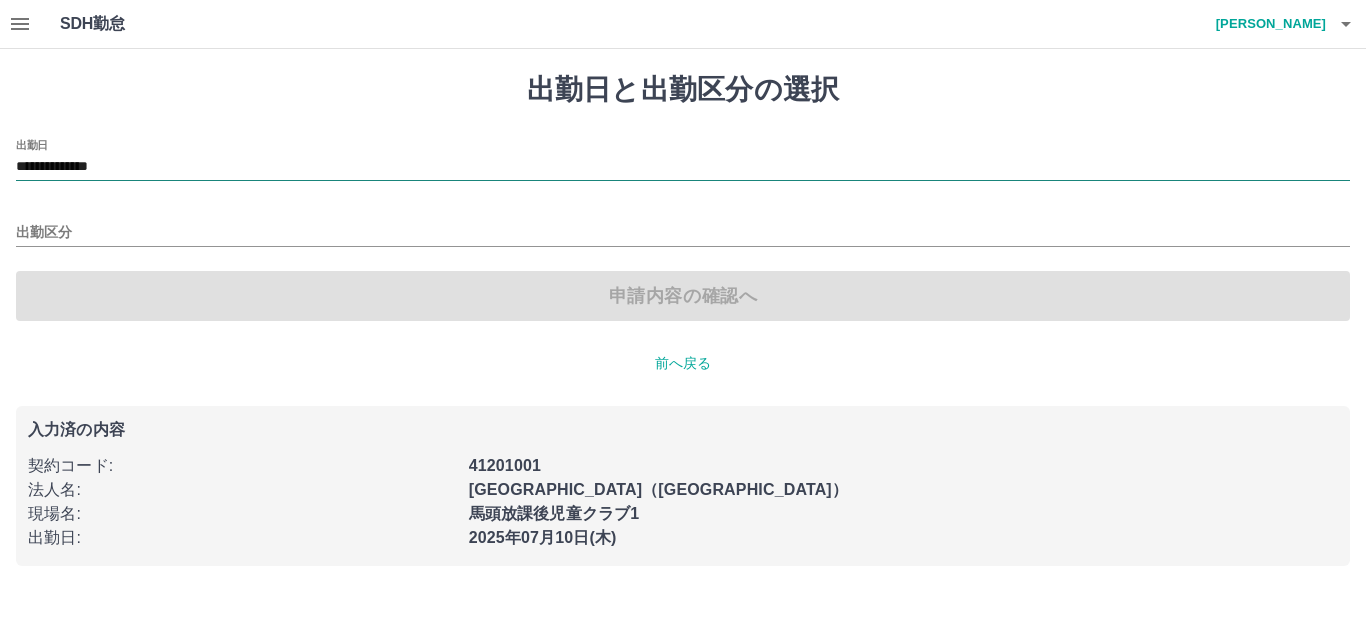 click on "**********" at bounding box center [683, 167] 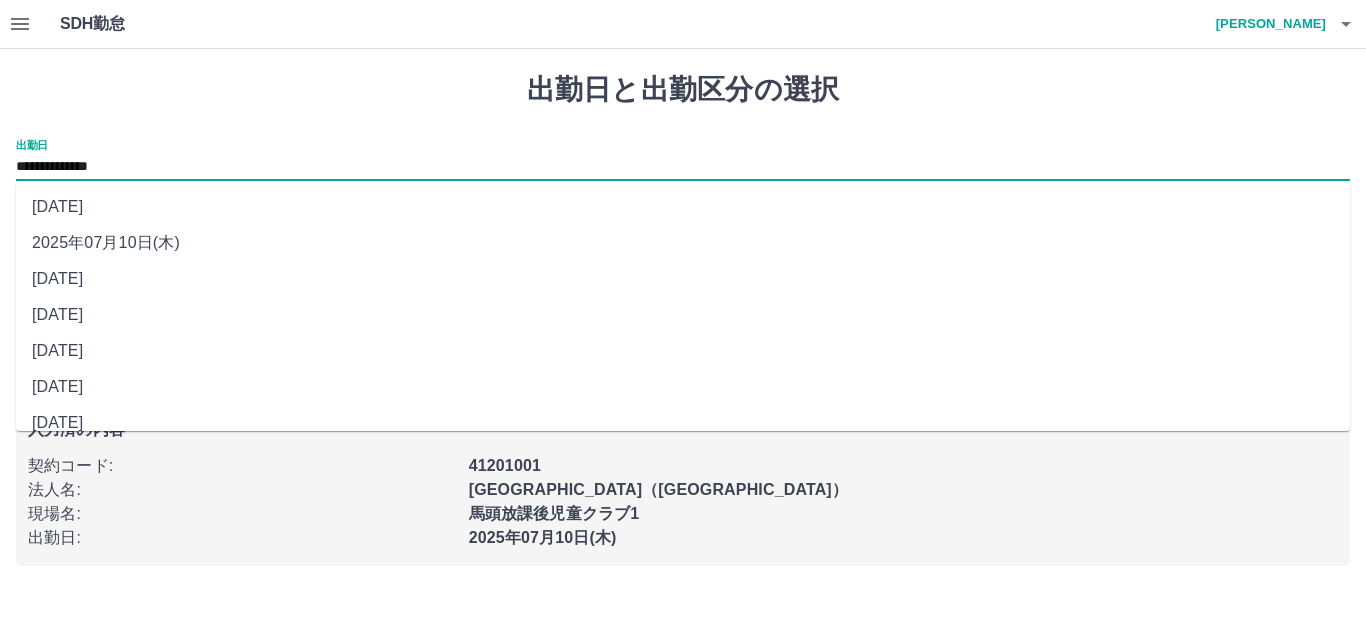 click on "2025年07月07日(月)" at bounding box center (683, 351) 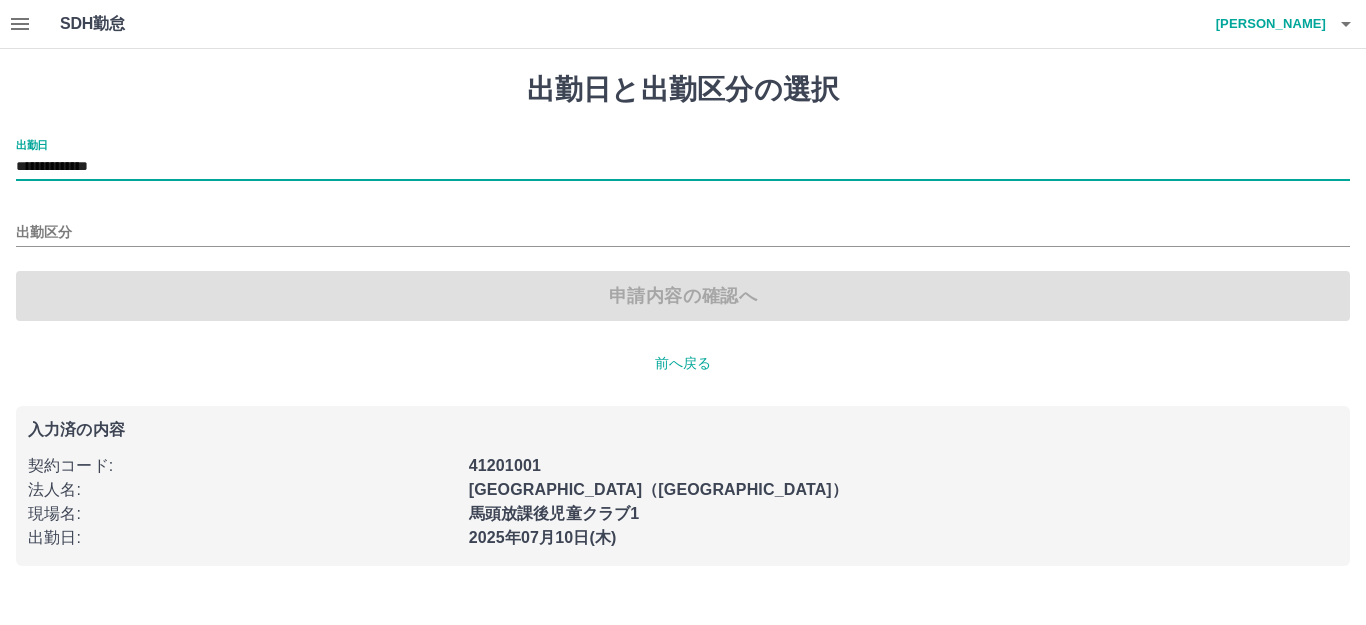click on "出勤区分" at bounding box center [683, 226] 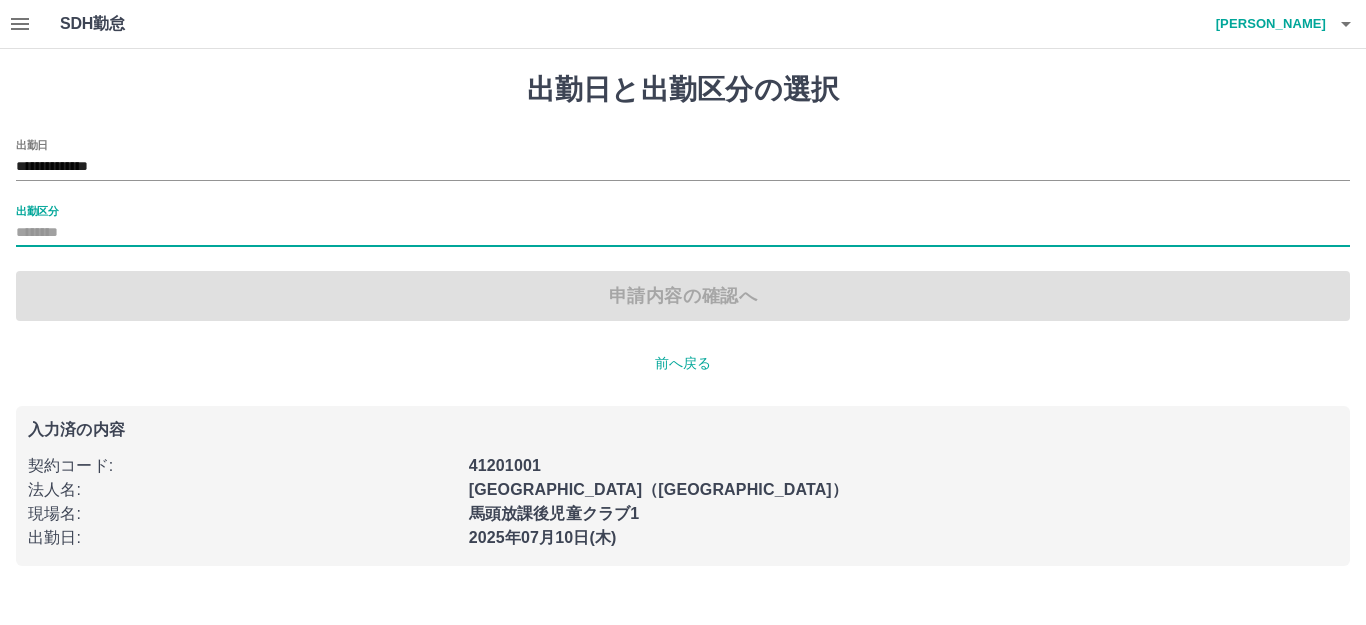 click on "出勤区分" at bounding box center [683, 233] 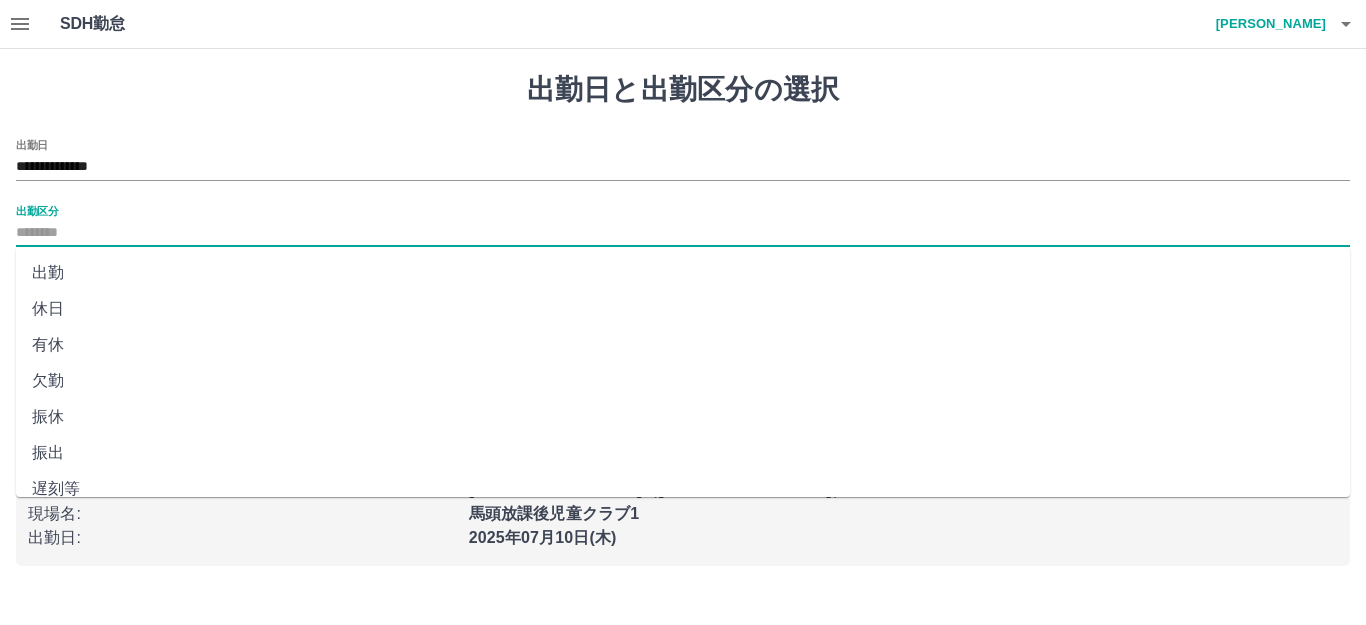 click on "出勤区分" at bounding box center [683, 233] 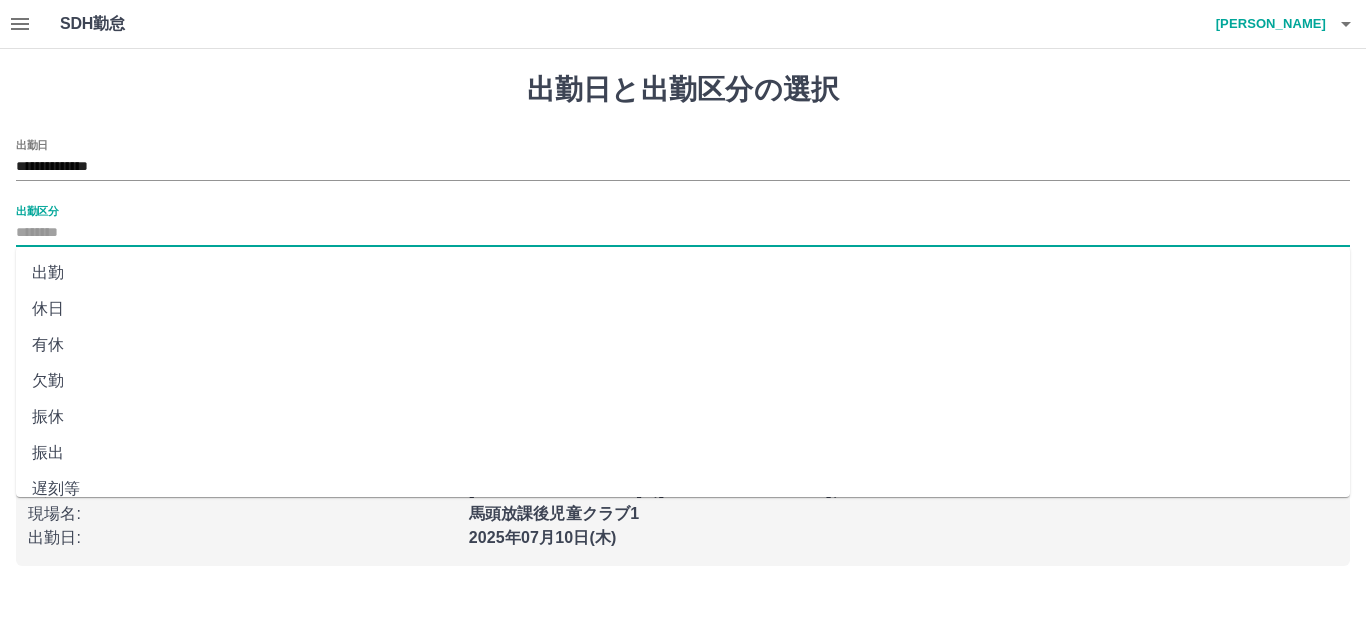 click on "休日" at bounding box center (683, 309) 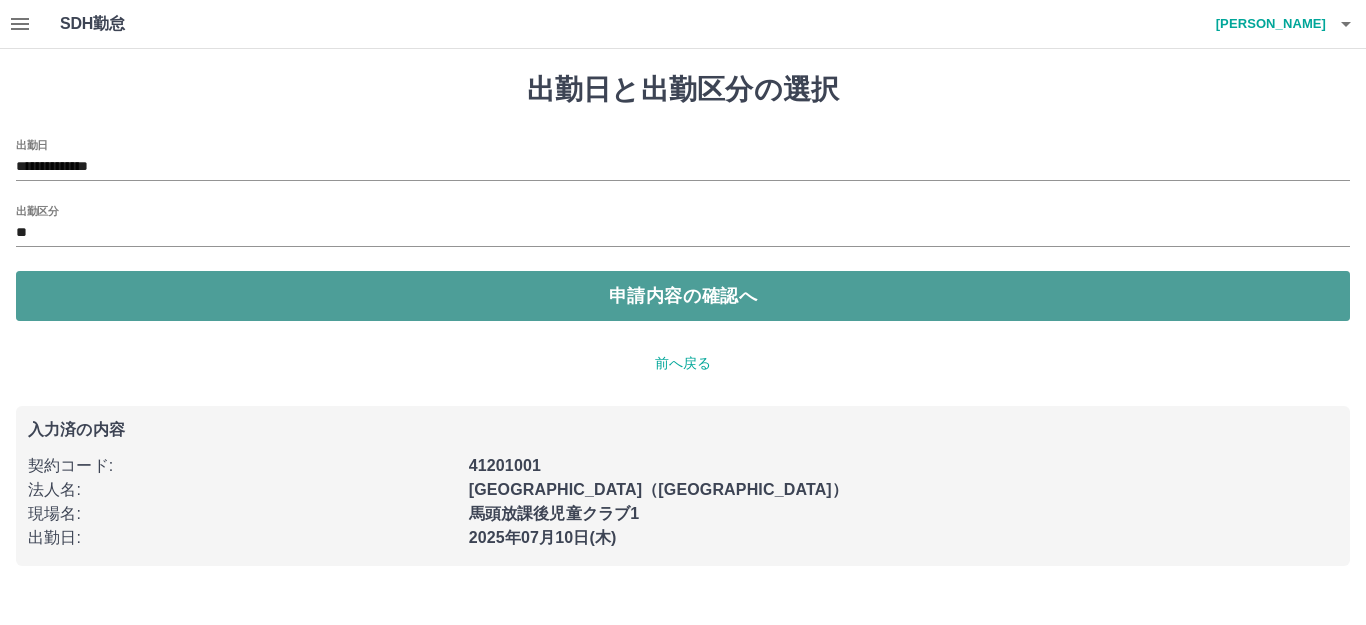 click on "申請内容の確認へ" at bounding box center (683, 296) 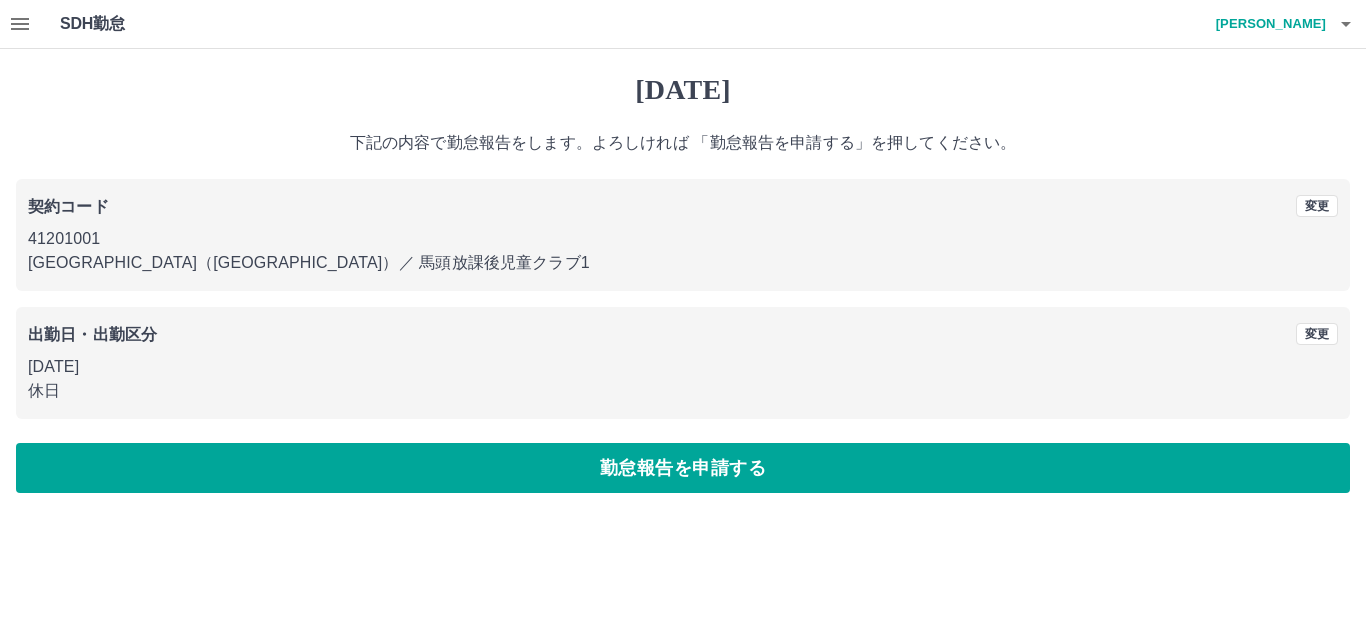 click on "休日" at bounding box center (683, 391) 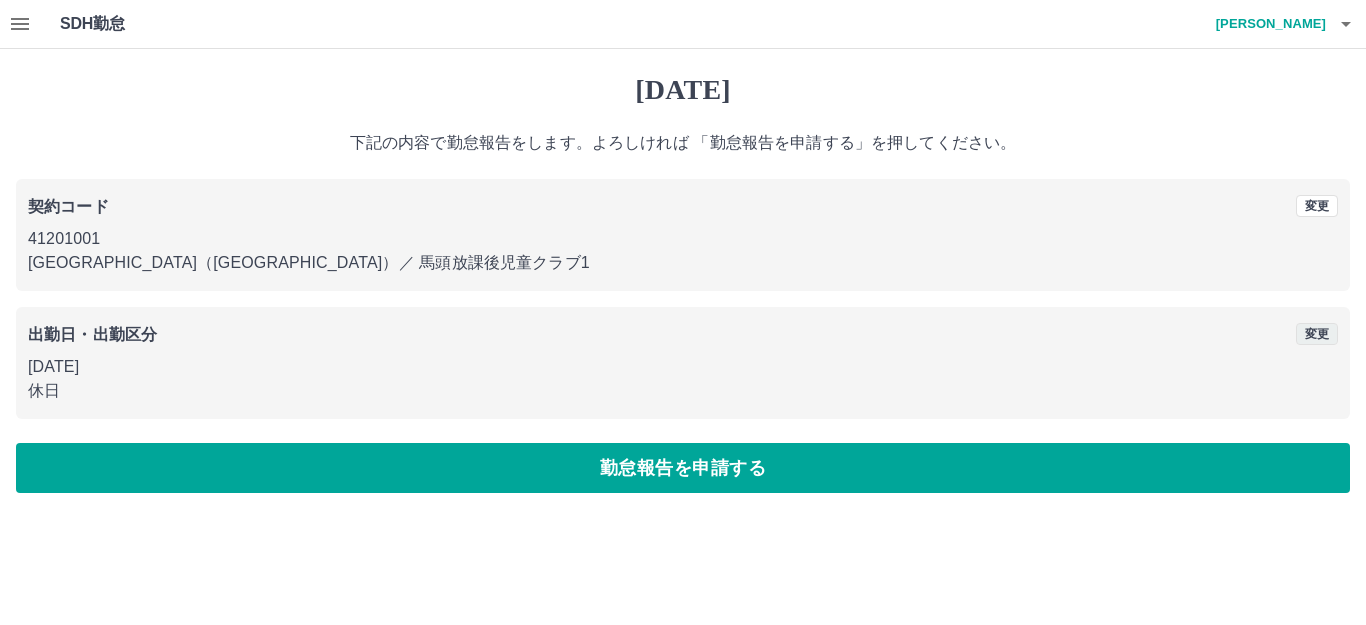 click on "変更" at bounding box center [1317, 334] 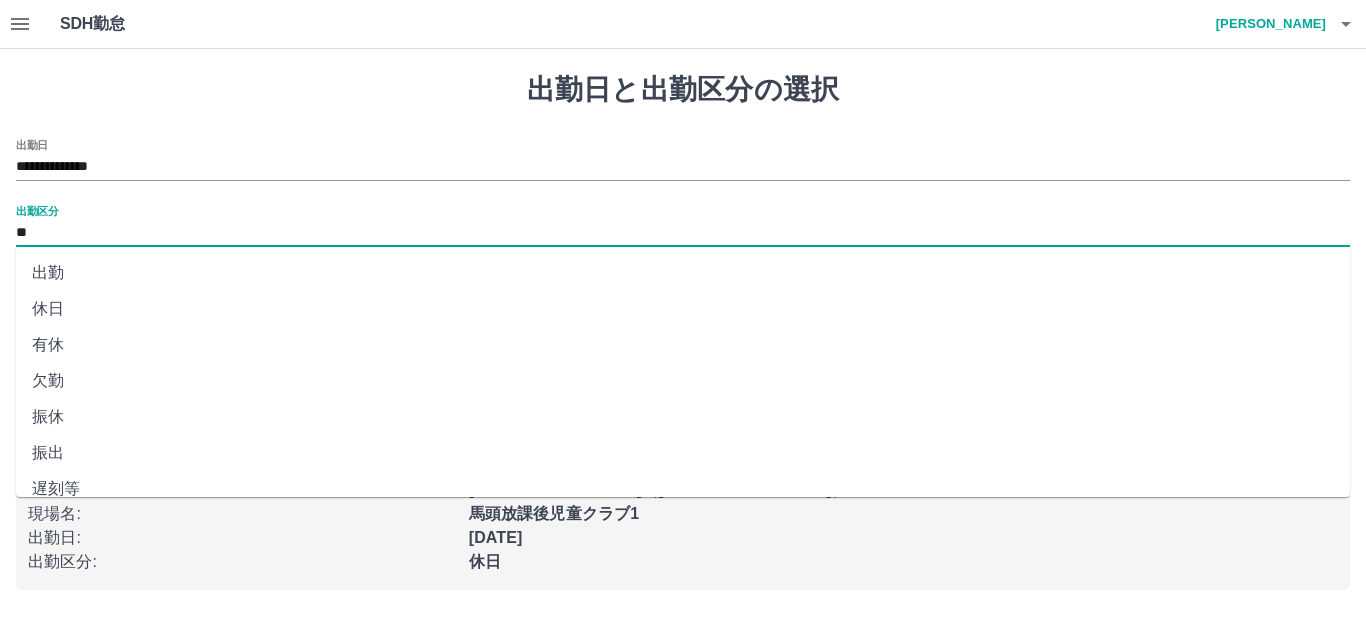 click on "**" at bounding box center (683, 233) 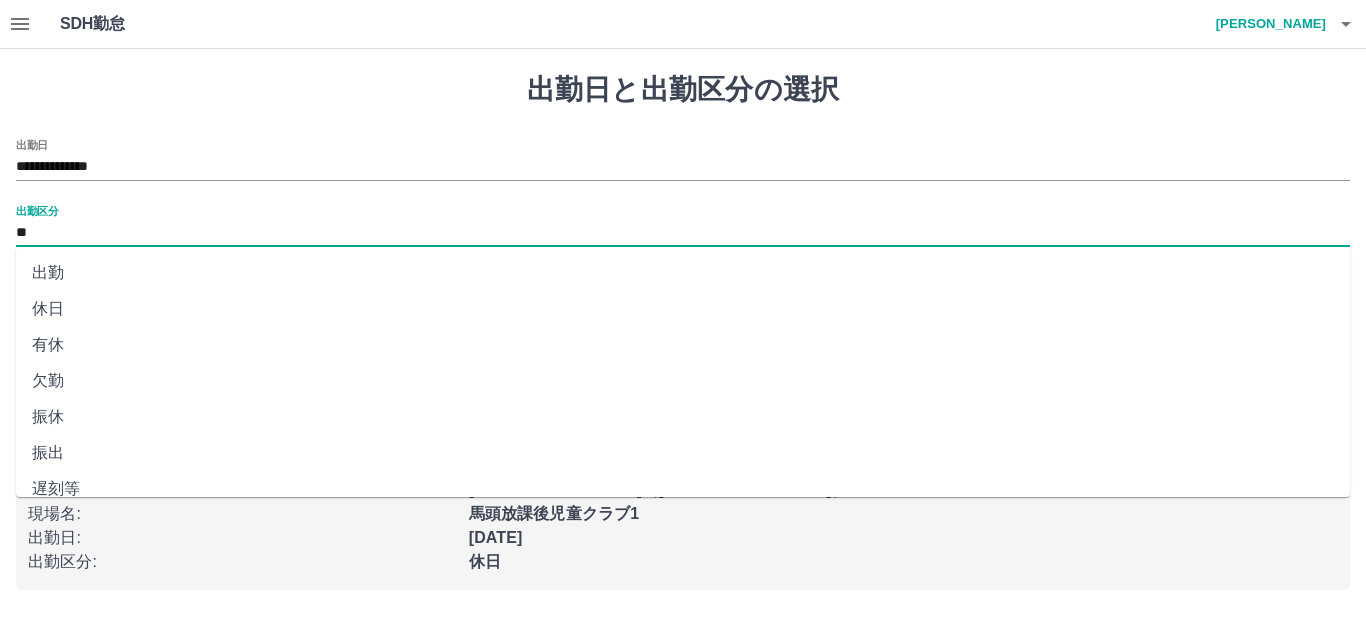 click on "欠勤" at bounding box center [683, 381] 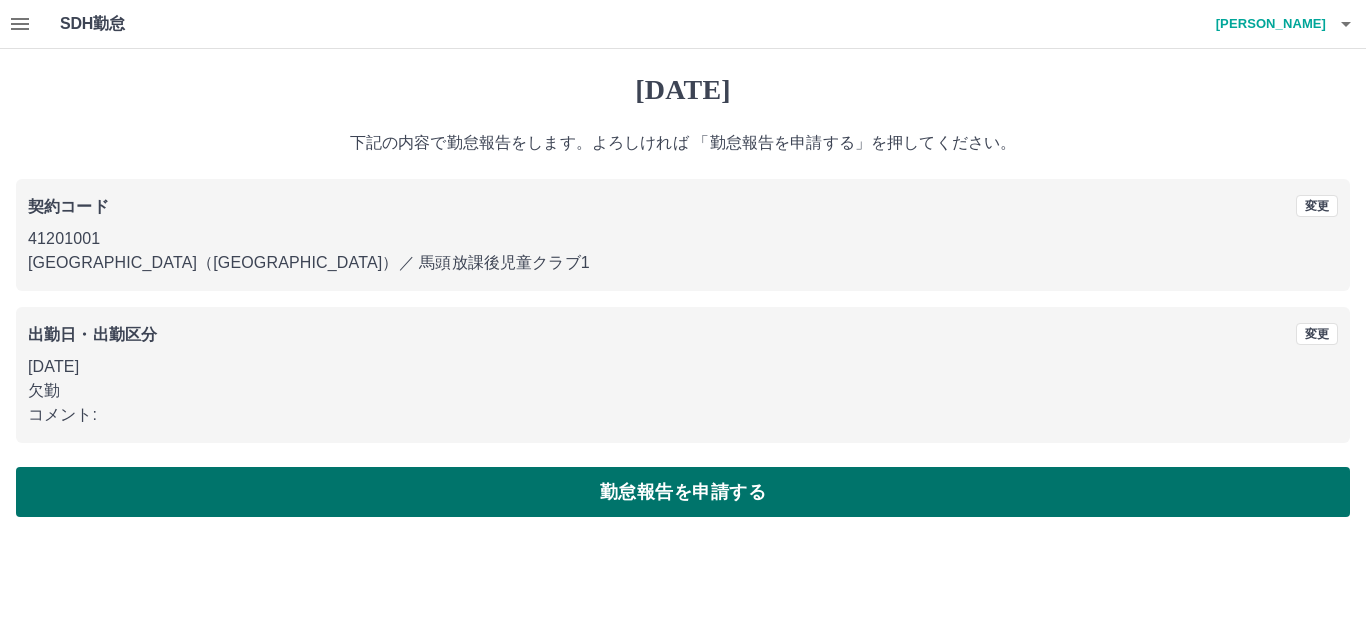 click on "勤怠報告を申請する" at bounding box center [683, 492] 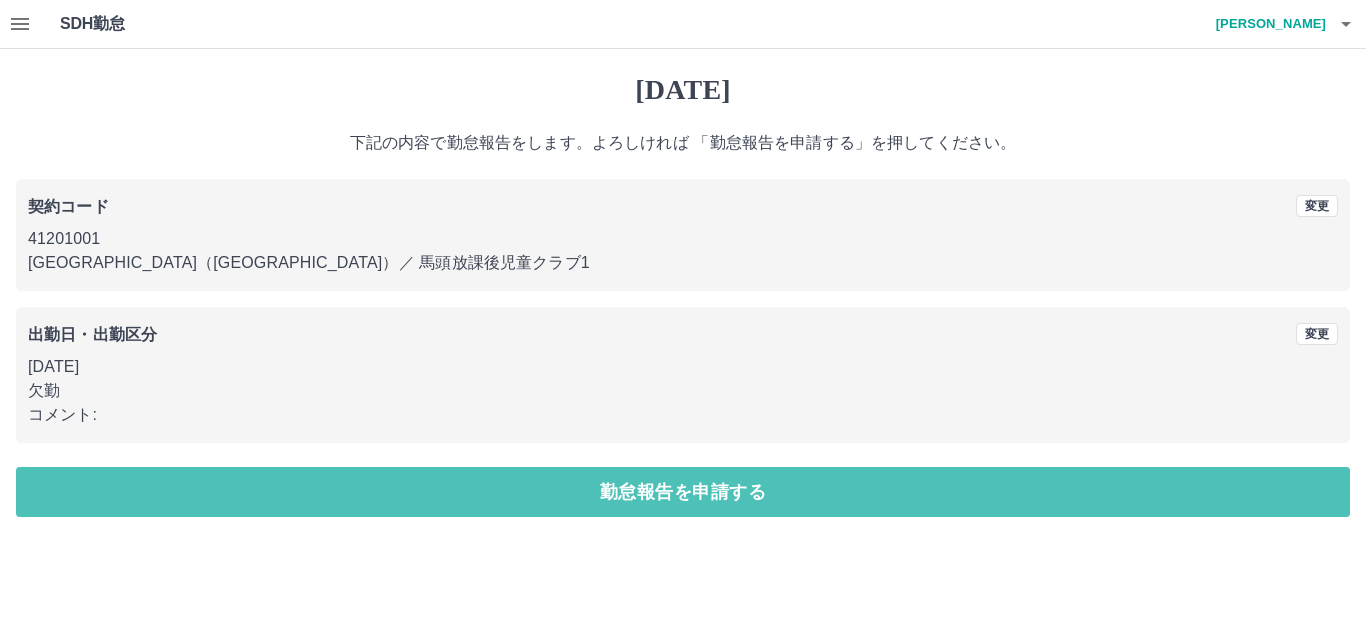 click on "勤怠報告を申請する" at bounding box center [683, 492] 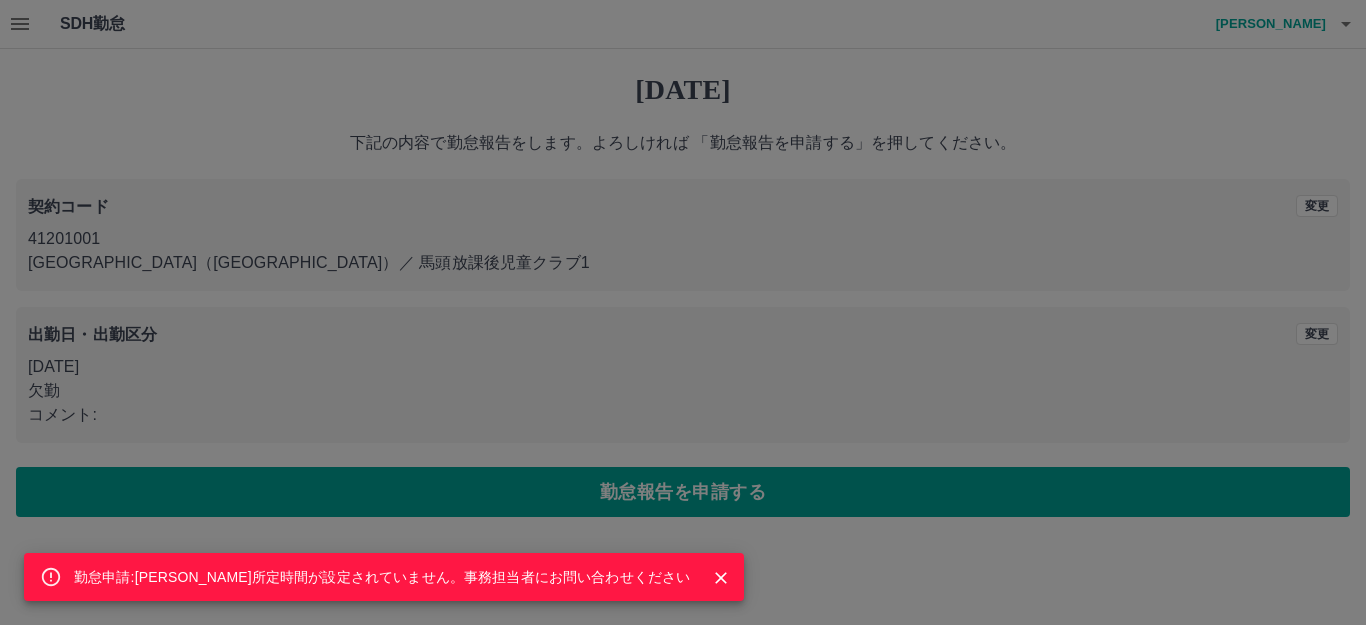 click on "勤怠申請:デフォルト所定時間が設定されていません。事務担当者にお問い合わせください" at bounding box center (683, 312) 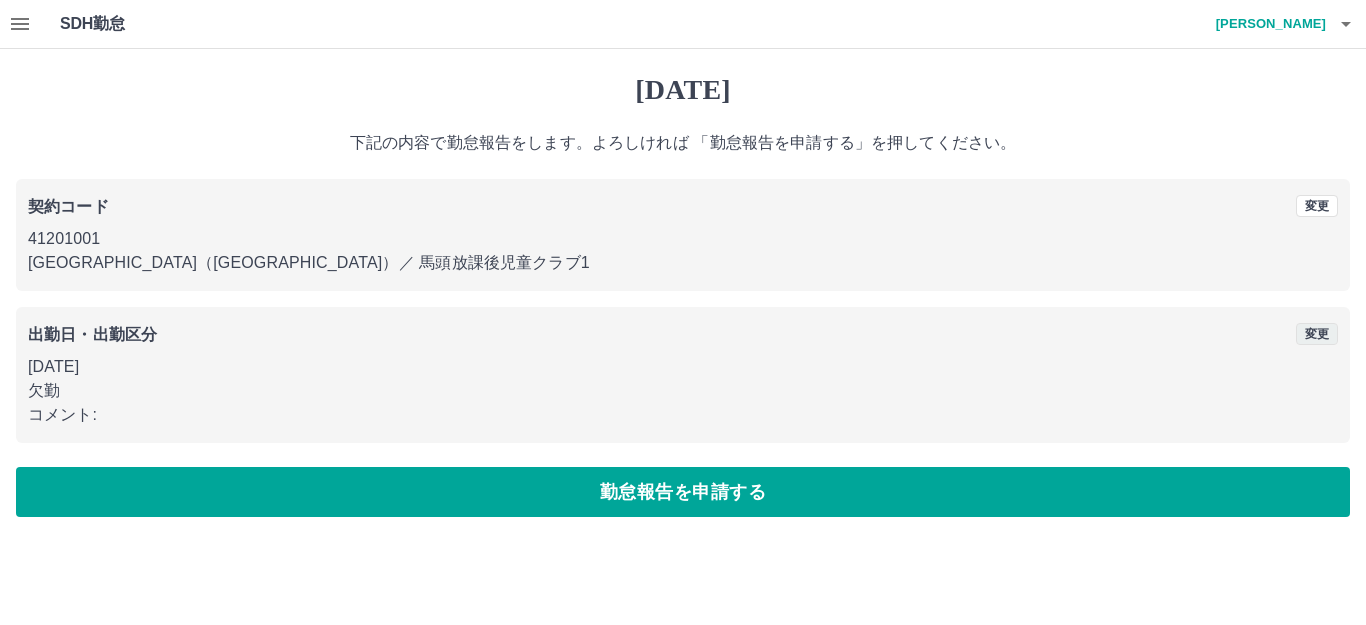 click on "変更" at bounding box center (1317, 334) 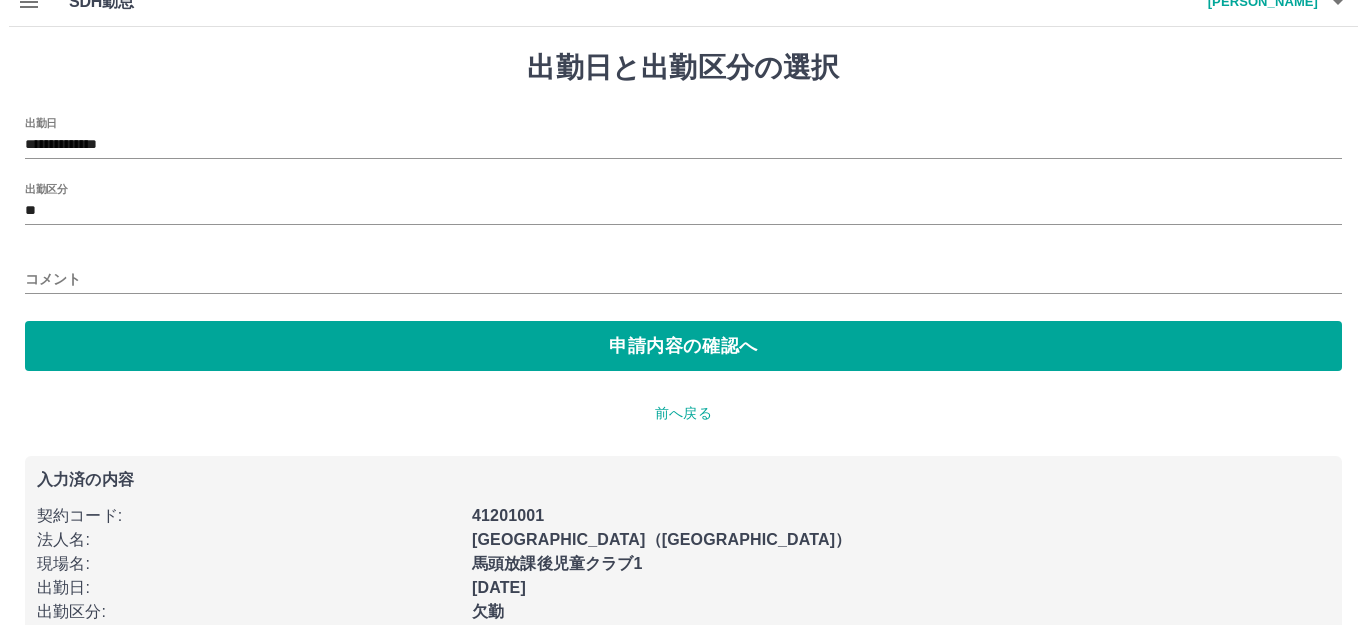 scroll, scrollTop: 0, scrollLeft: 0, axis: both 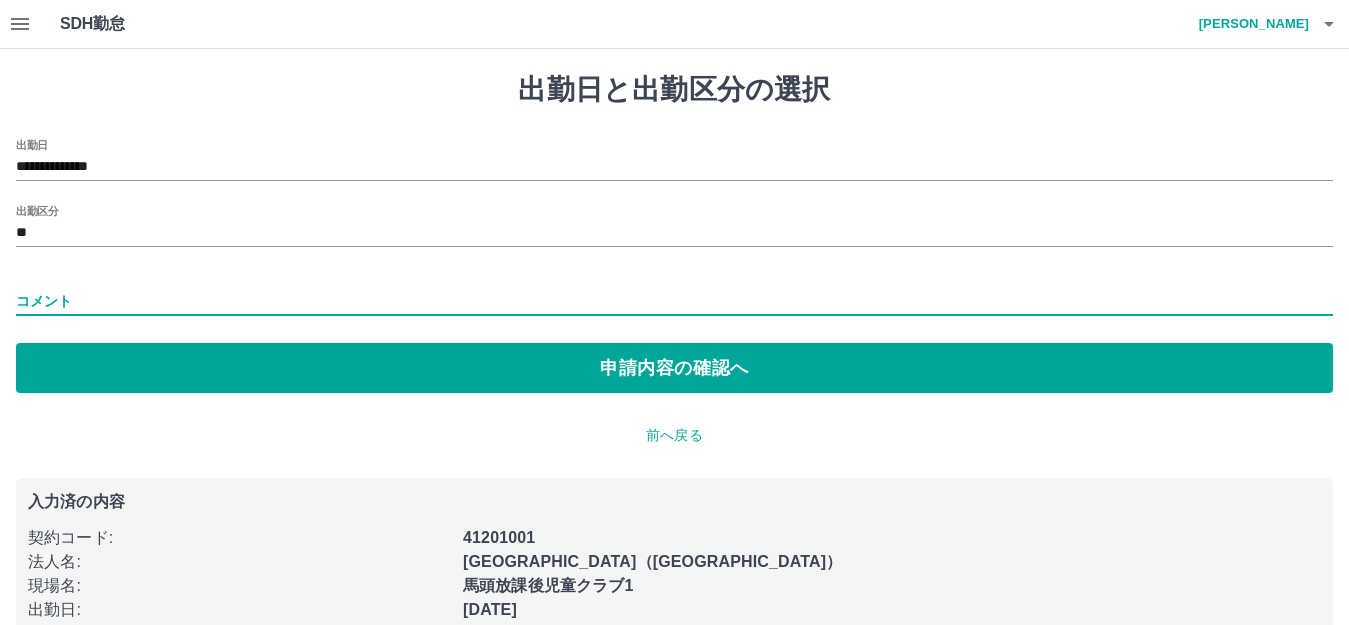 click on "コメント" at bounding box center (674, 301) 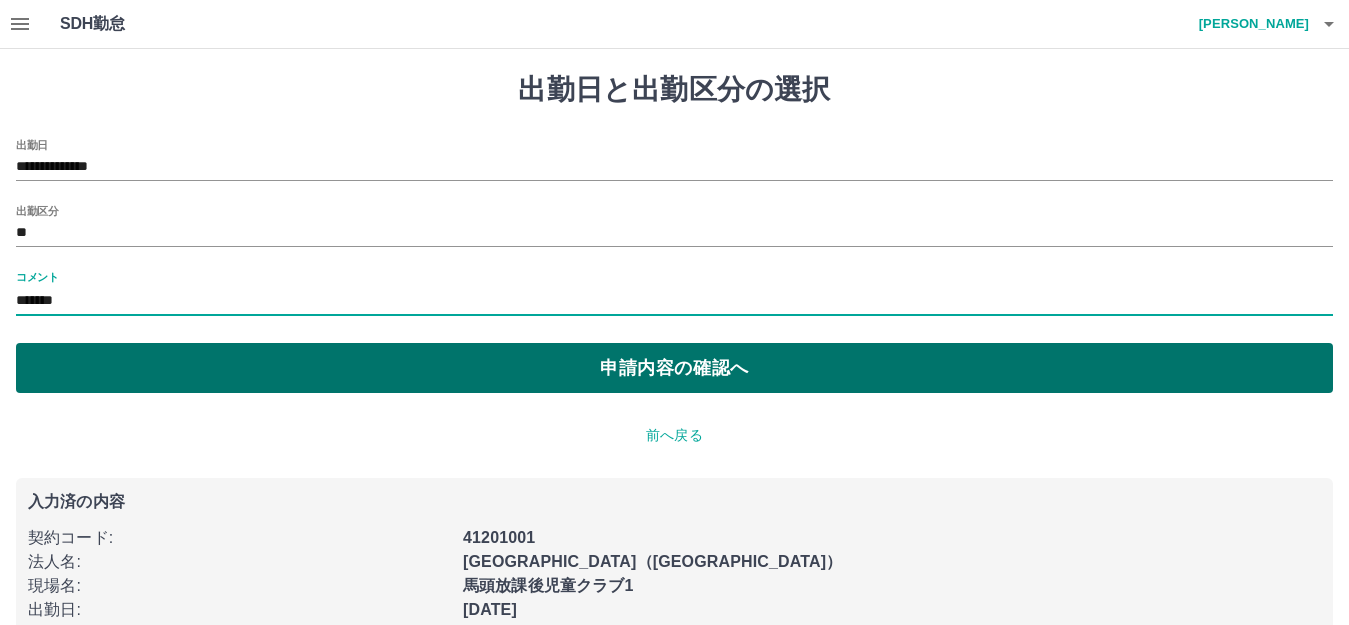 type on "*******" 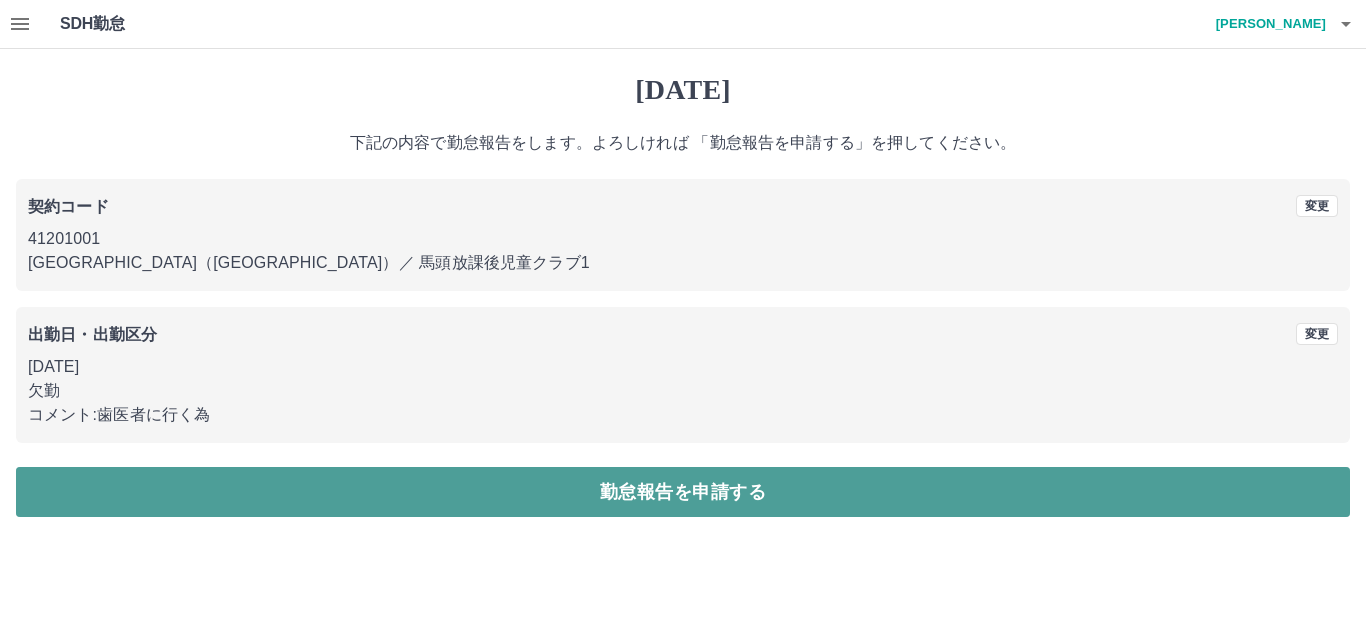 click on "勤怠報告を申請する" at bounding box center [683, 492] 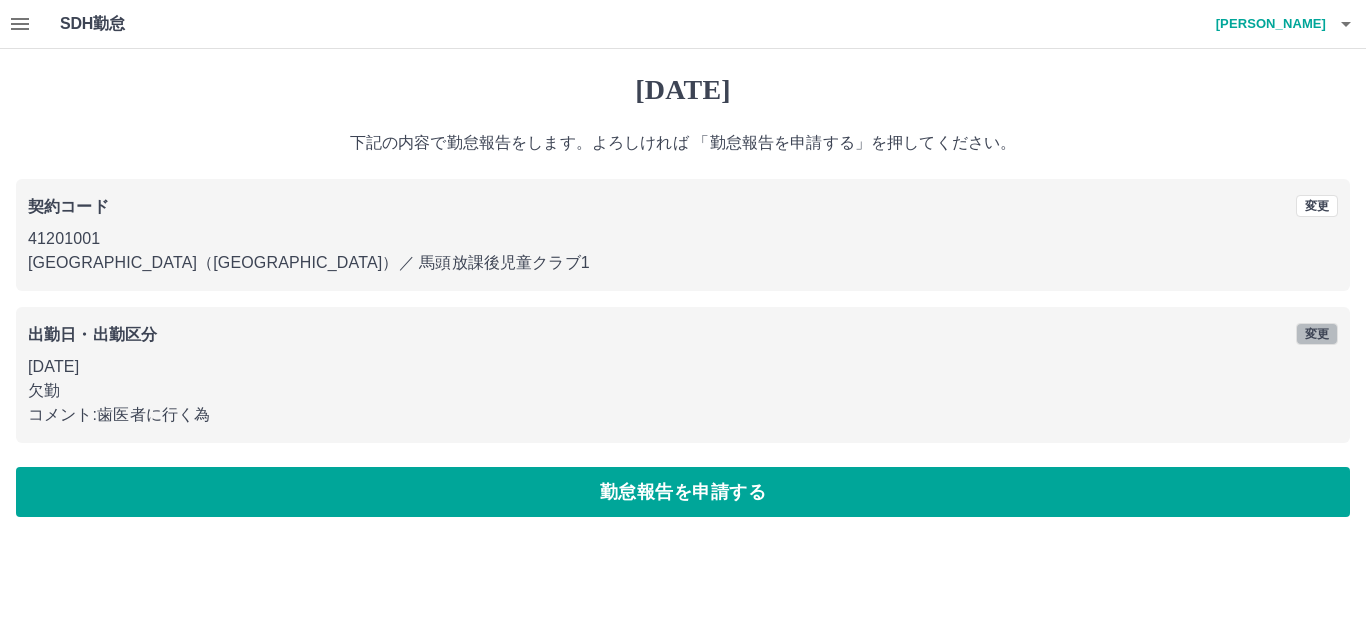 click on "変更" at bounding box center [1317, 334] 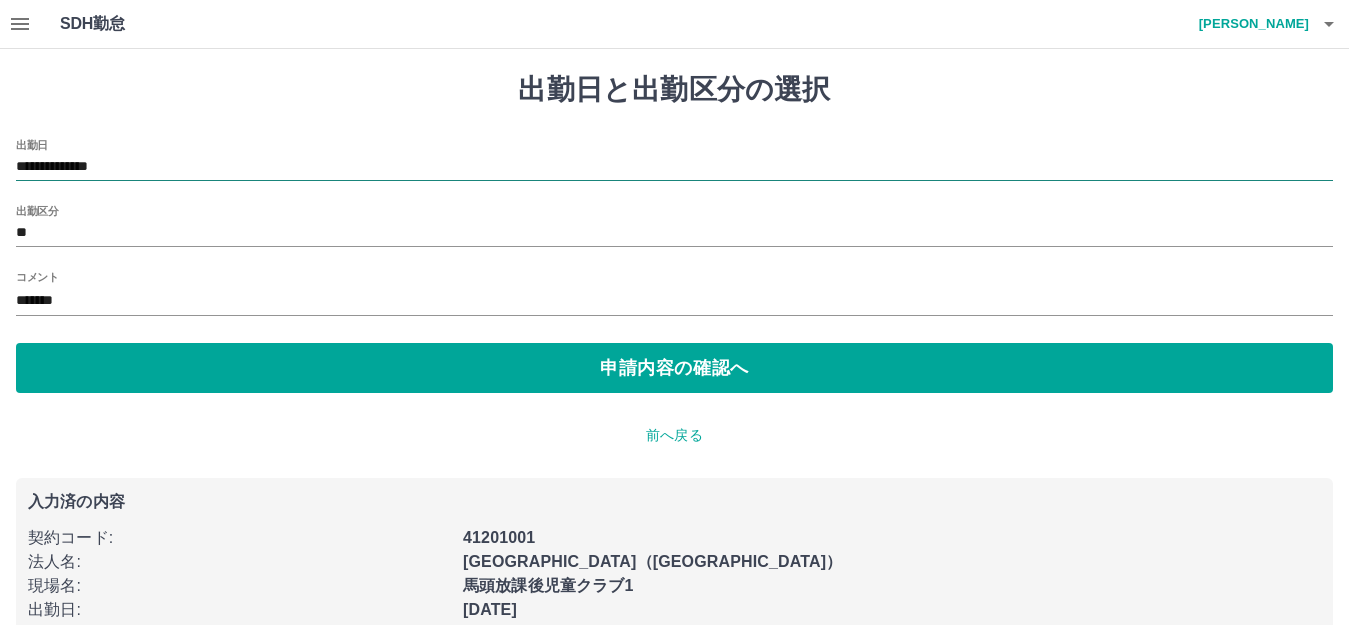 click on "**********" at bounding box center (674, 167) 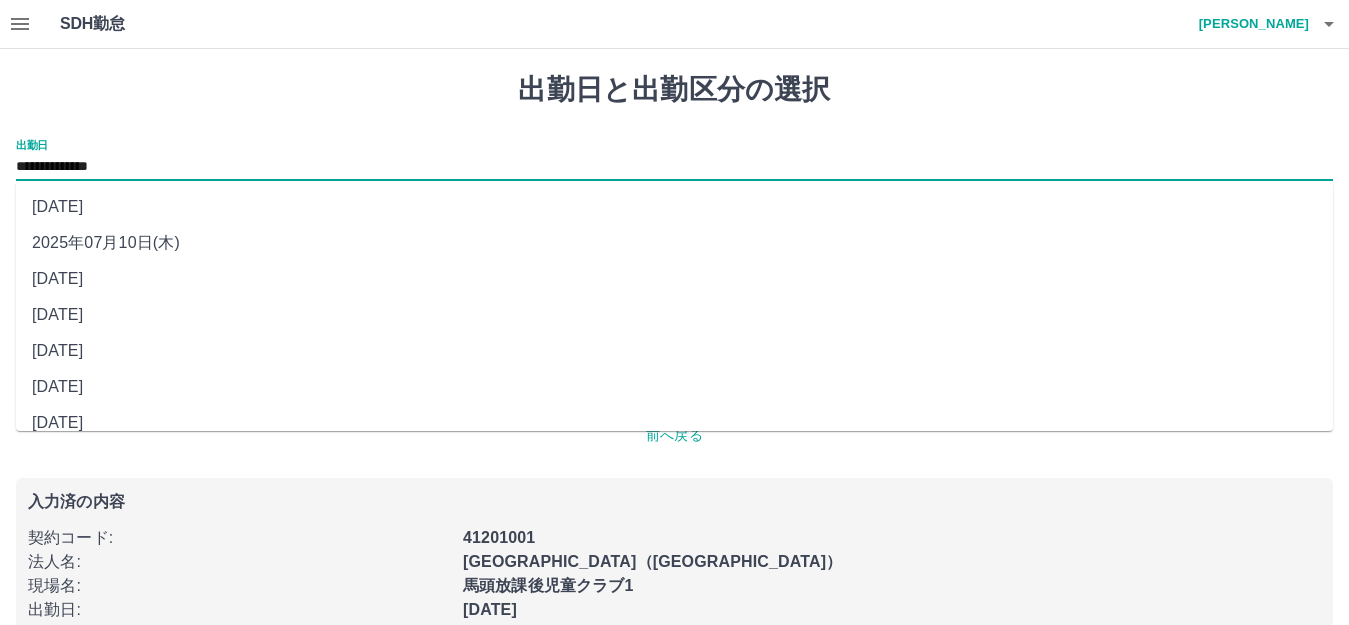 click on "2025年07月10日(木)" at bounding box center [674, 243] 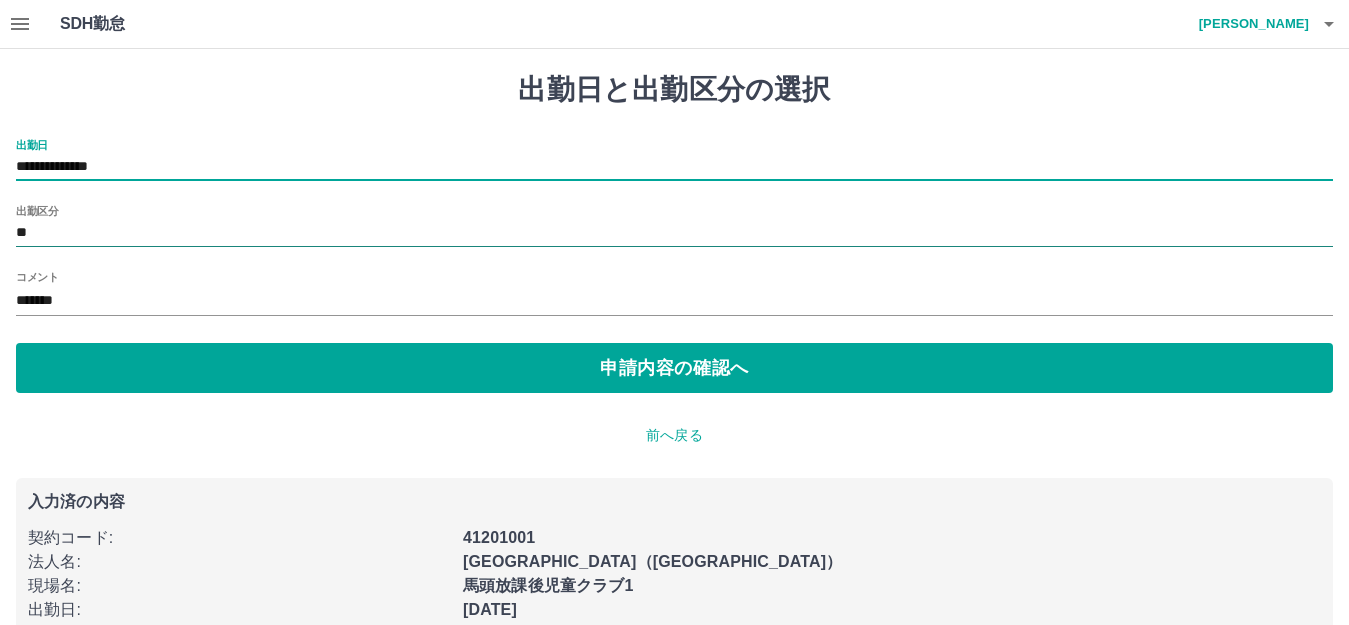 click on "**" at bounding box center (674, 233) 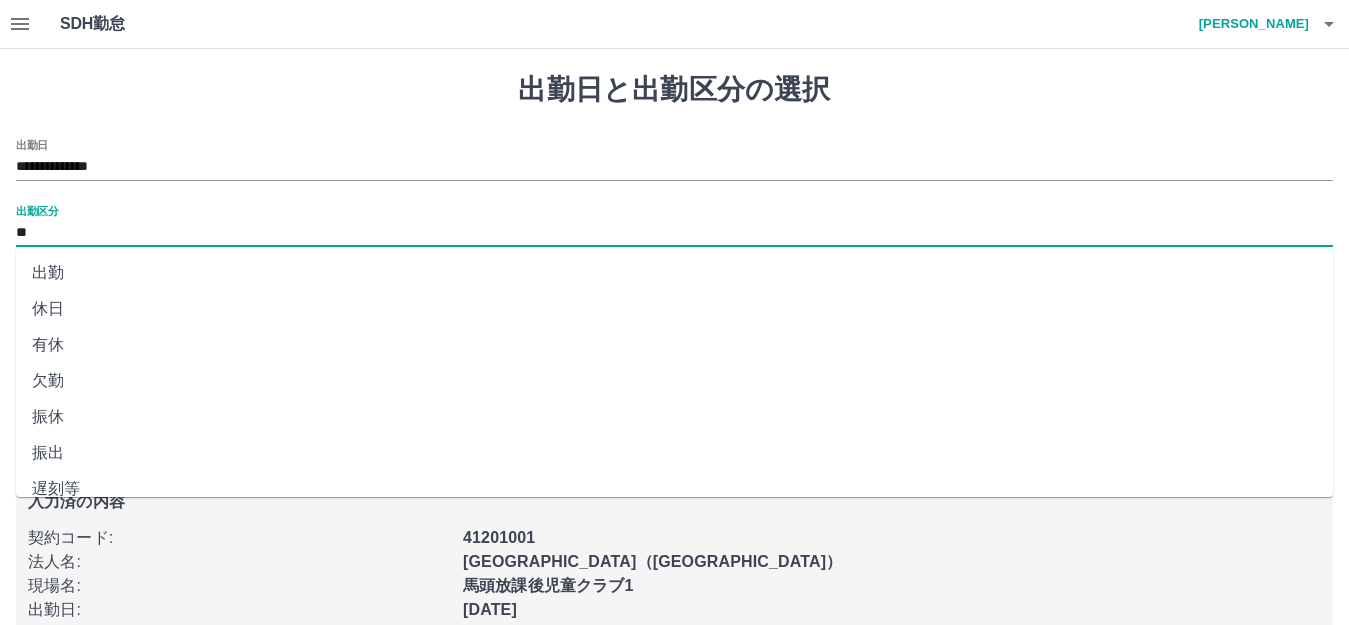 click on "休日" at bounding box center (674, 309) 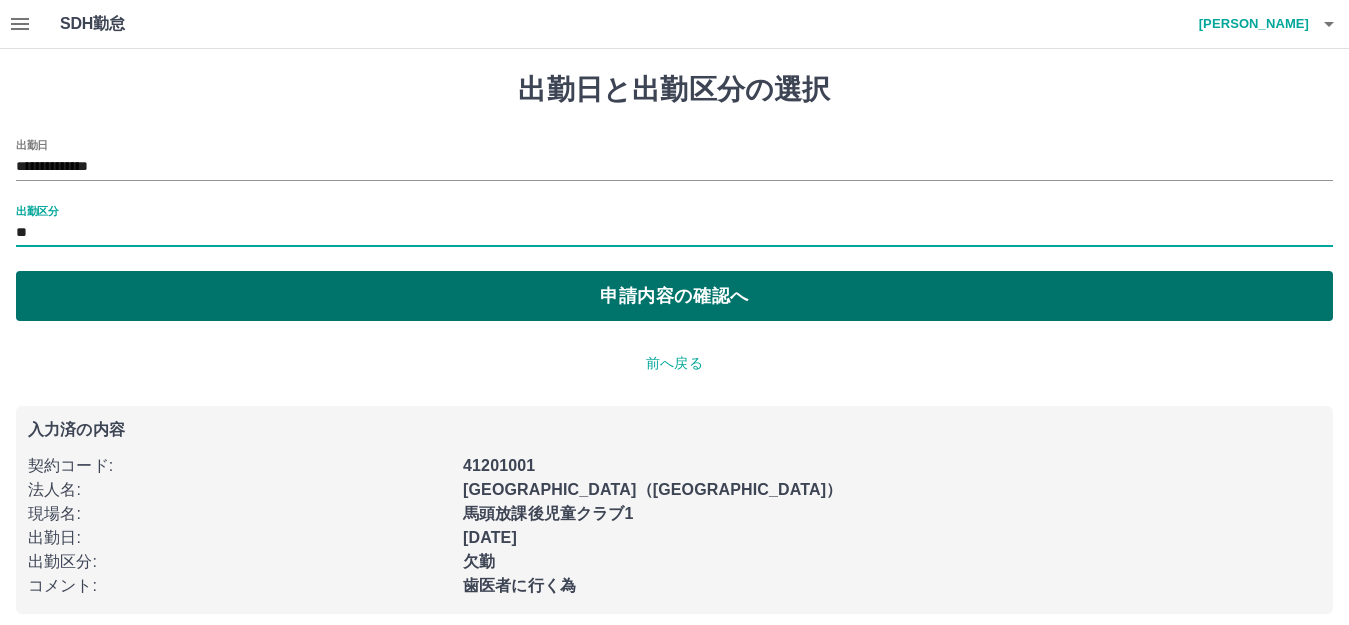 click on "申請内容の確認へ" at bounding box center (674, 296) 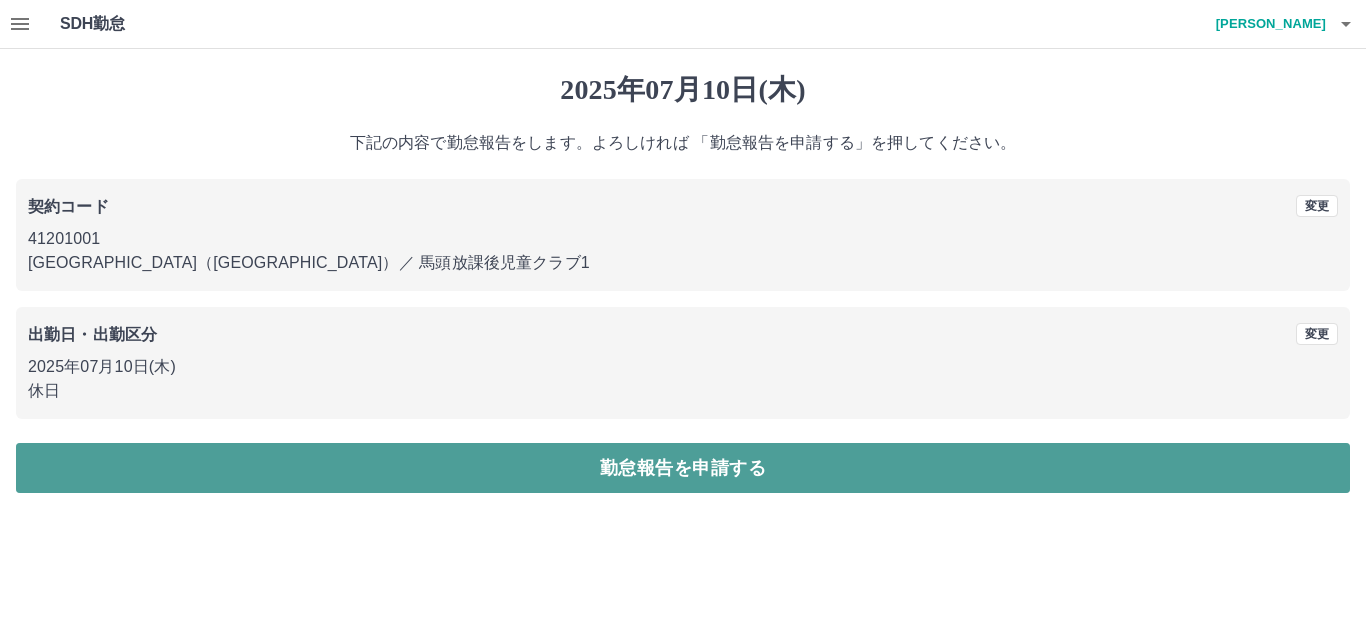 click on "勤怠報告を申請する" at bounding box center (683, 468) 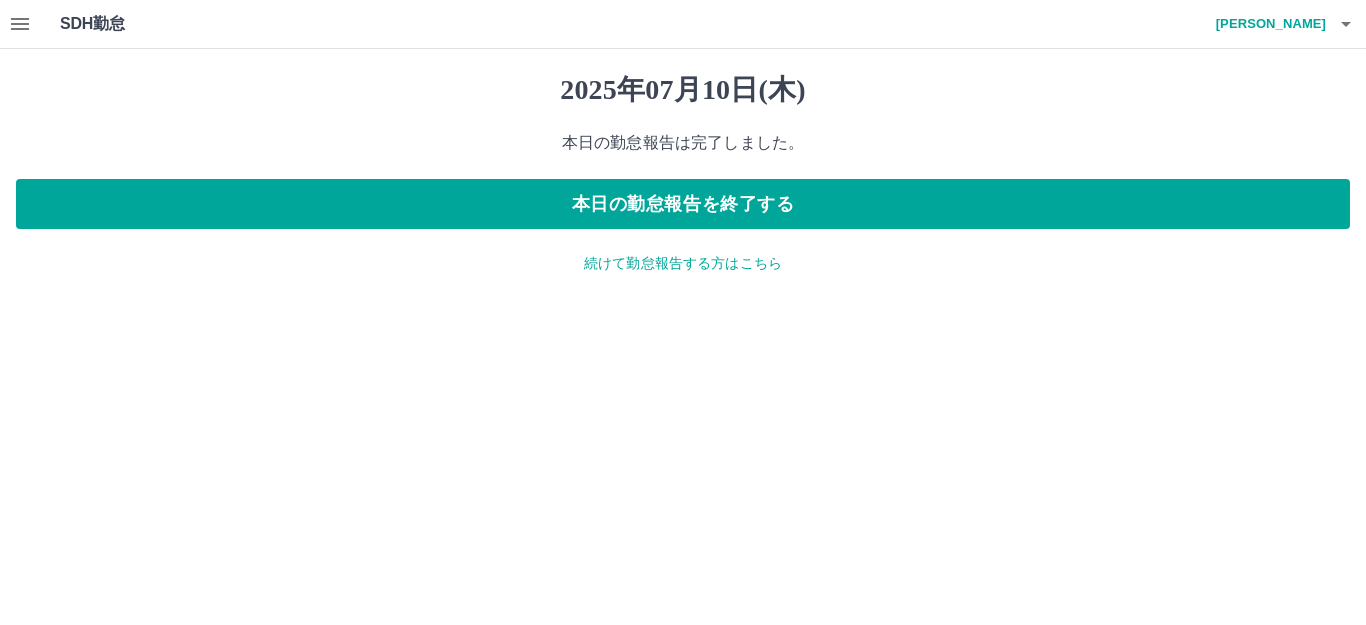 click on "続けて勤怠報告する方はこちら" at bounding box center [683, 263] 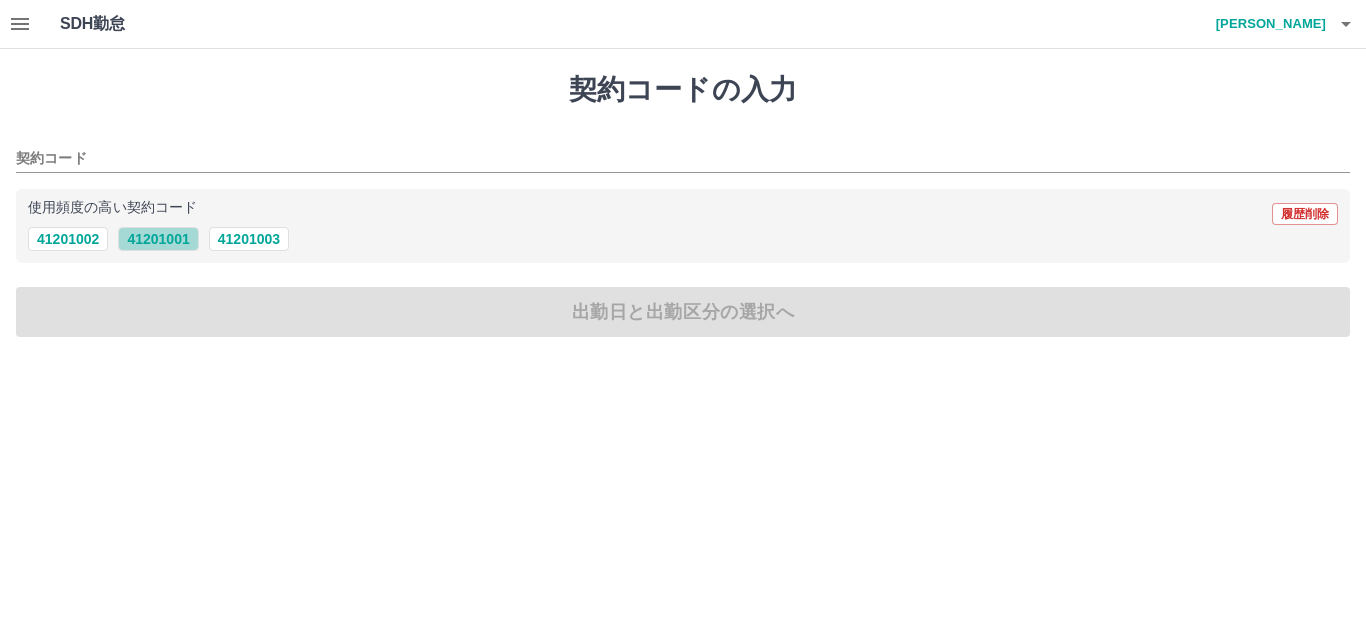 click on "41201001" at bounding box center [158, 239] 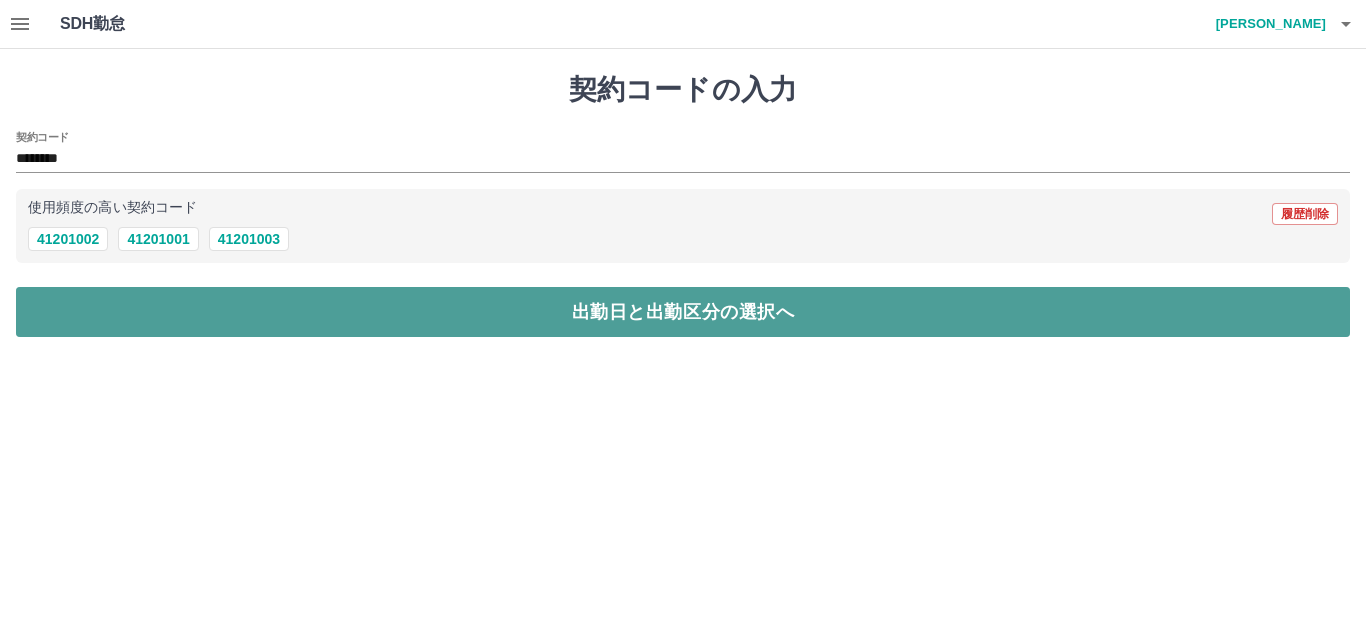 click on "出勤日と出勤区分の選択へ" at bounding box center (683, 312) 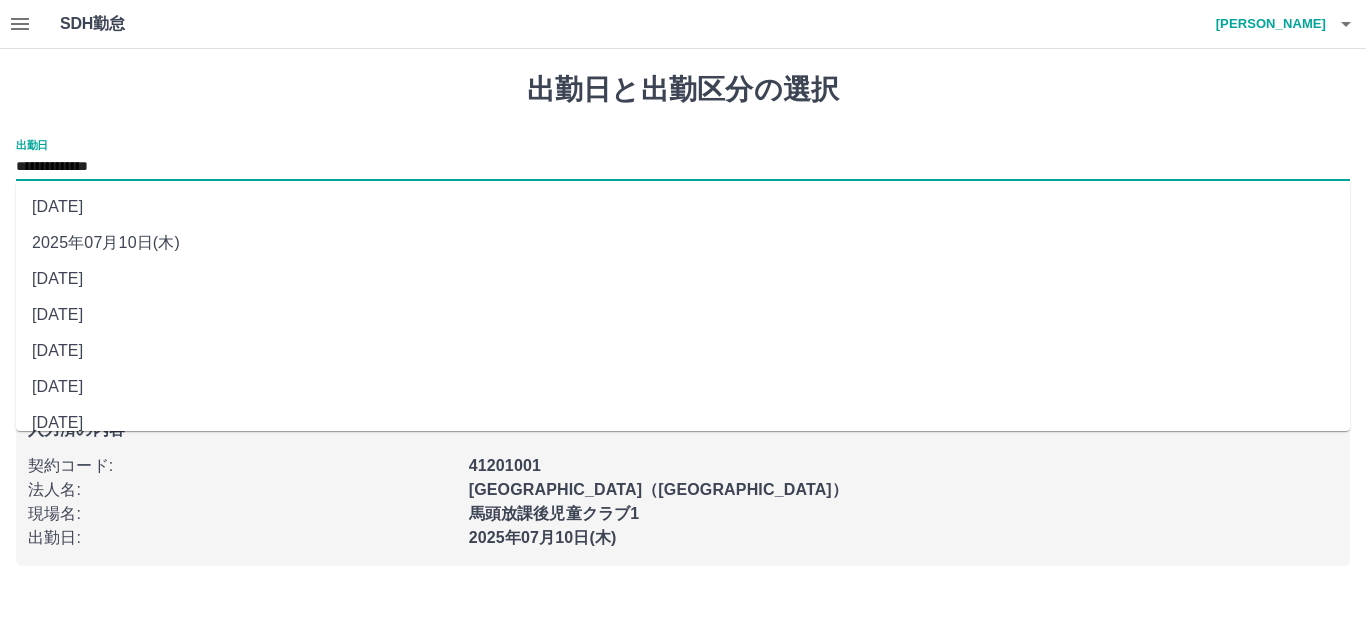 click on "**********" at bounding box center (683, 167) 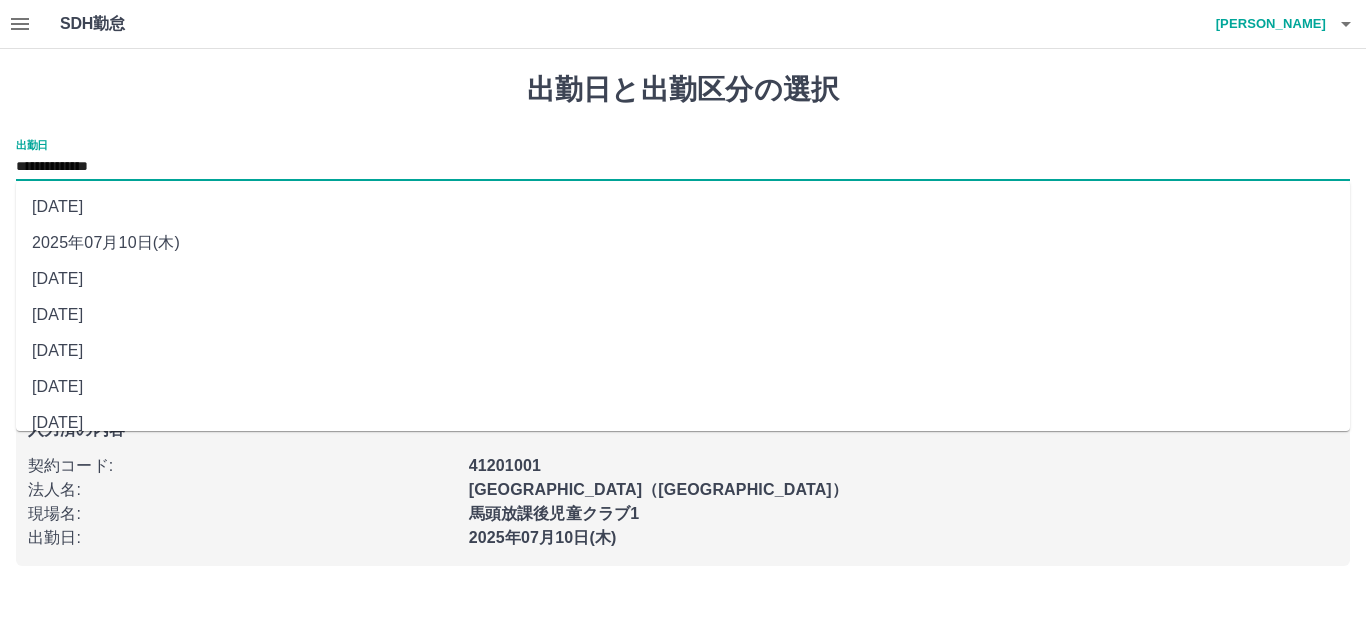 click on "2025年07月11日(金)" at bounding box center [683, 207] 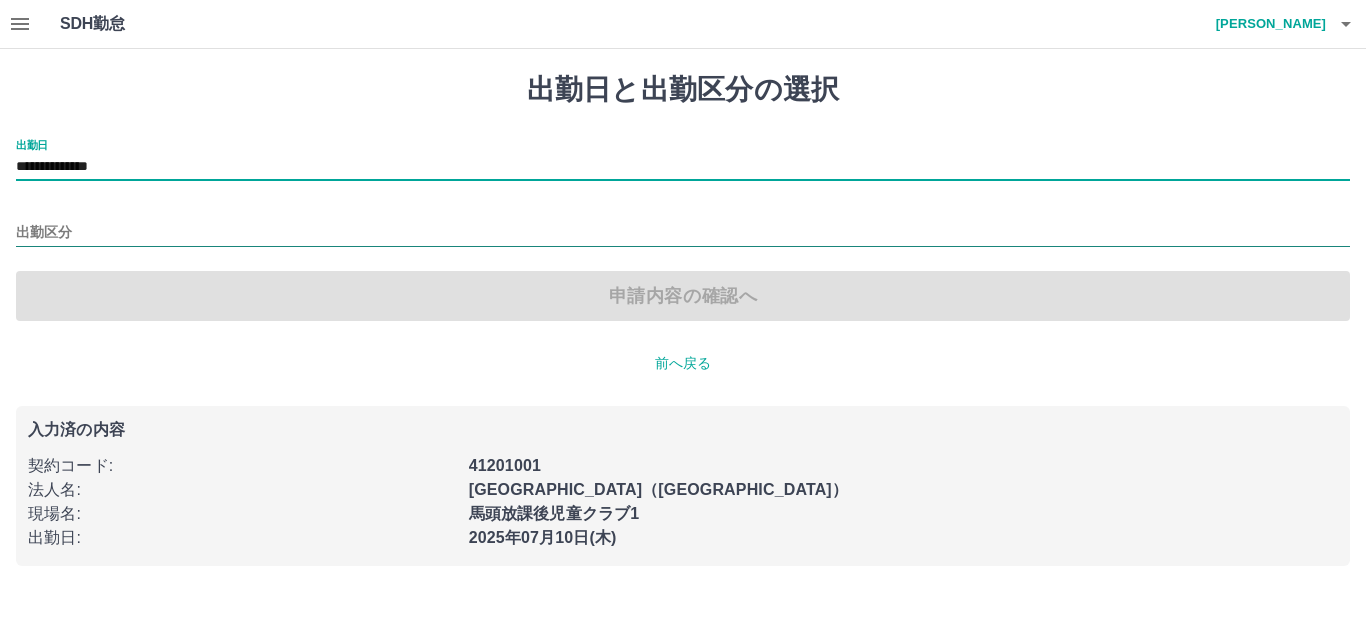 click on "出勤区分" at bounding box center [683, 233] 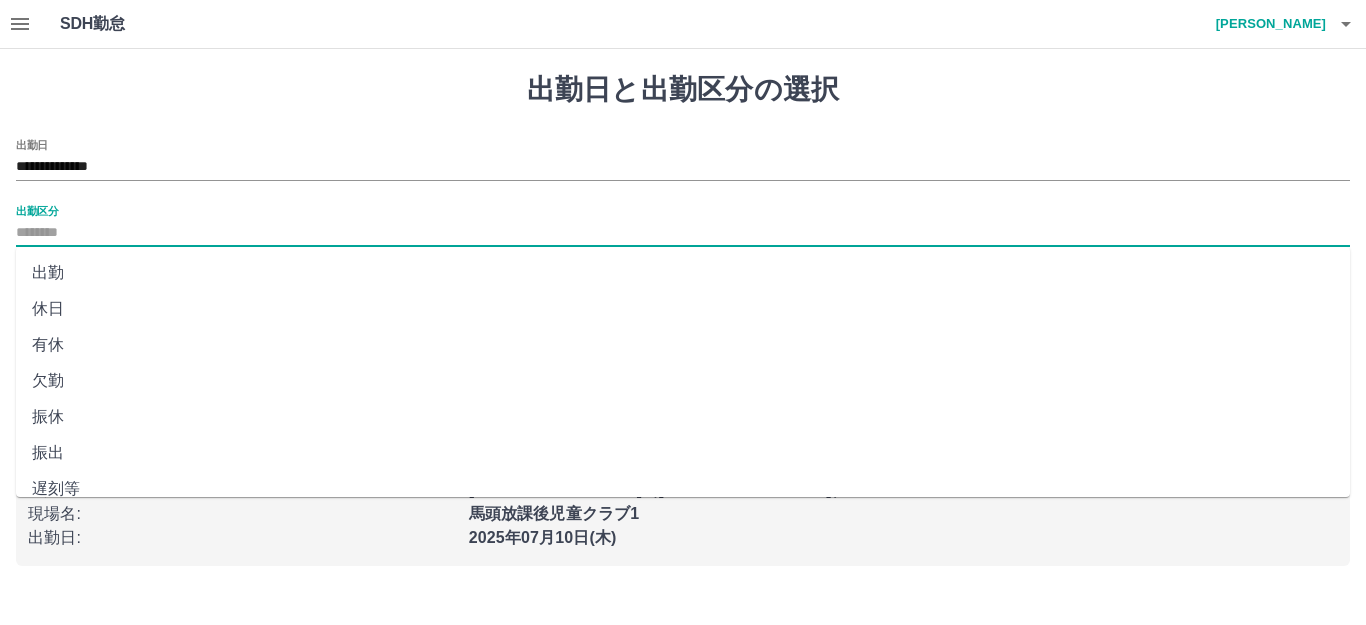 click on "休日" at bounding box center (683, 309) 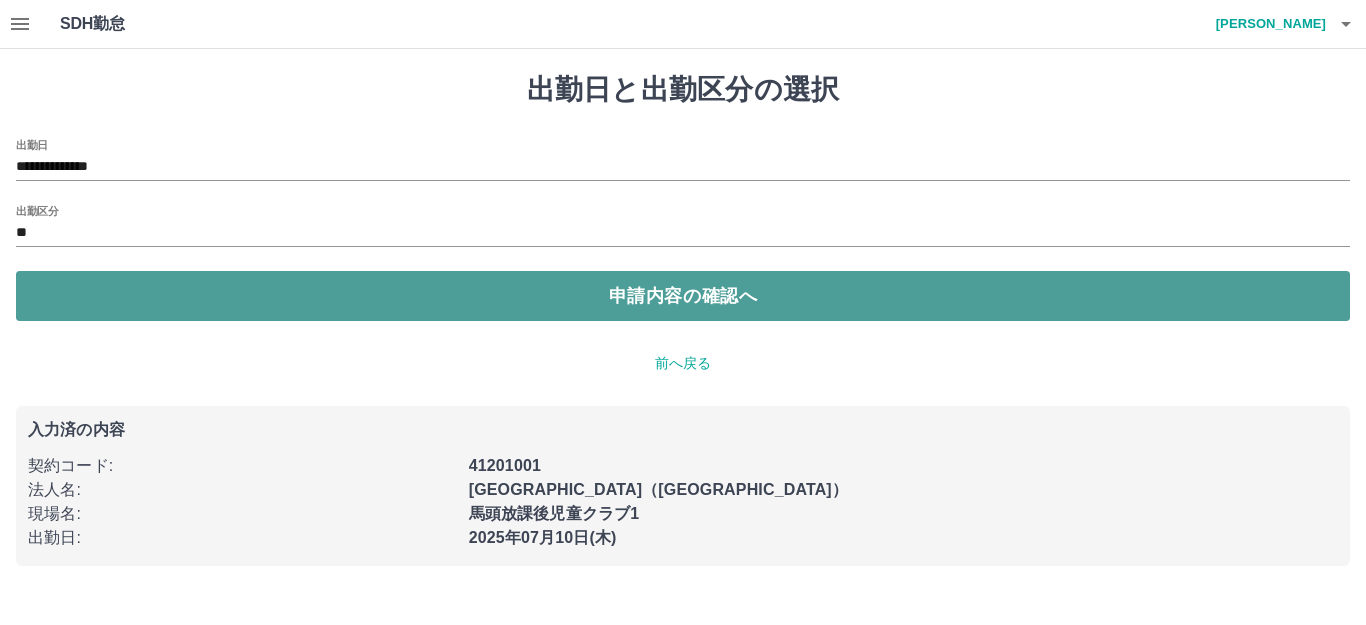 click on "申請内容の確認へ" at bounding box center (683, 296) 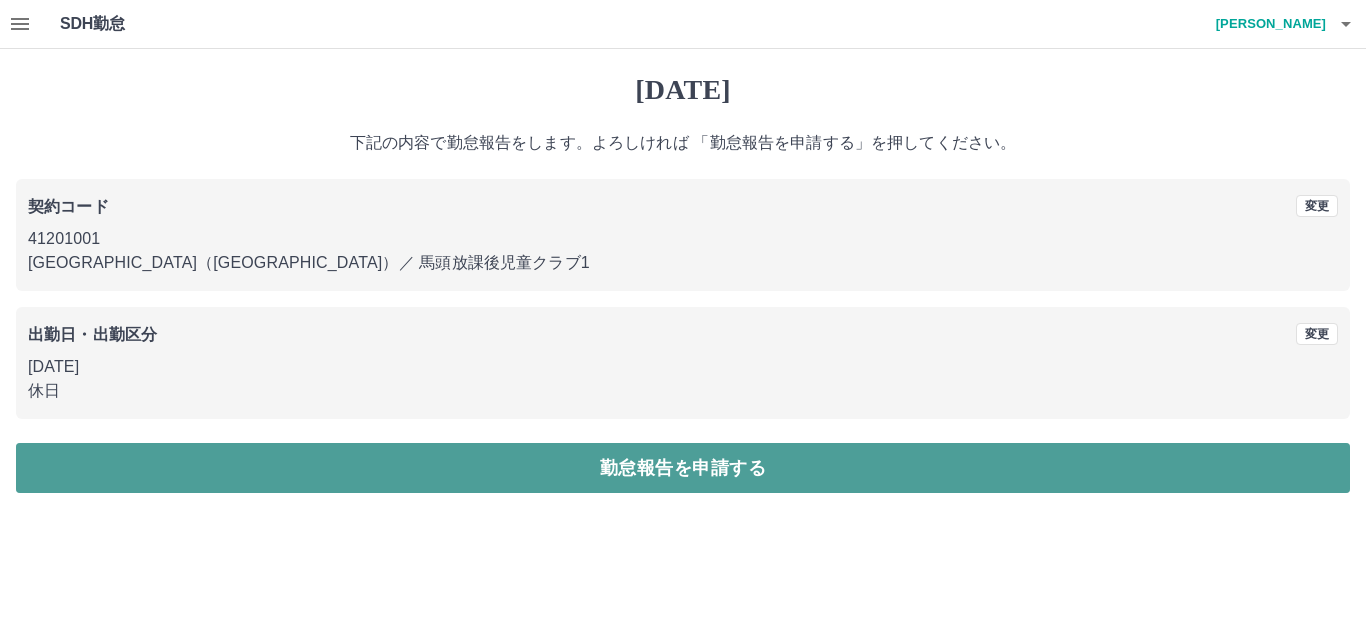 click on "勤怠報告を申請する" at bounding box center (683, 468) 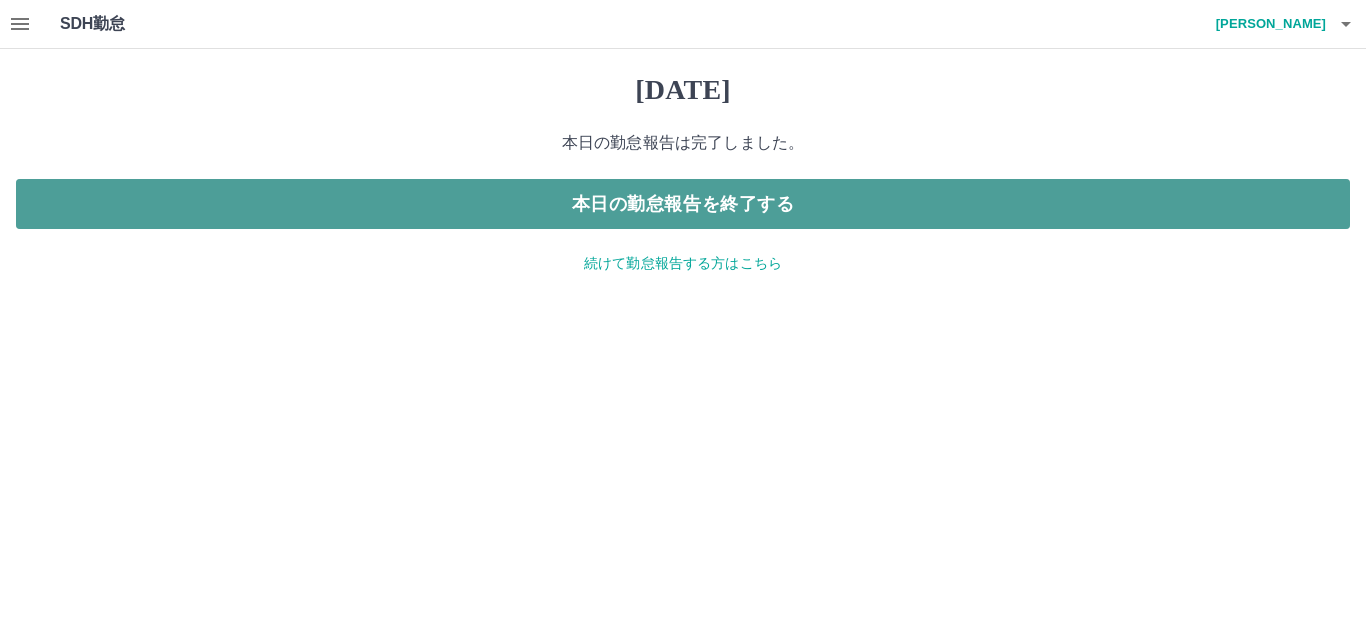 click on "本日の勤怠報告を終了する" at bounding box center [683, 204] 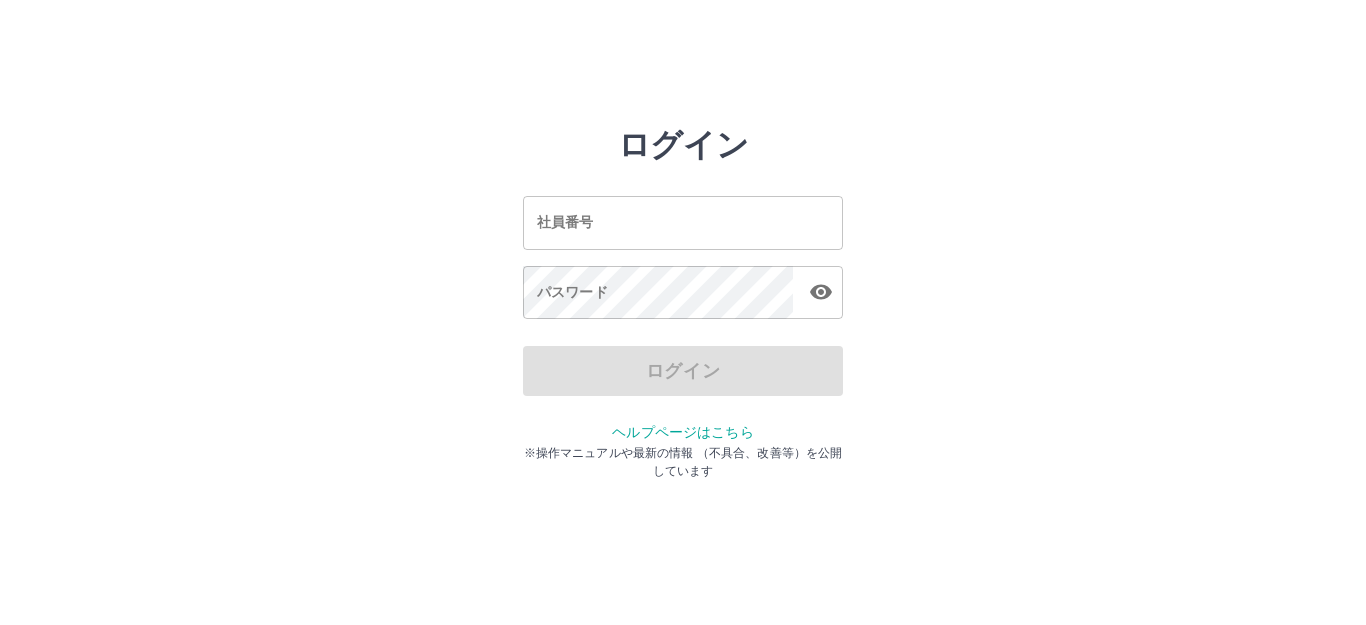 scroll, scrollTop: 0, scrollLeft: 0, axis: both 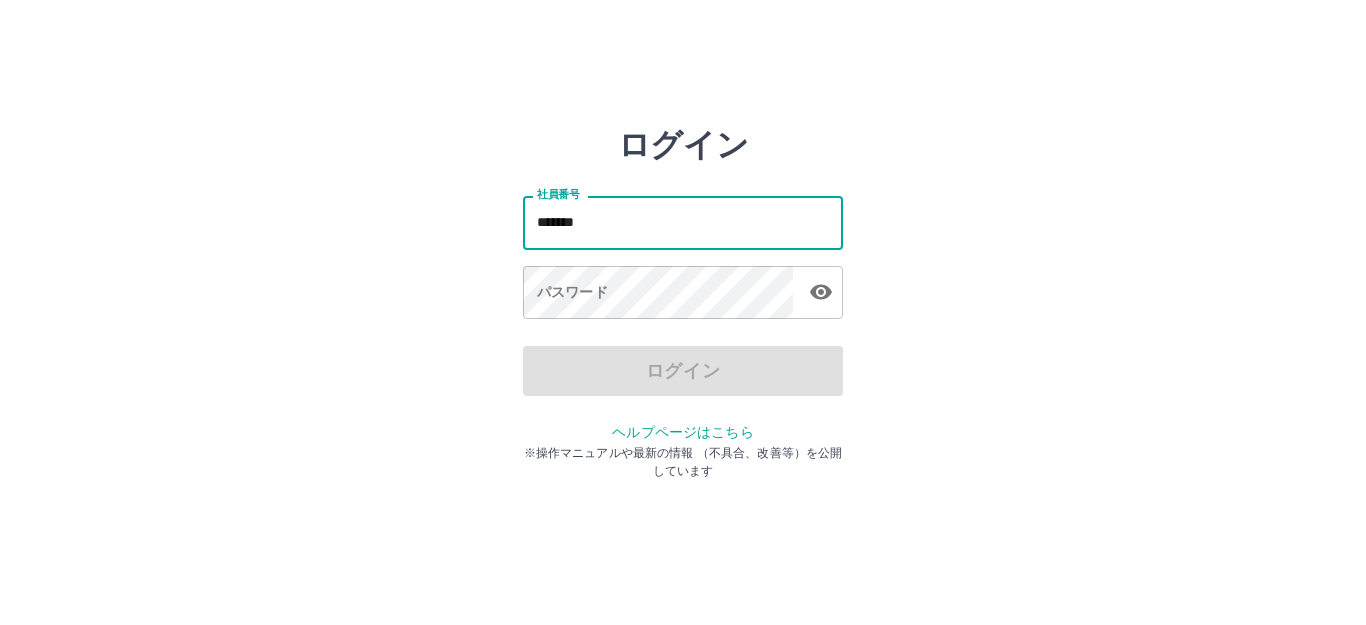 type on "*******" 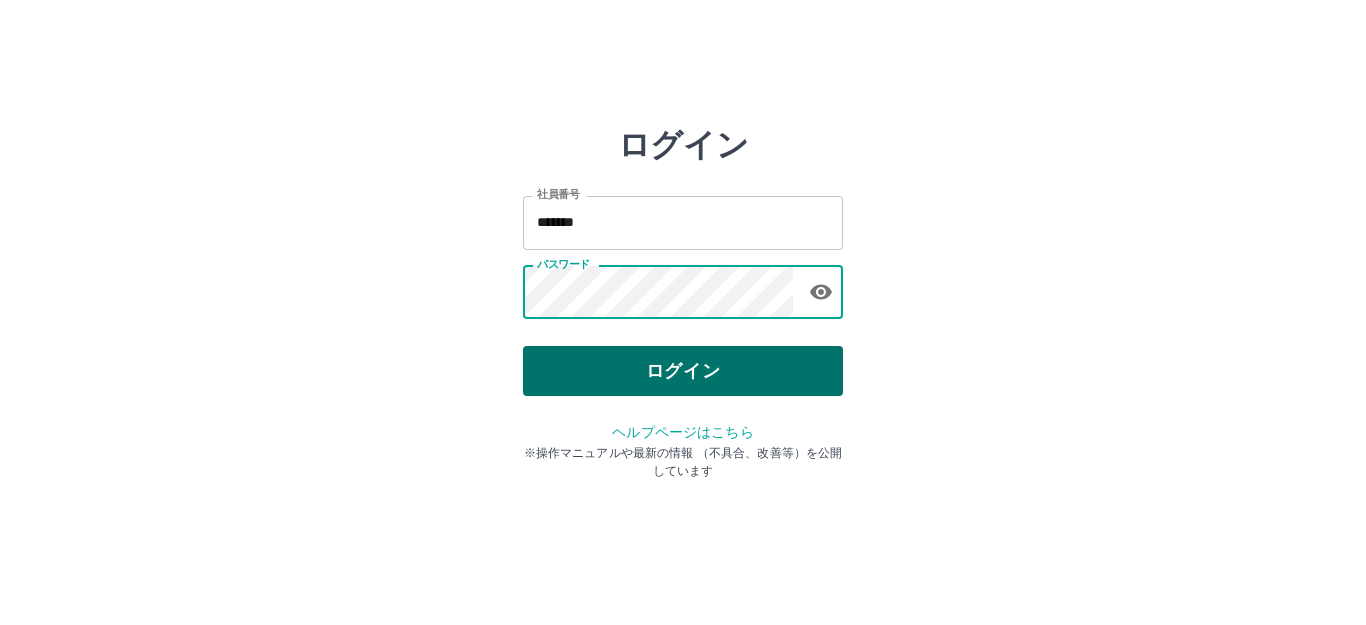 click on "ログイン" at bounding box center (683, 371) 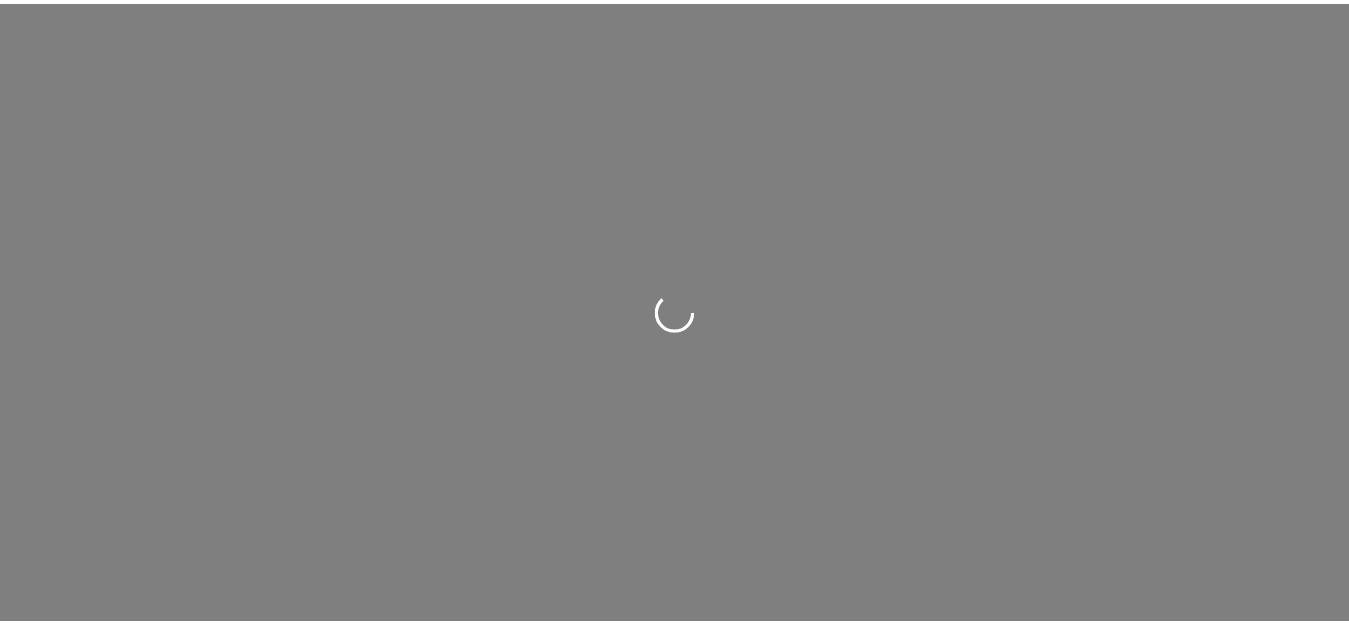 scroll, scrollTop: 0, scrollLeft: 0, axis: both 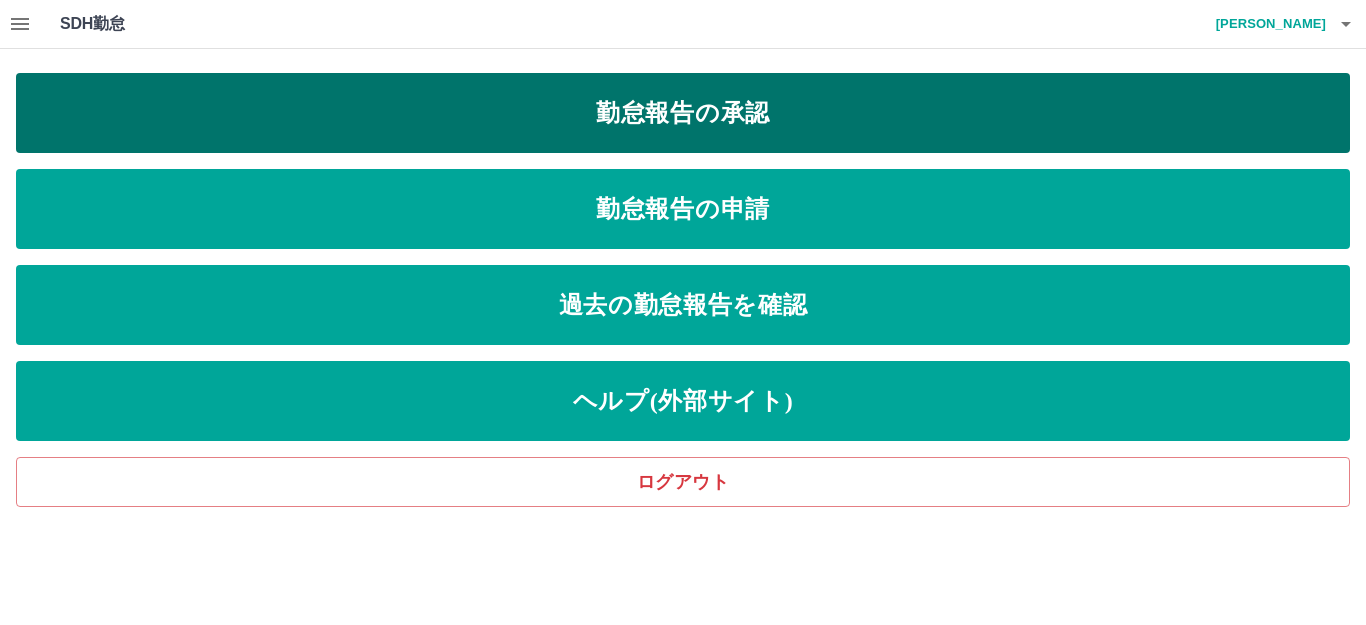 click on "勤怠報告の承認" at bounding box center (683, 113) 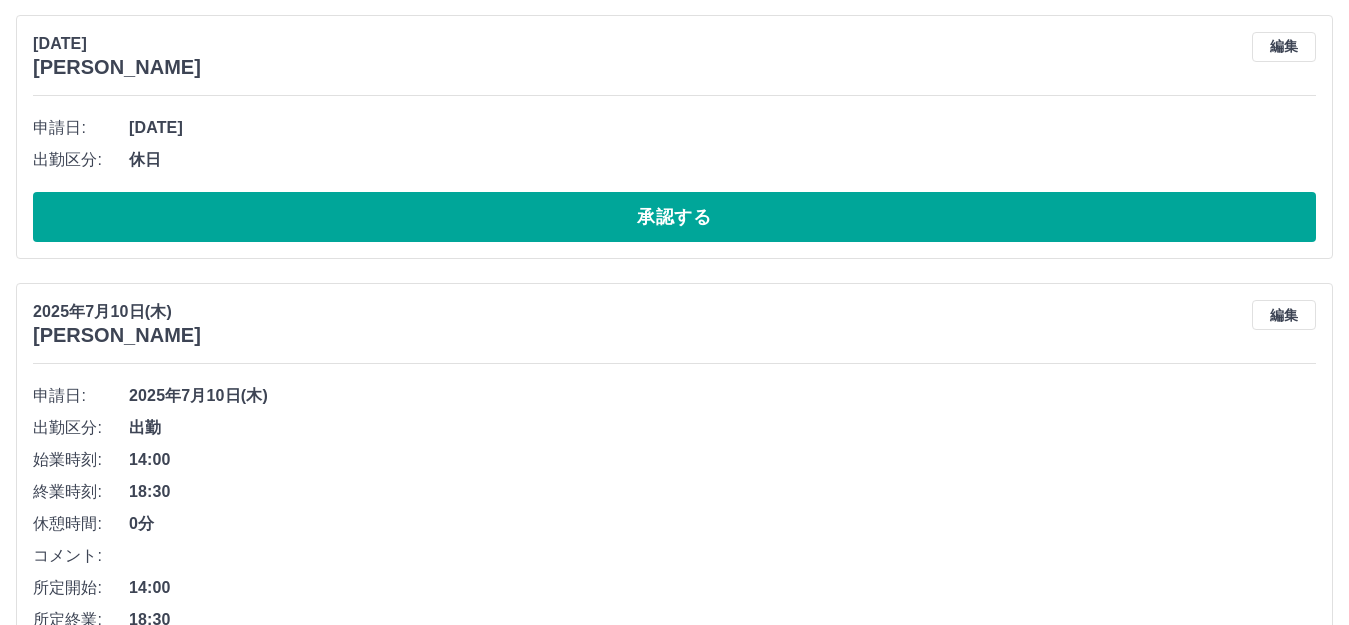 scroll, scrollTop: 100, scrollLeft: 0, axis: vertical 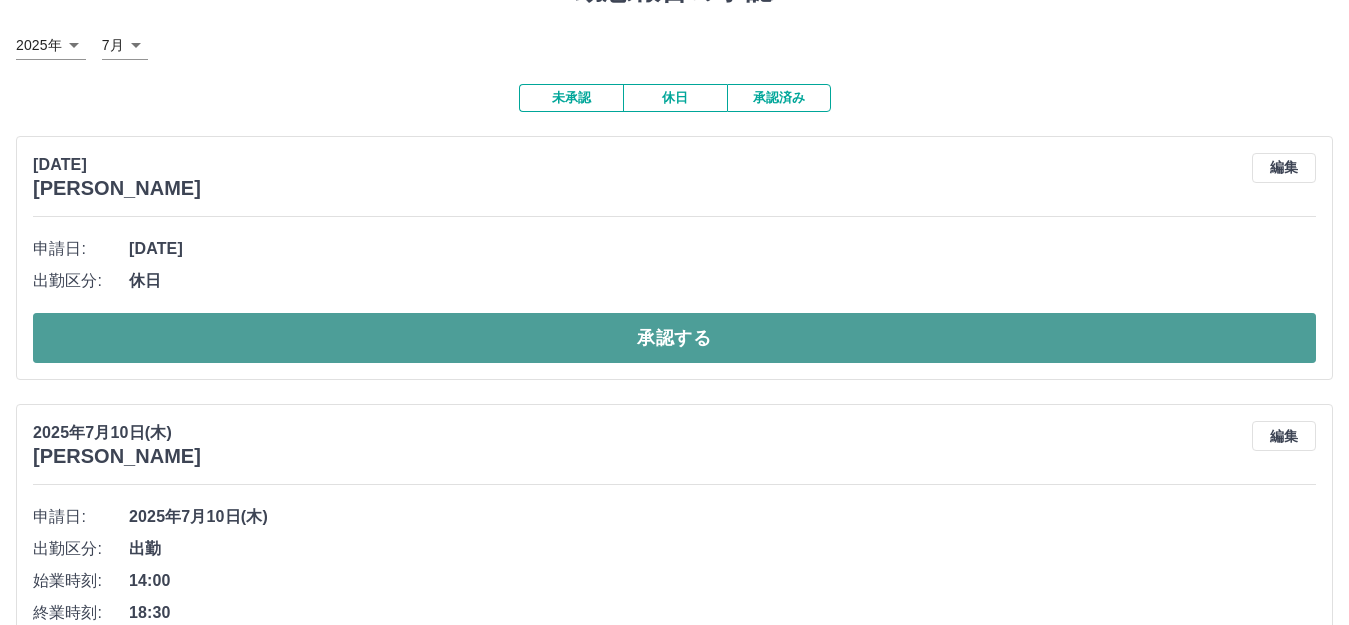 click on "承認する" at bounding box center [674, 338] 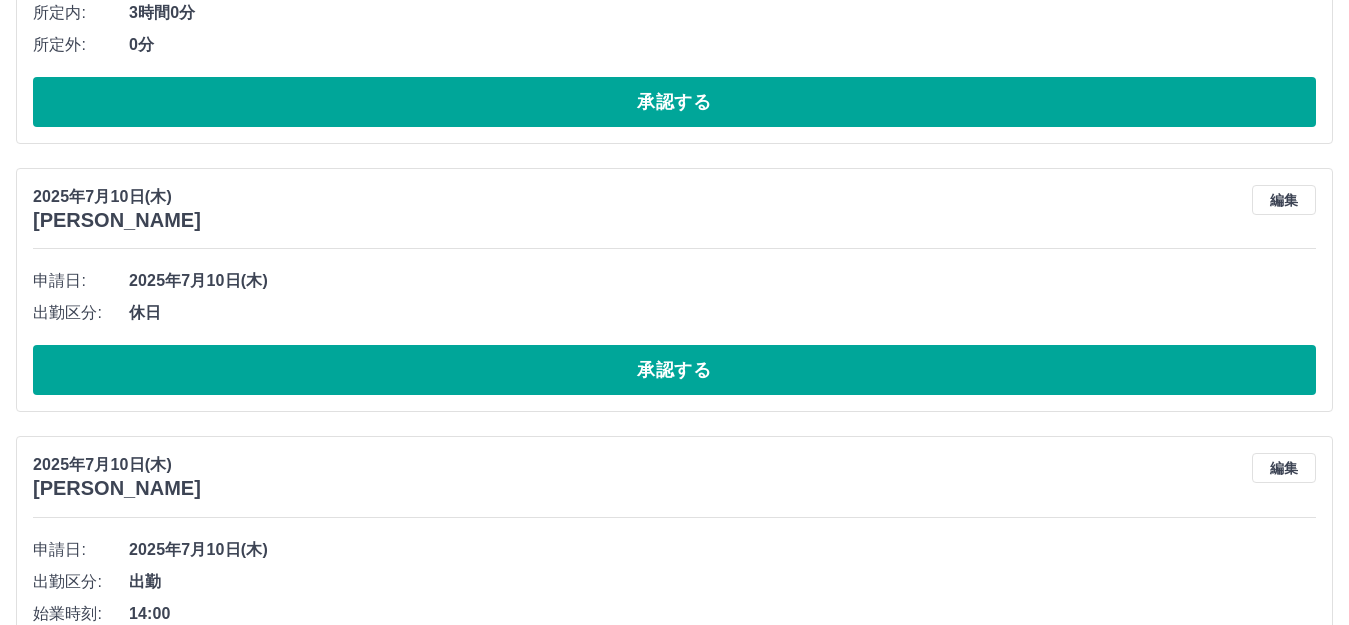 scroll, scrollTop: 2400, scrollLeft: 0, axis: vertical 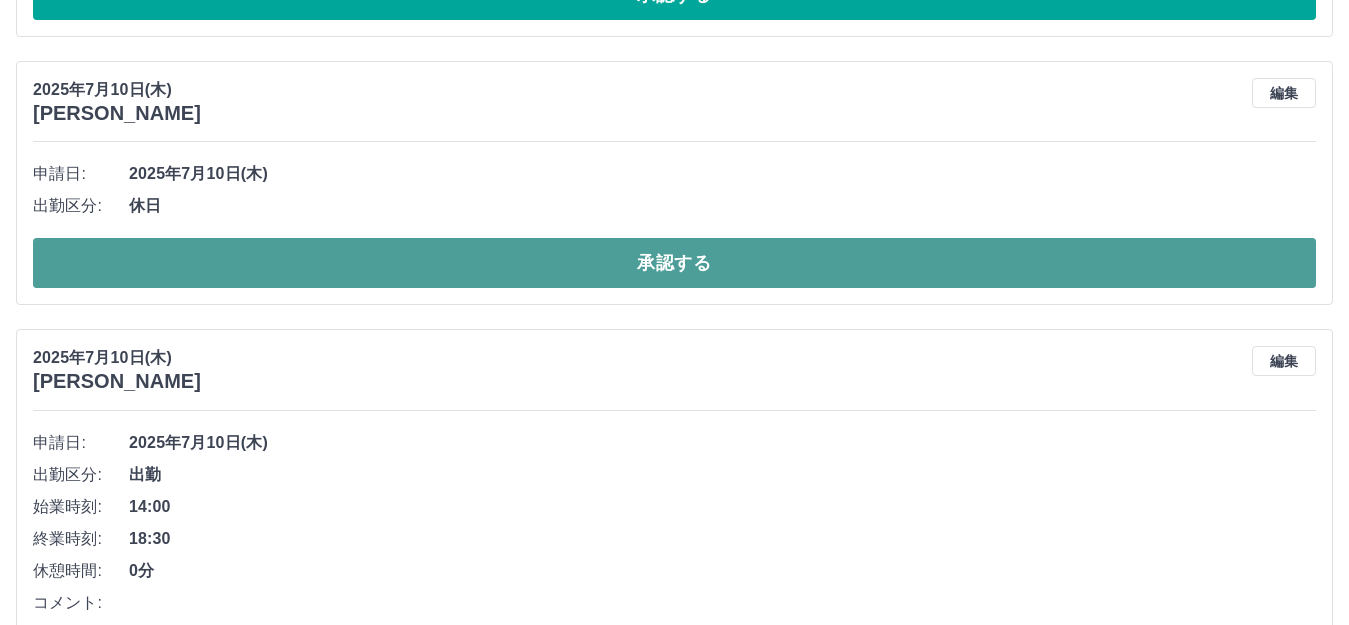 click on "承認する" at bounding box center [674, 263] 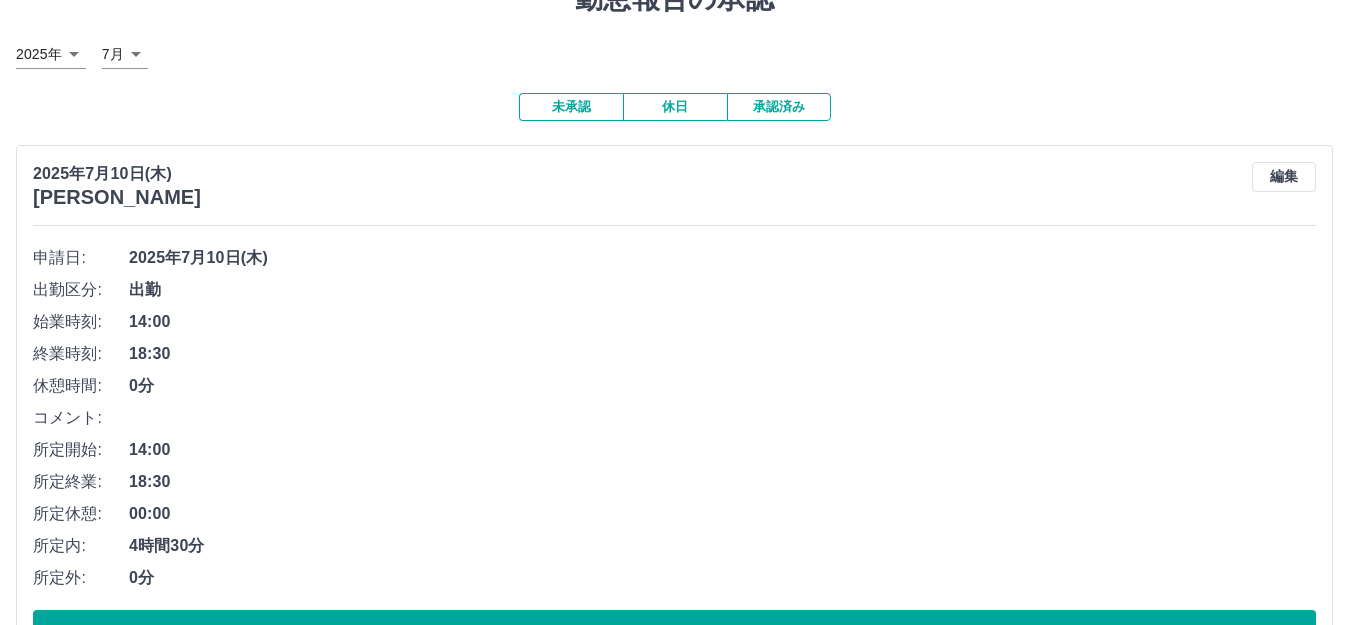 scroll, scrollTop: 0, scrollLeft: 0, axis: both 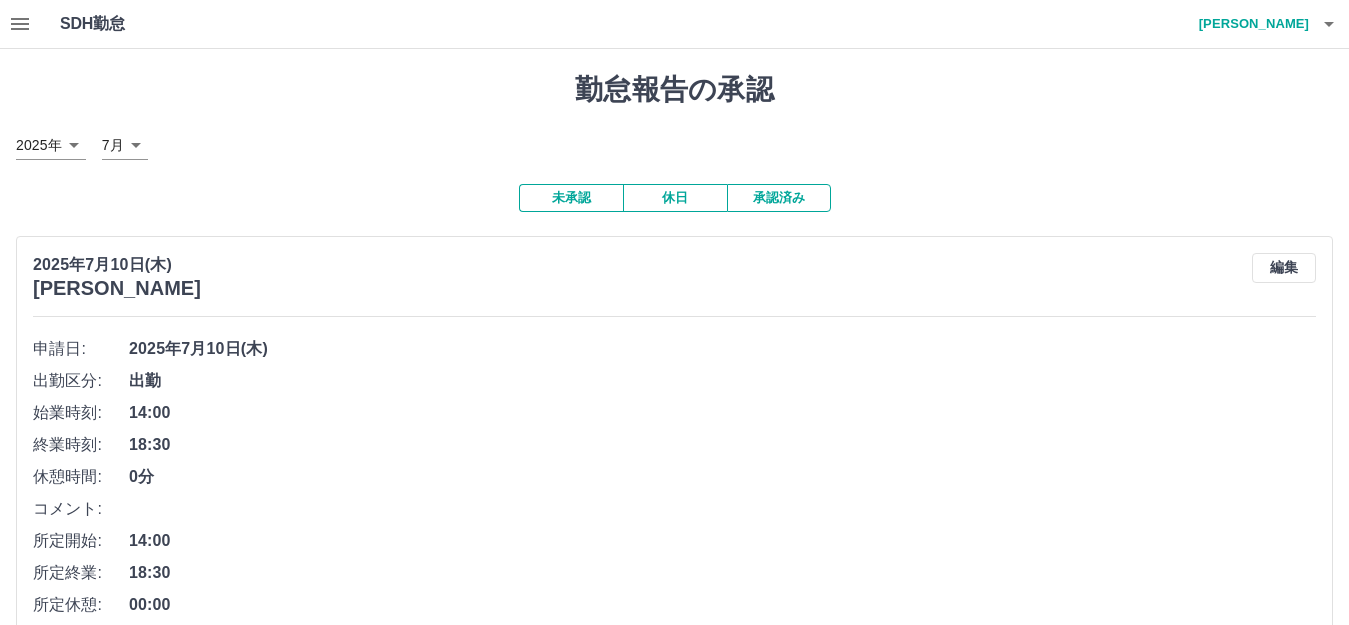 click on "承認済み" at bounding box center [779, 198] 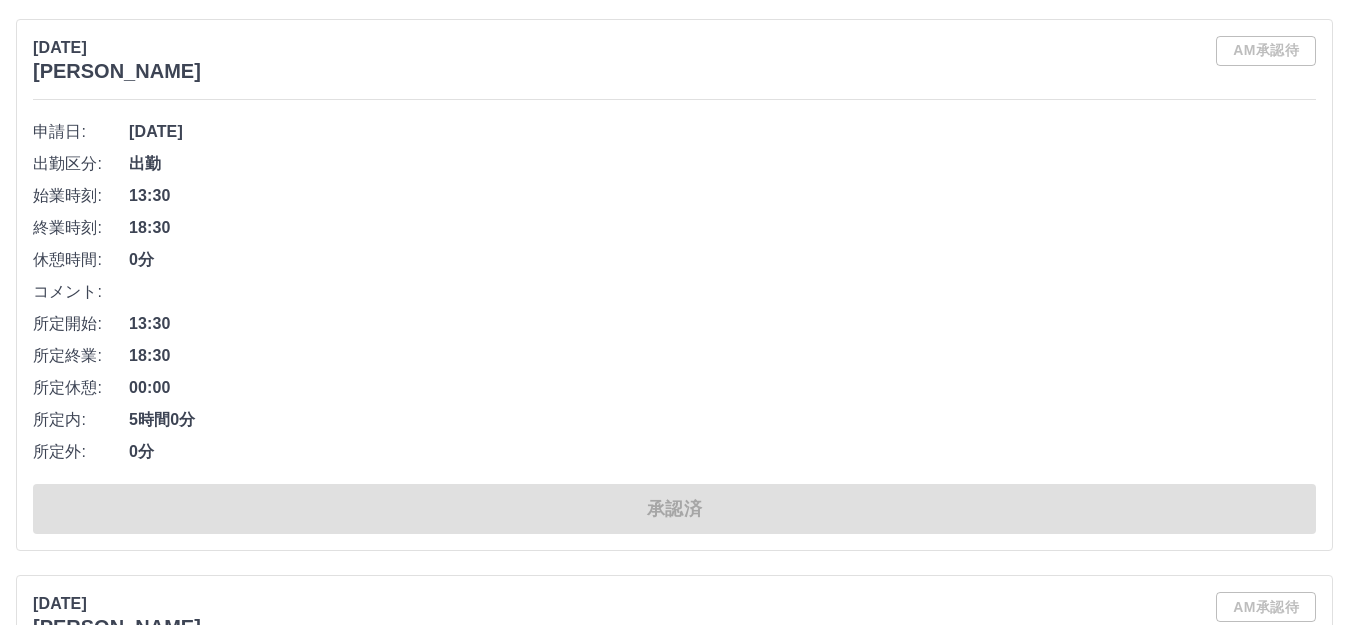 scroll, scrollTop: 7400, scrollLeft: 0, axis: vertical 